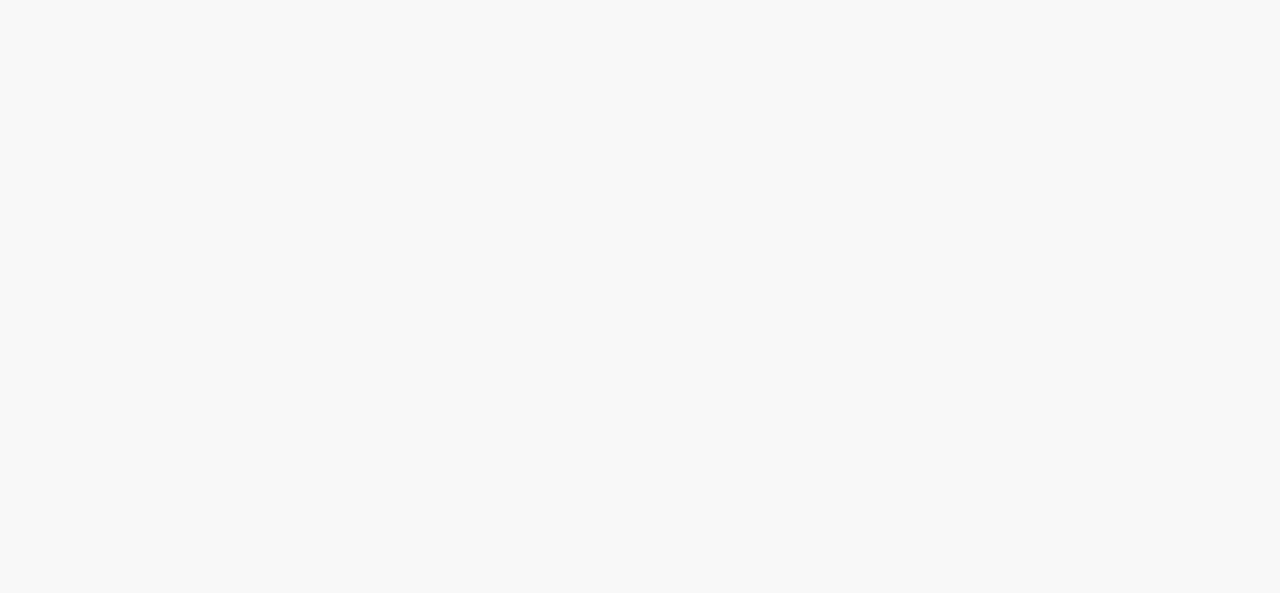 scroll, scrollTop: 0, scrollLeft: 0, axis: both 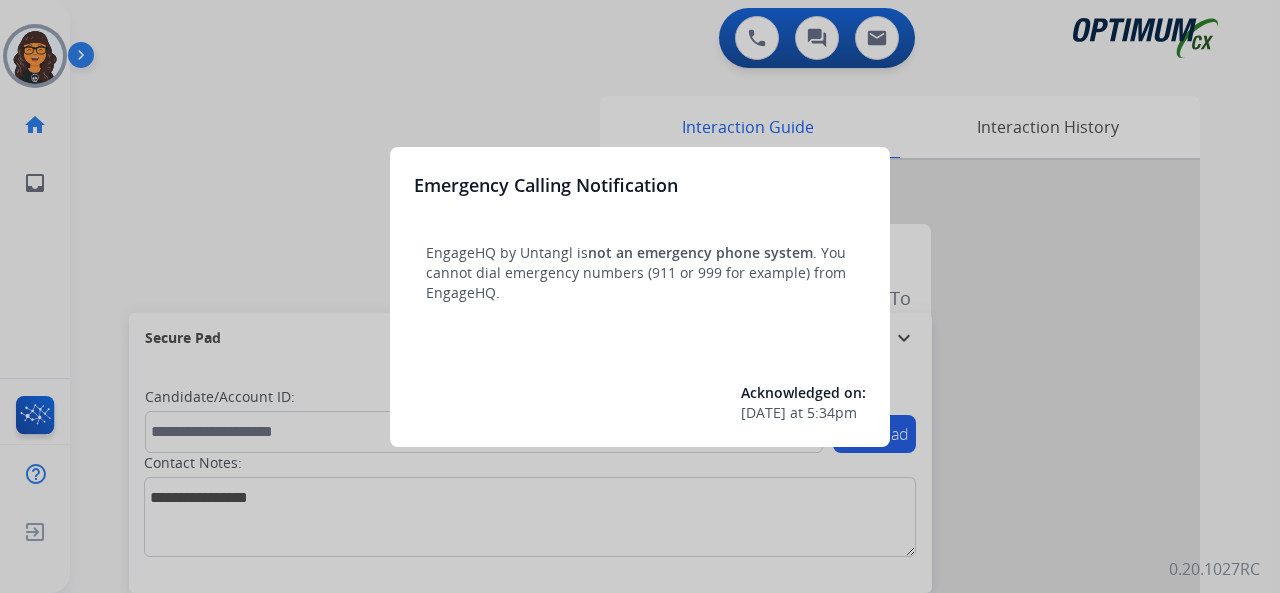 click at bounding box center [640, 296] 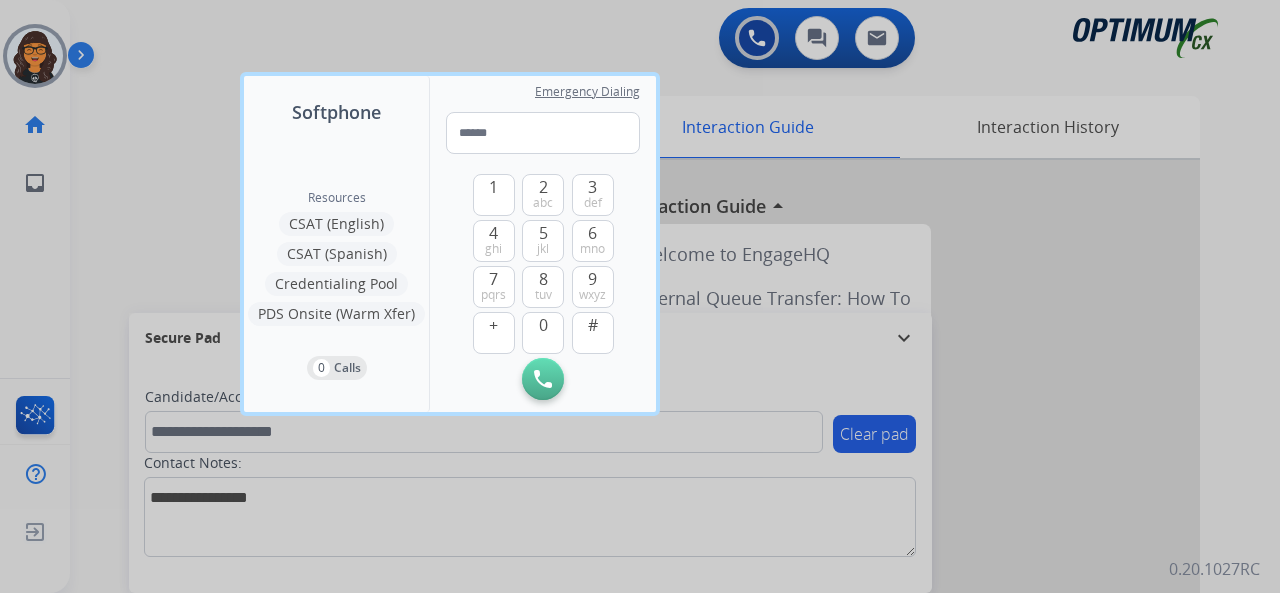 click at bounding box center [640, 296] 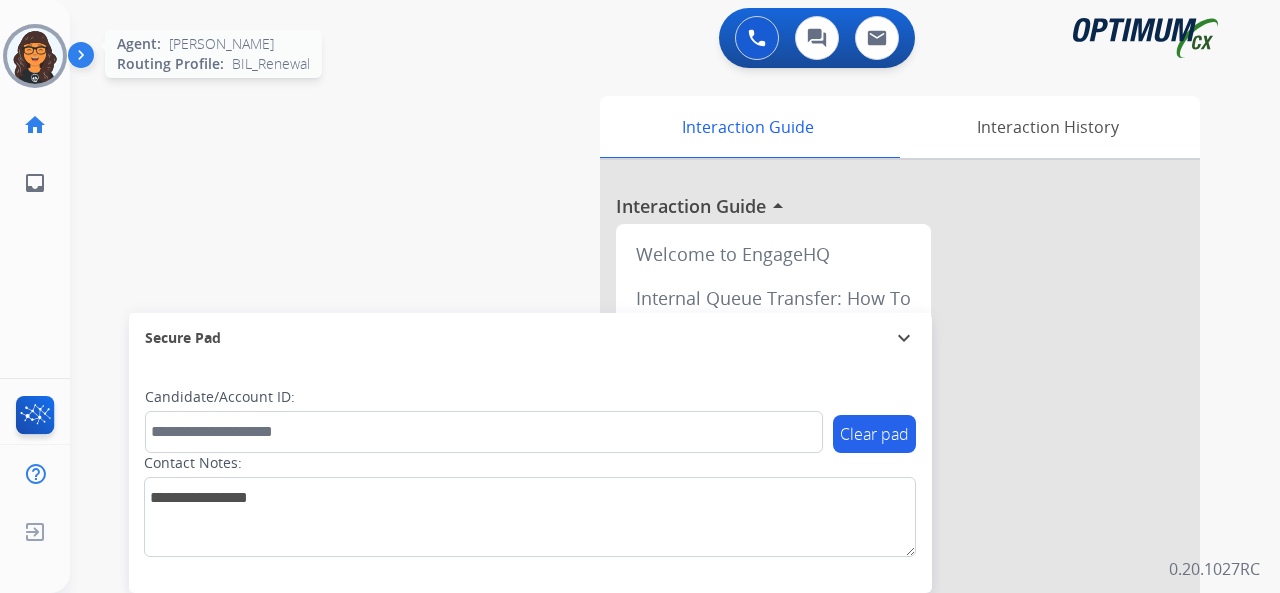 click at bounding box center [35, 56] 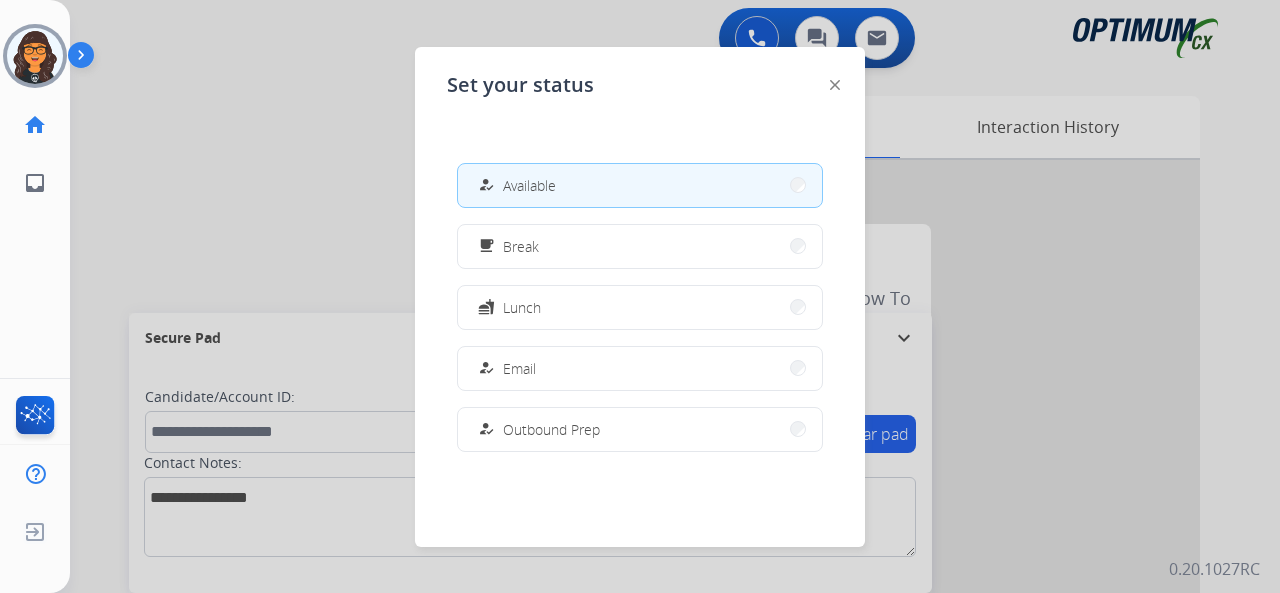 click 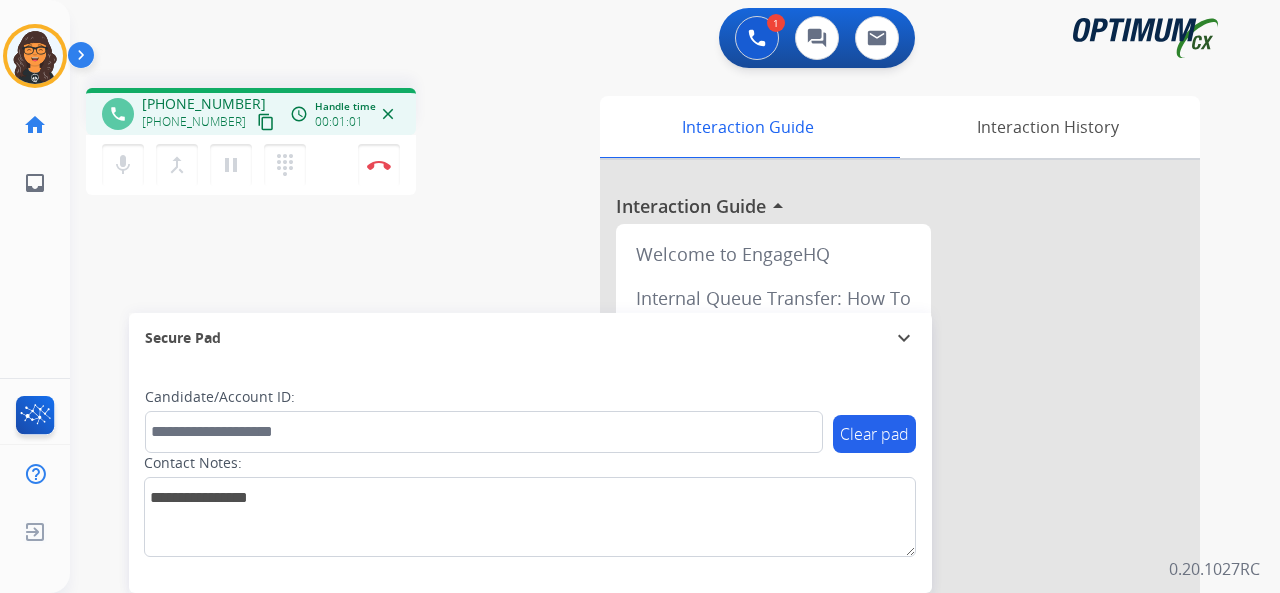 drag, startPoint x: 245, startPoint y: 117, endPoint x: 233, endPoint y: 82, distance: 37 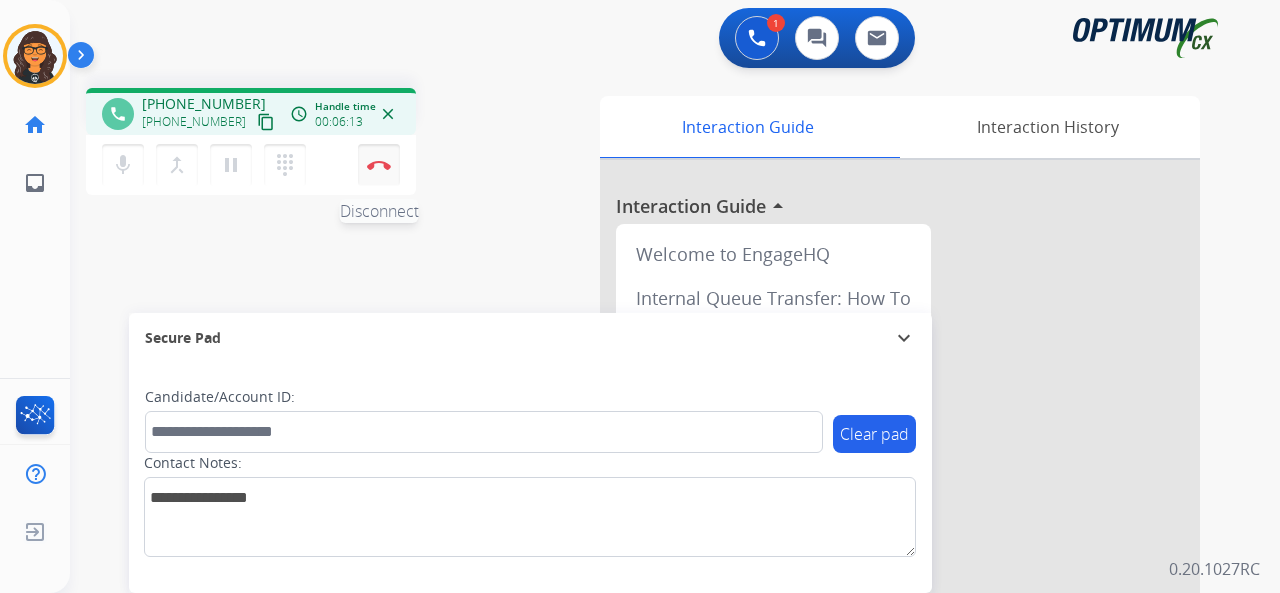 click at bounding box center (379, 165) 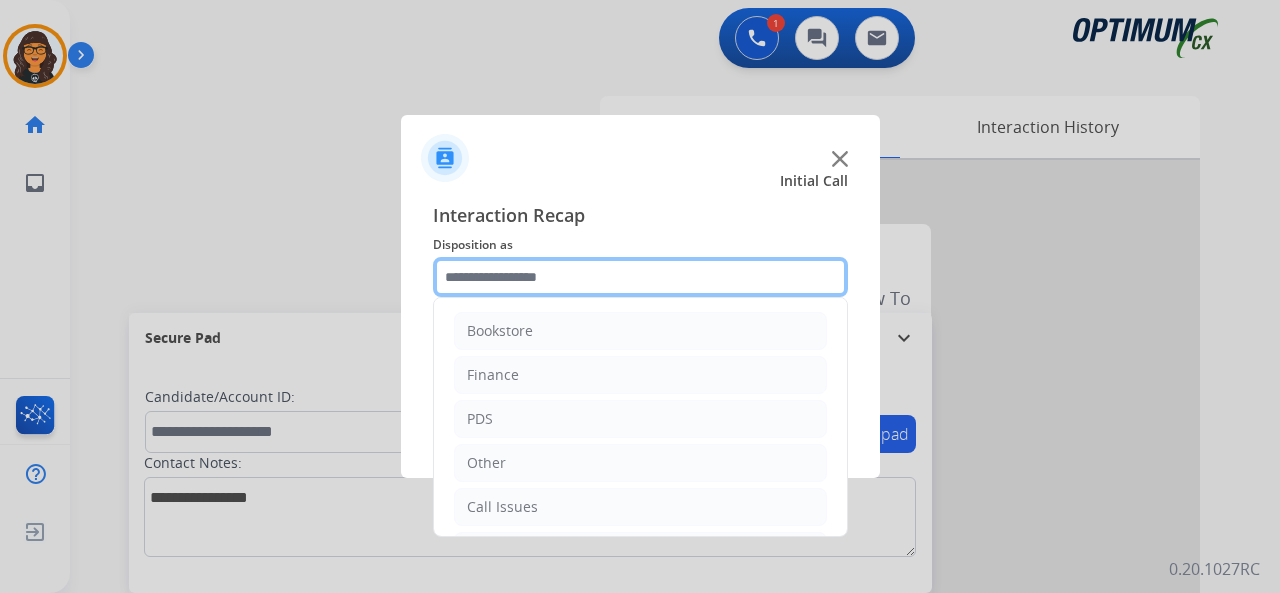 click 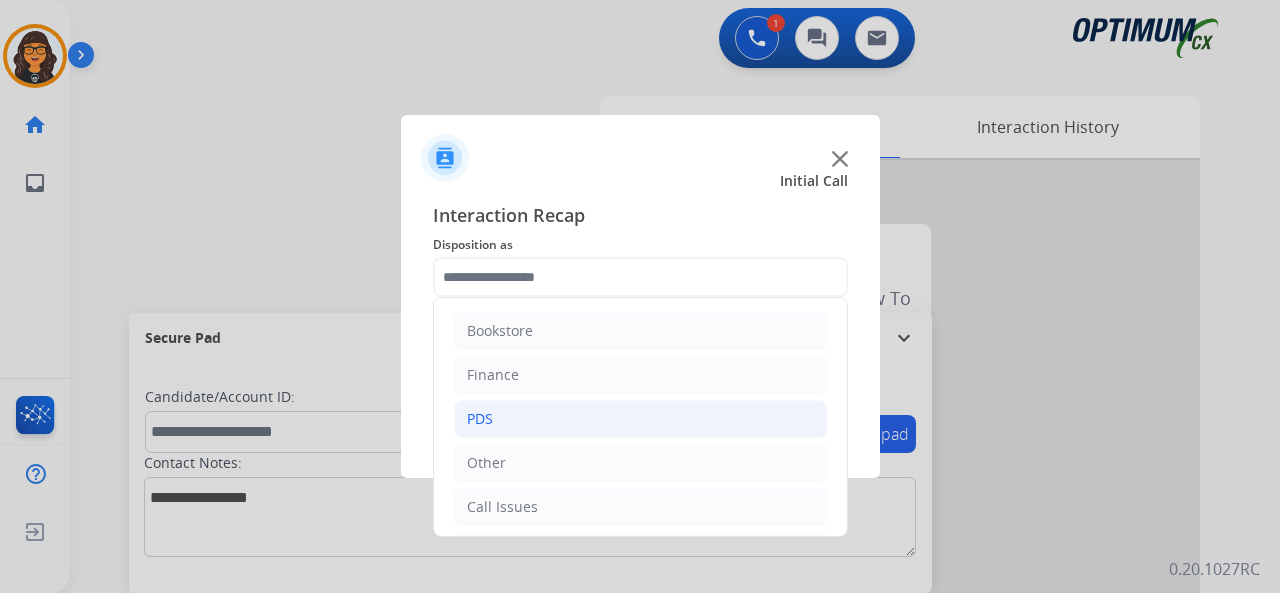 click on "PDS" 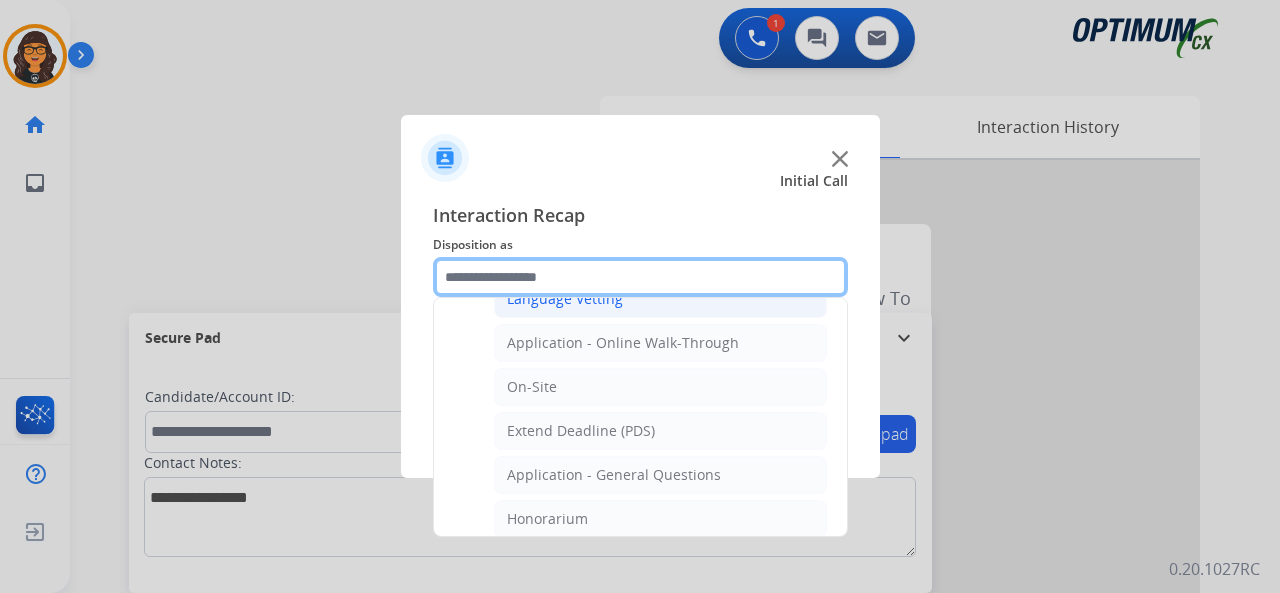 scroll, scrollTop: 500, scrollLeft: 0, axis: vertical 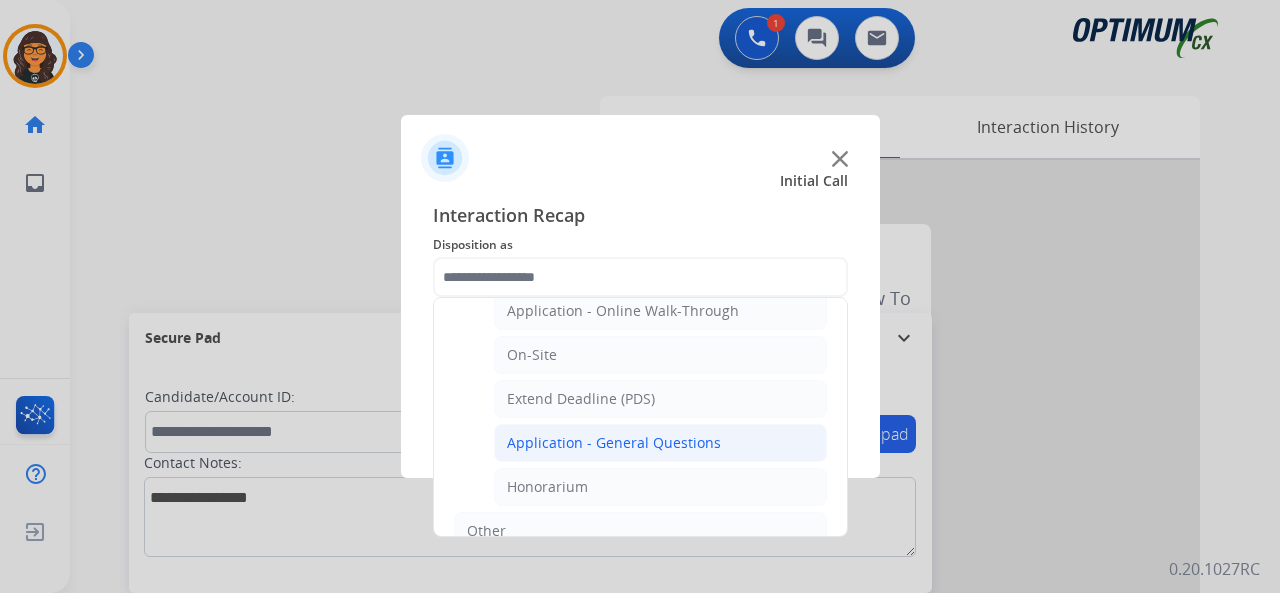 click on "Application - General Questions" 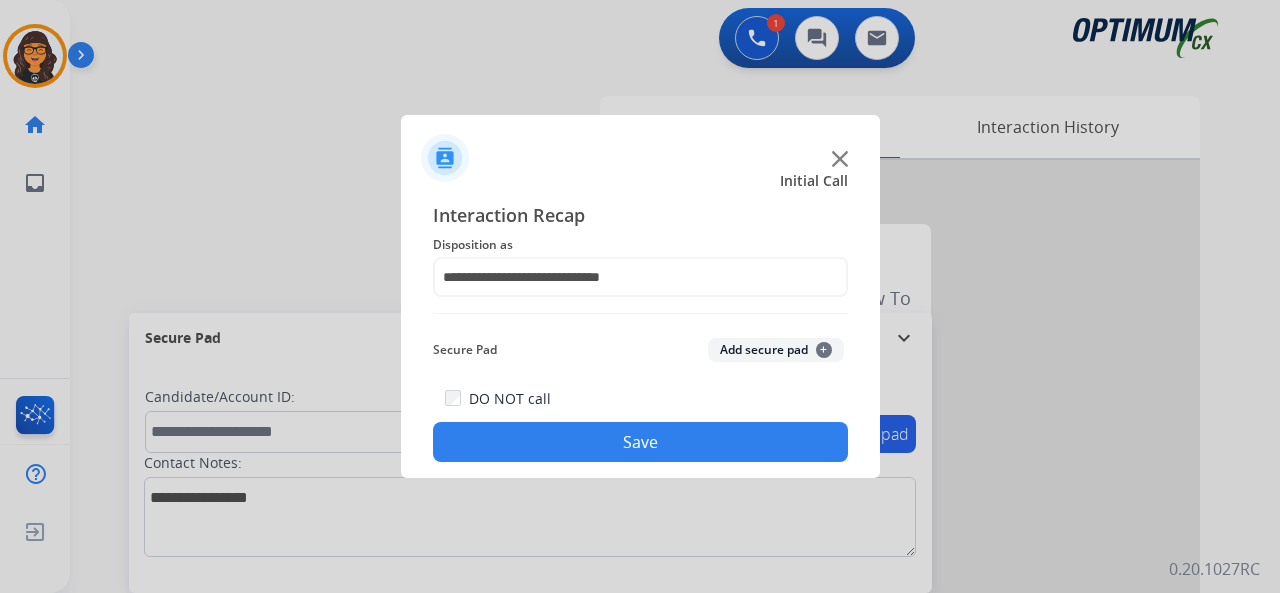 click on "Save" 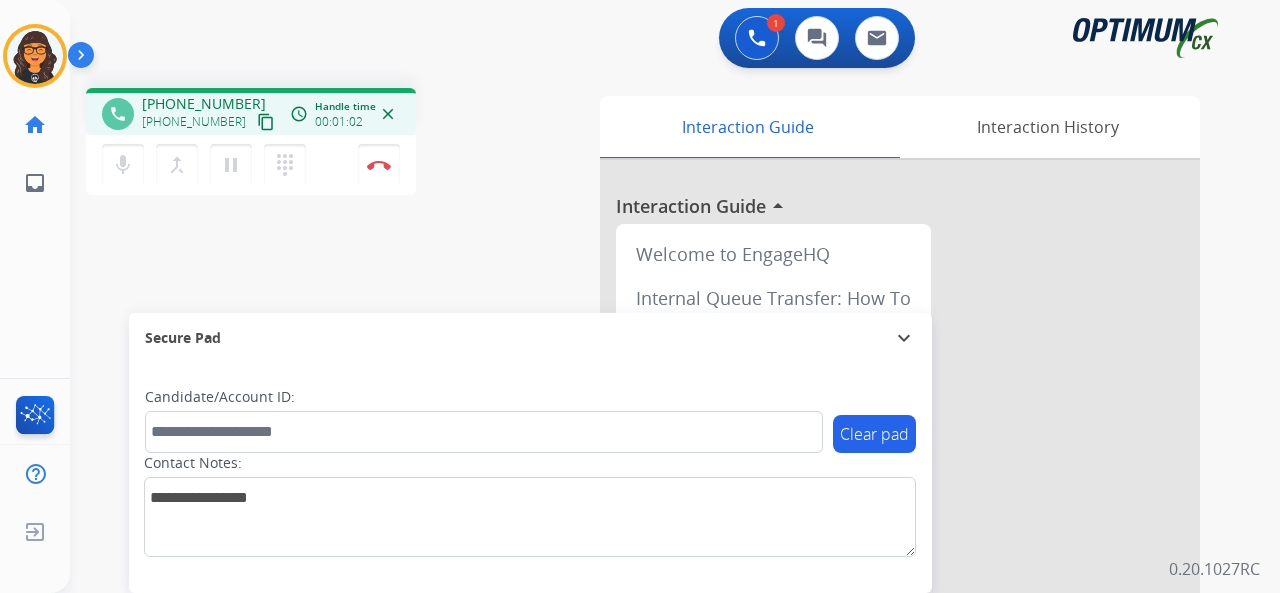 click on "content_copy" at bounding box center [266, 122] 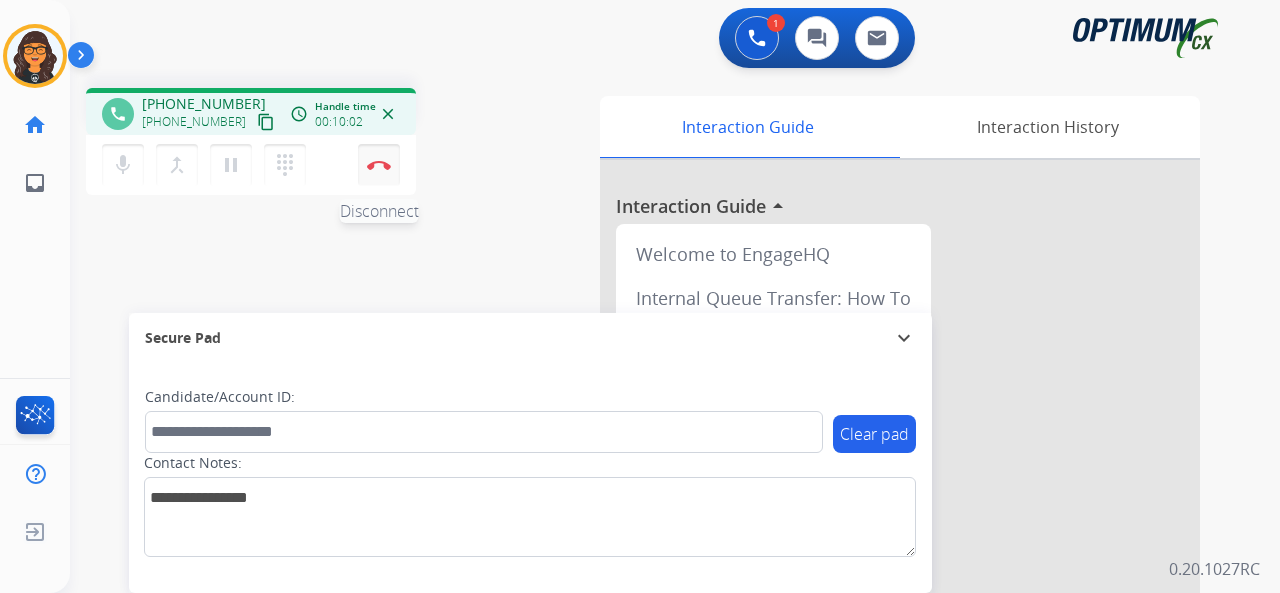 click at bounding box center [379, 165] 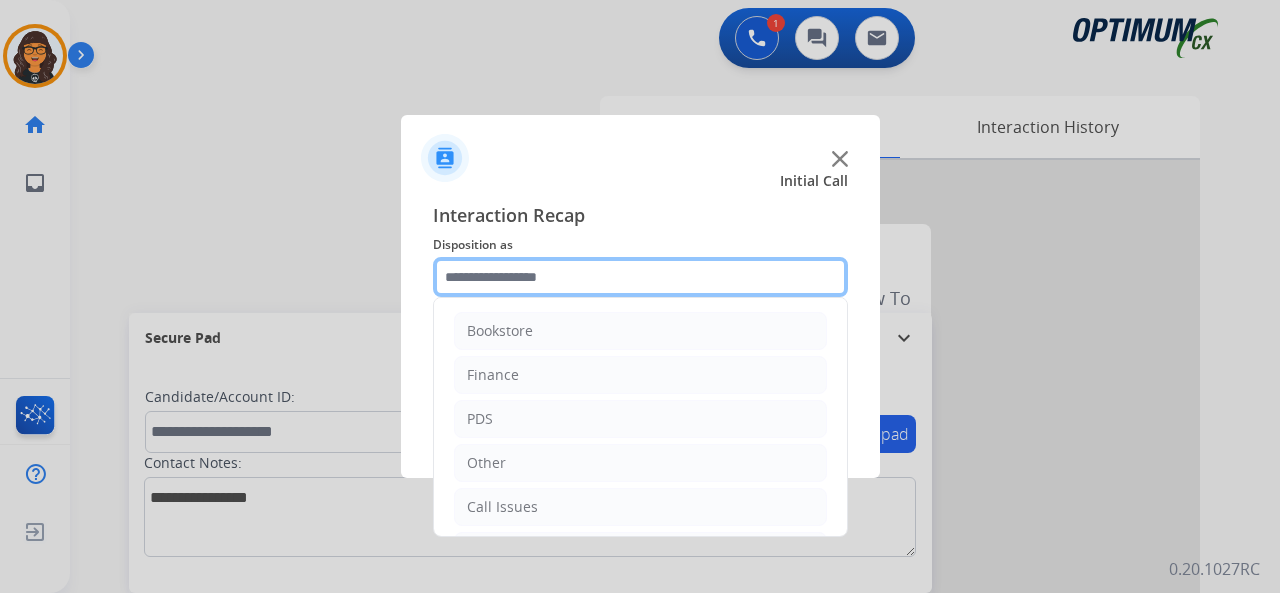 click 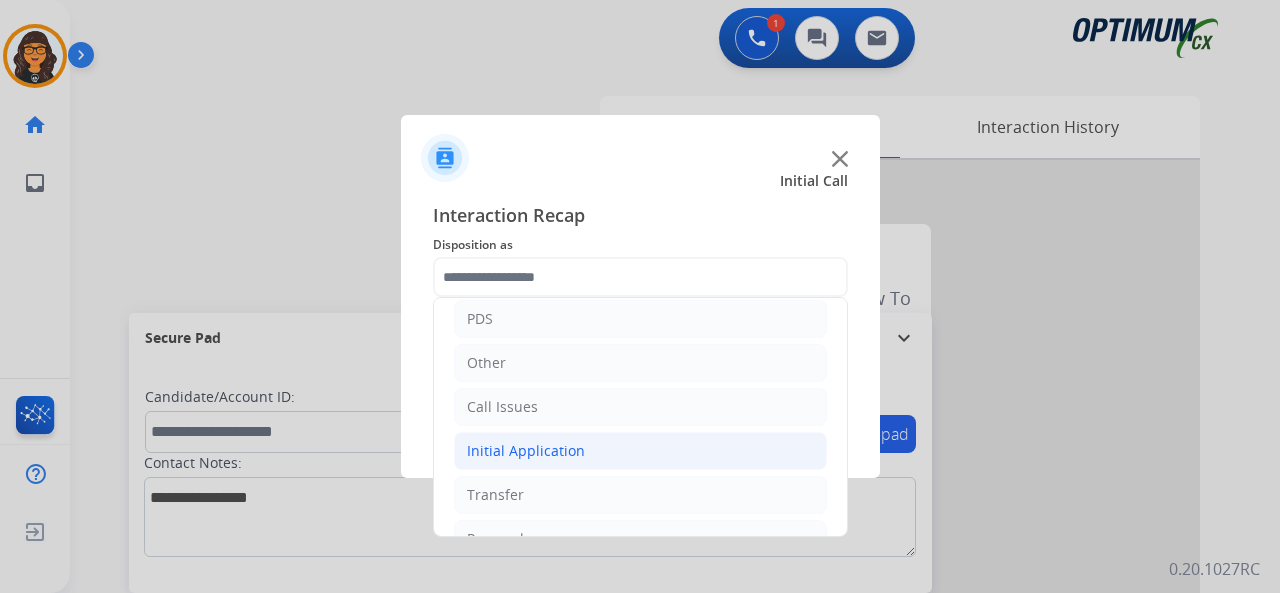click on "Initial Application" 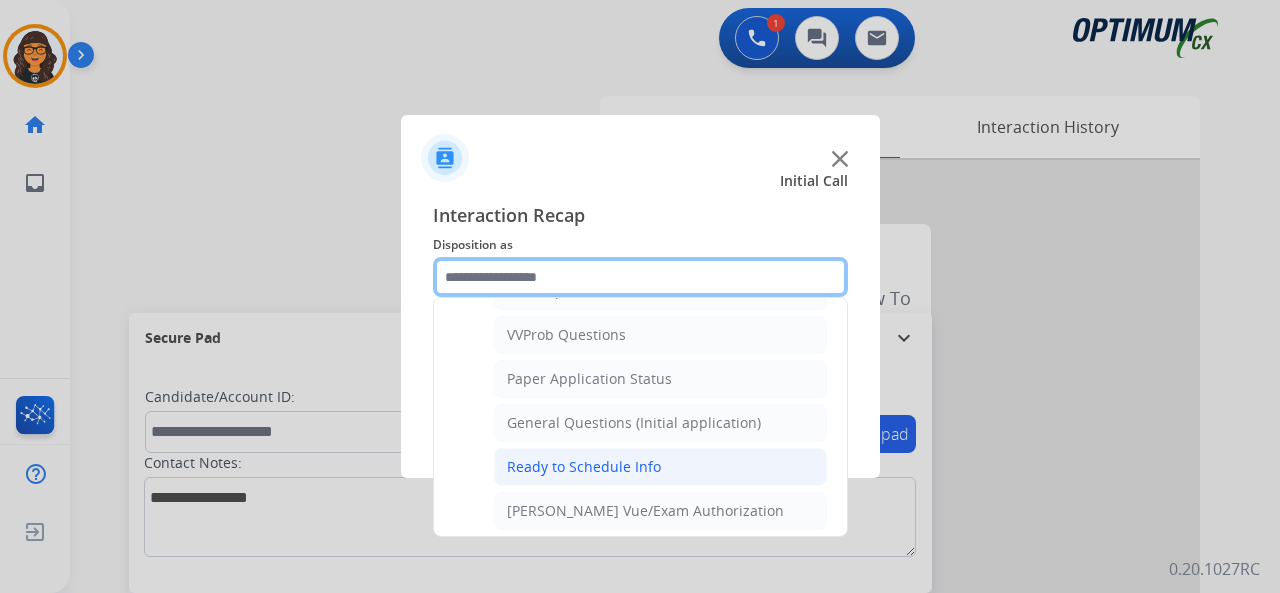 scroll, scrollTop: 1100, scrollLeft: 0, axis: vertical 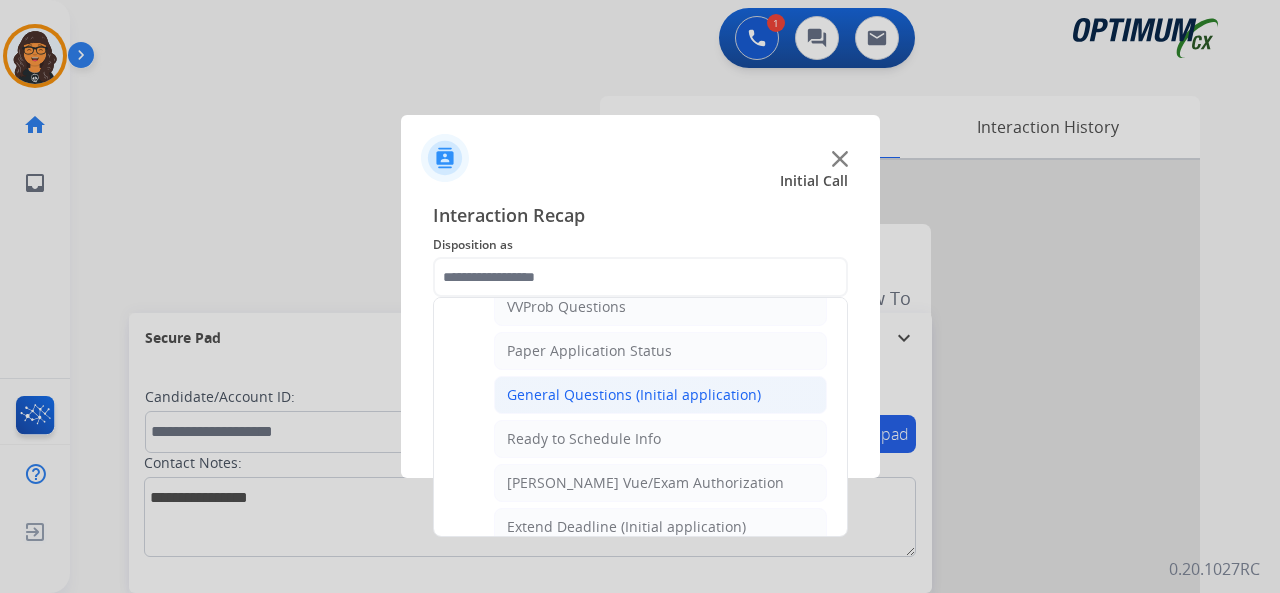 click on "General Questions (Initial application)" 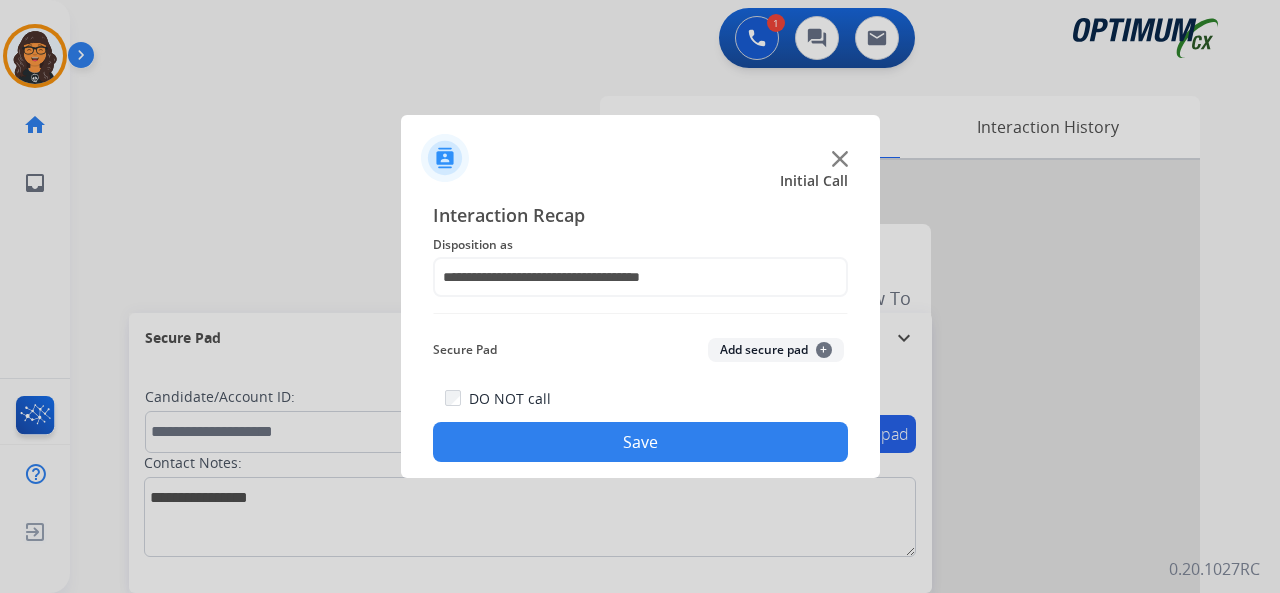 drag, startPoint x: 618, startPoint y: 450, endPoint x: 618, endPoint y: 439, distance: 11 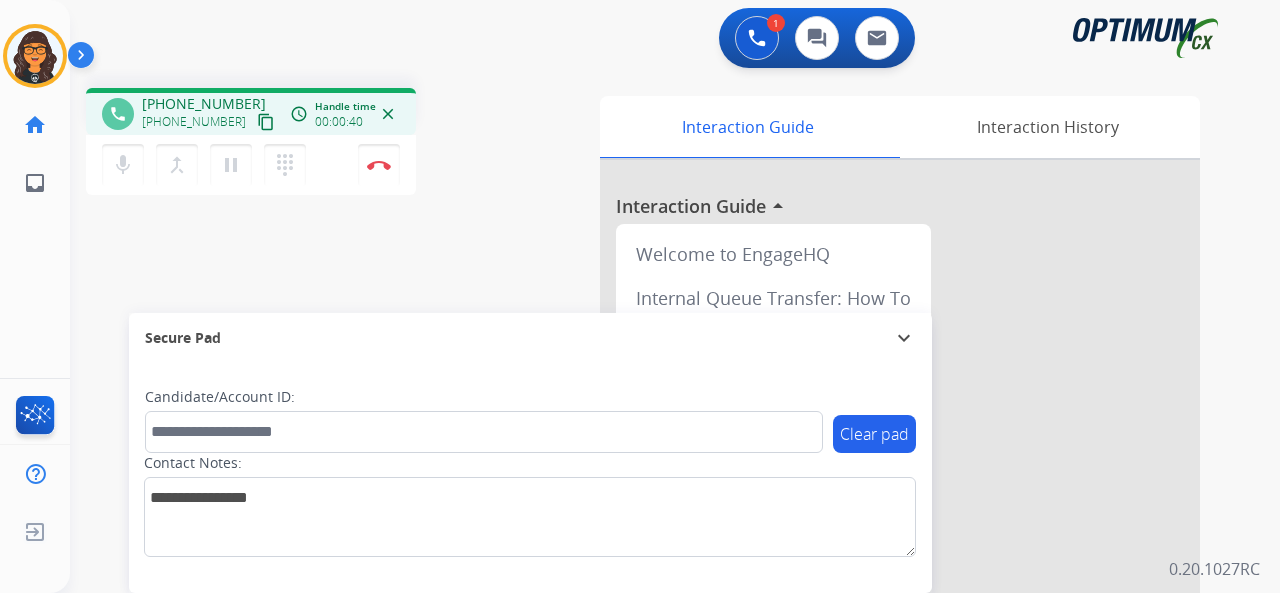 click on "content_copy" at bounding box center [266, 122] 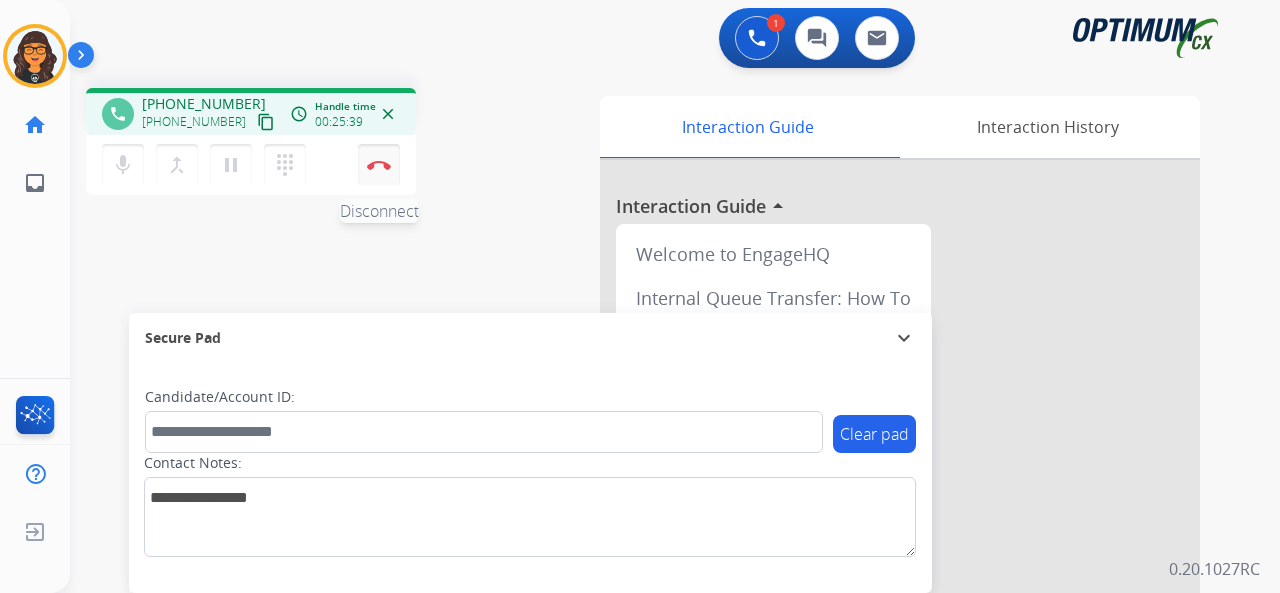 click at bounding box center (379, 165) 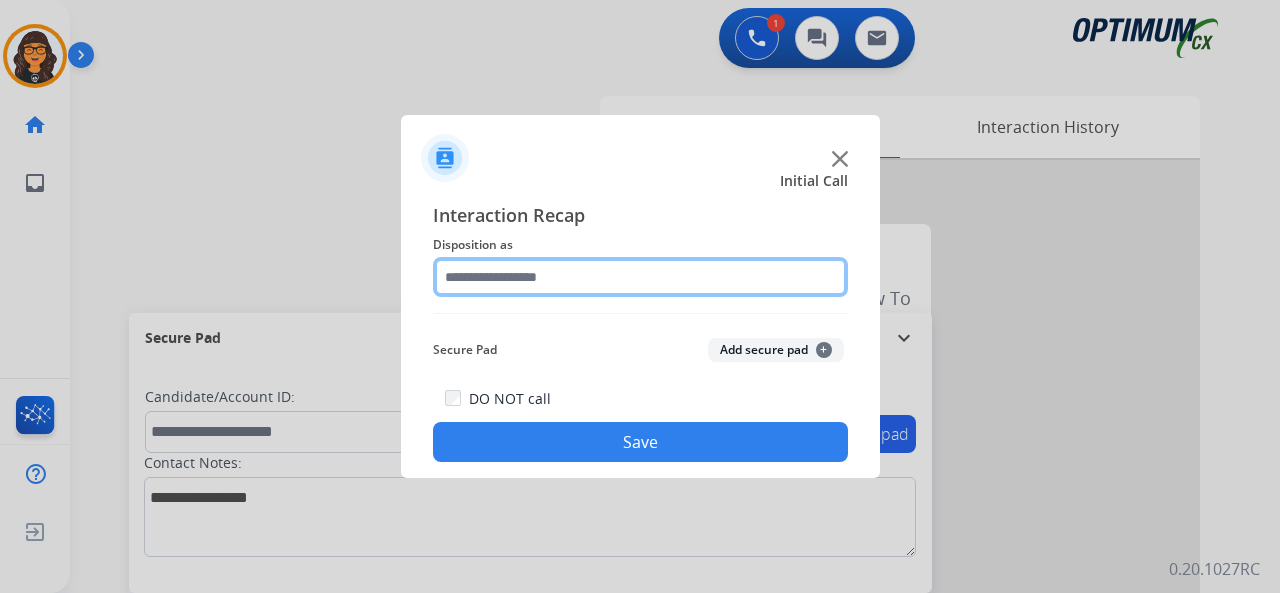 drag, startPoint x: 504, startPoint y: 281, endPoint x: 518, endPoint y: 281, distance: 14 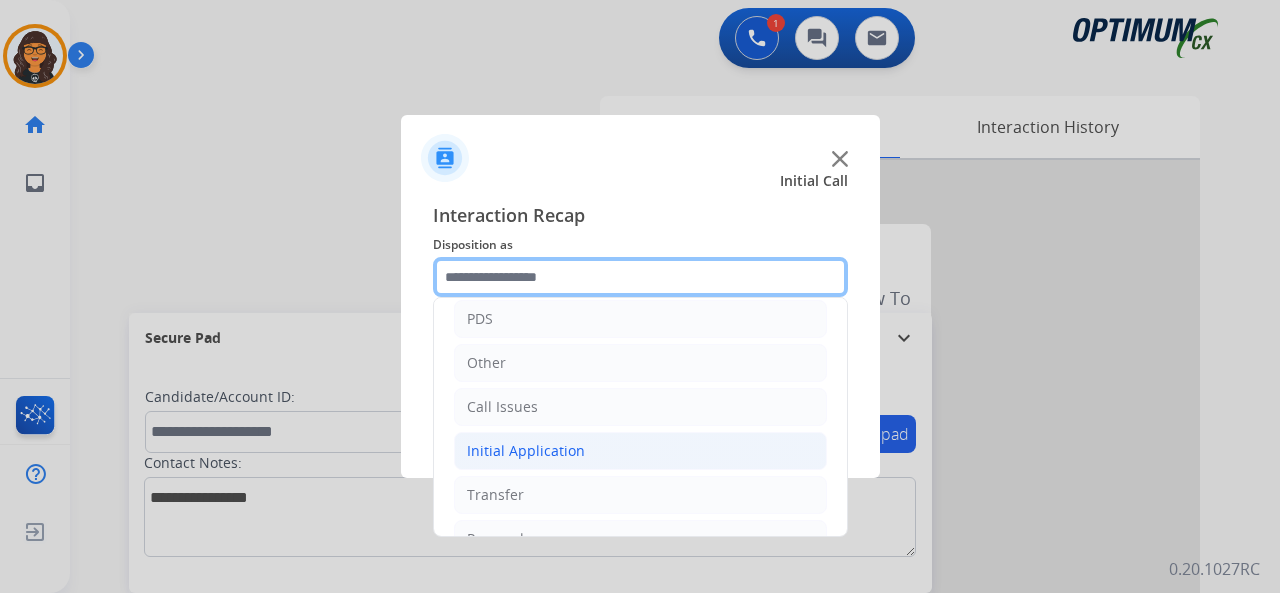 scroll, scrollTop: 130, scrollLeft: 0, axis: vertical 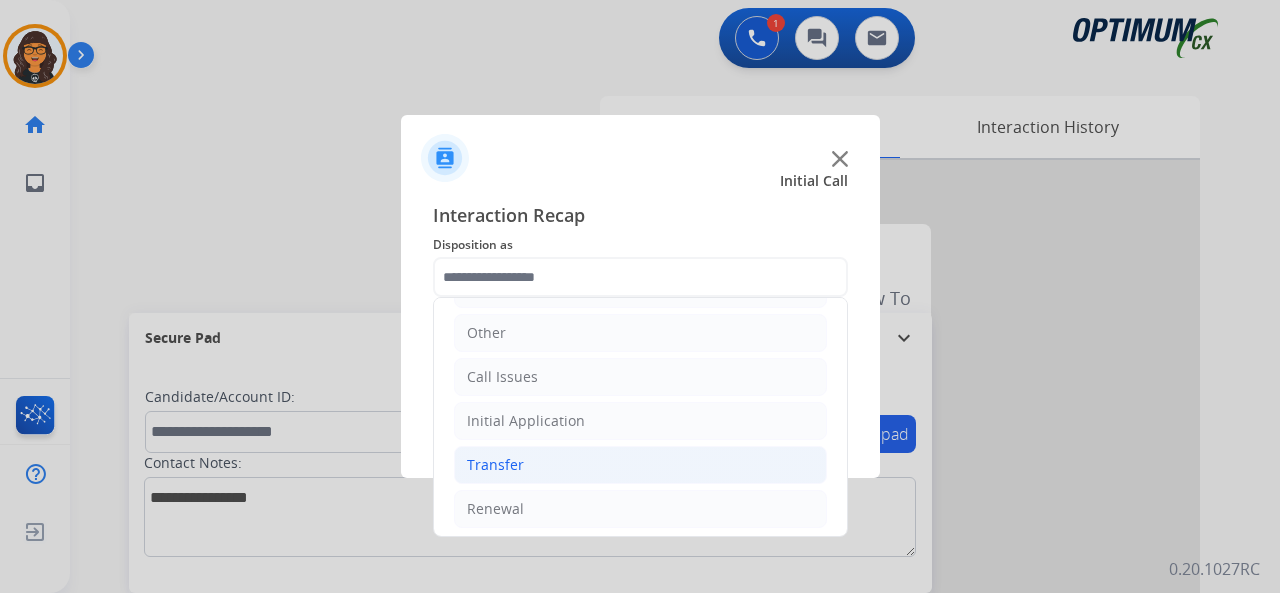click on "Transfer" 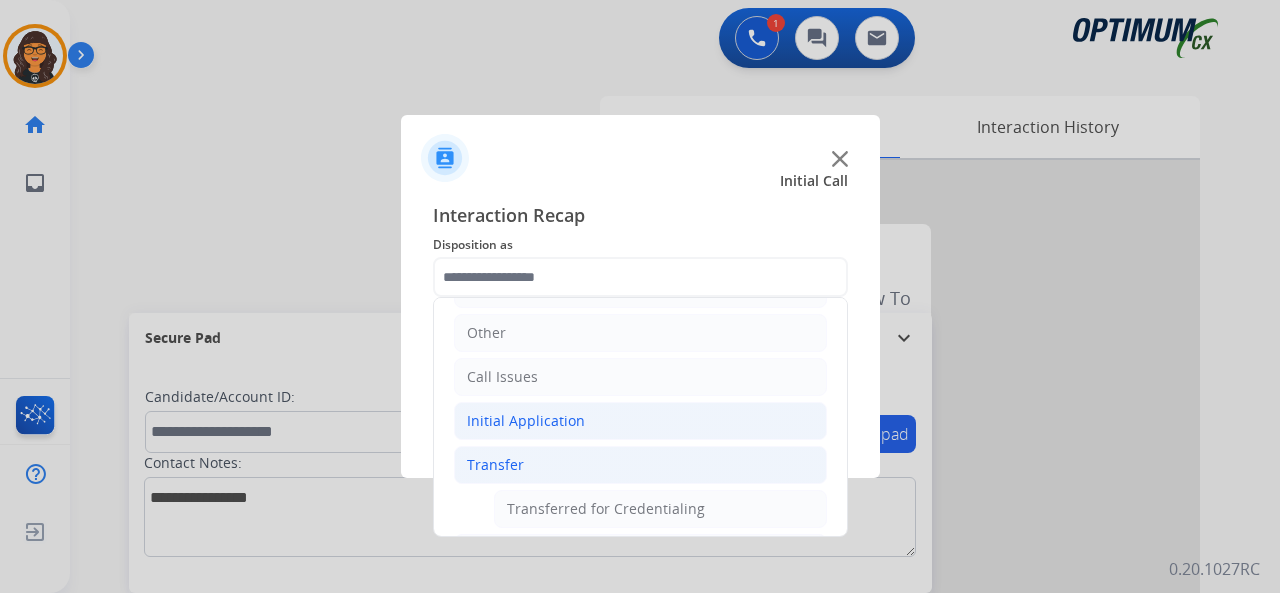 click on "Initial Application" 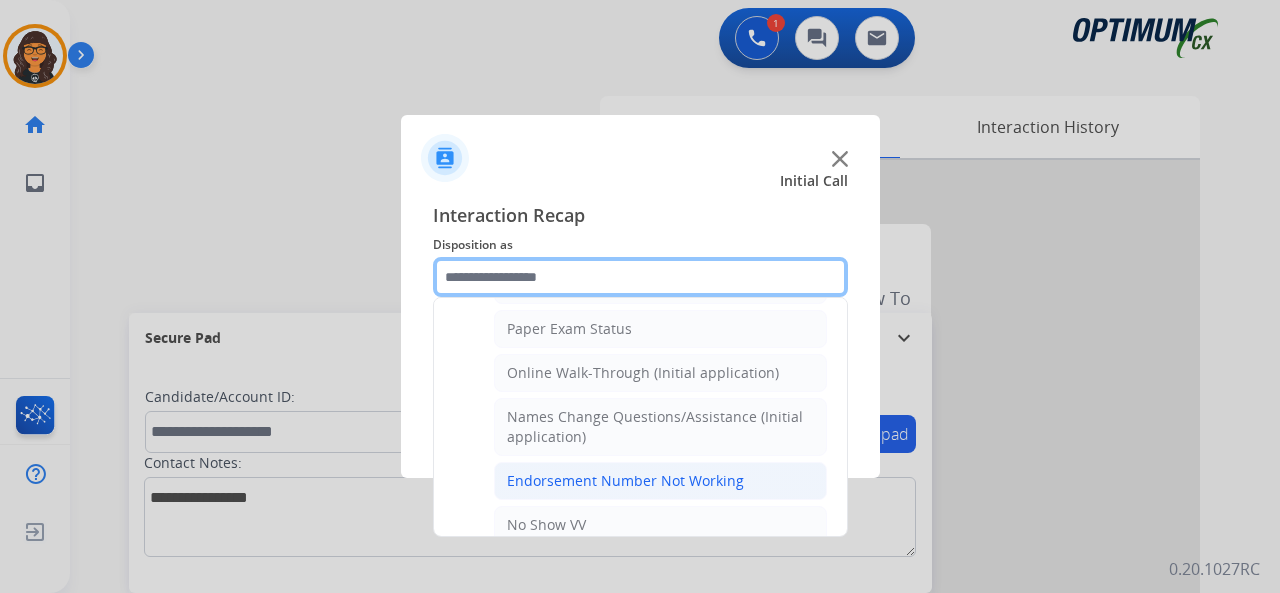 scroll, scrollTop: 430, scrollLeft: 0, axis: vertical 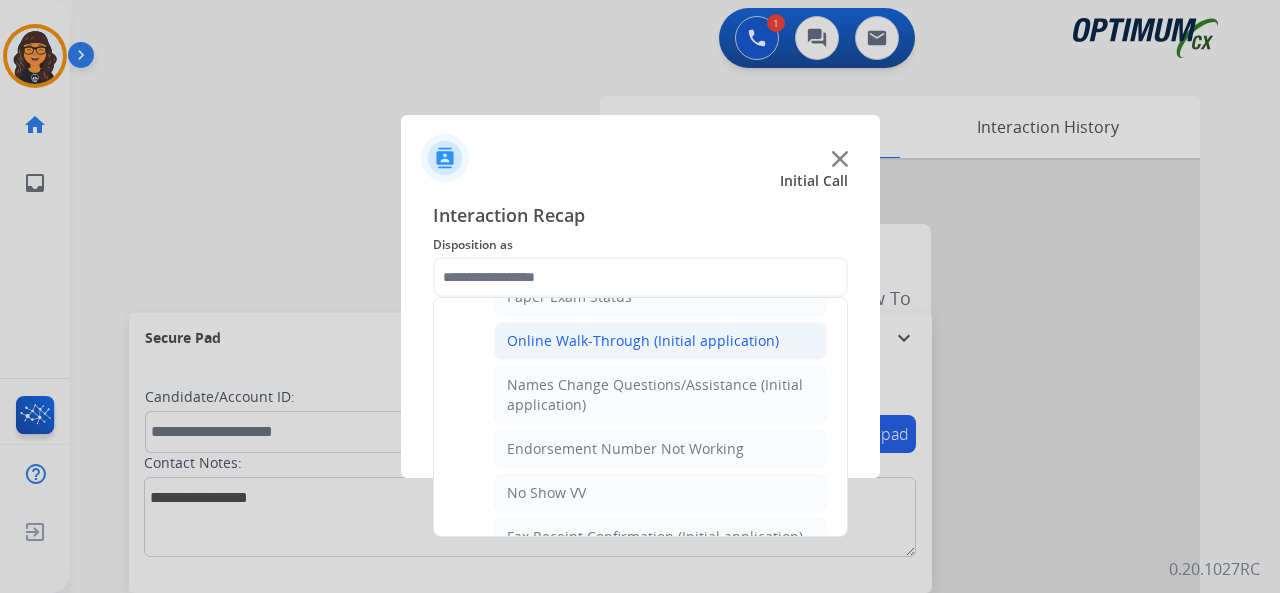 click on "Online Walk-Through (Initial application)" 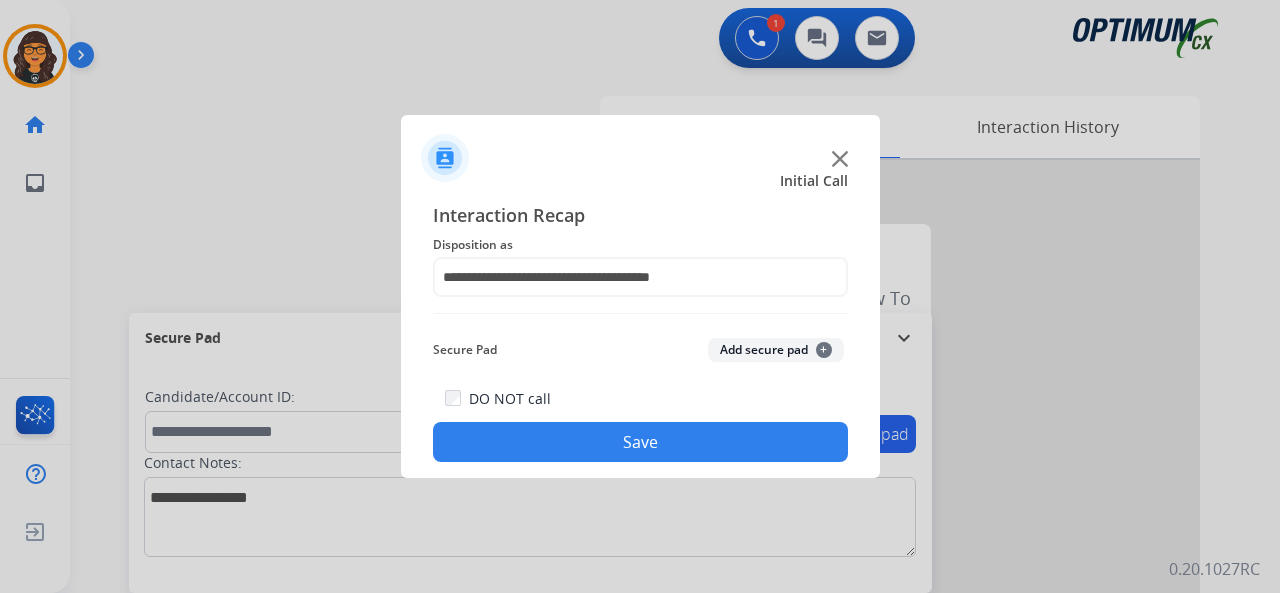 drag, startPoint x: 626, startPoint y: 431, endPoint x: 618, endPoint y: 443, distance: 14.422205 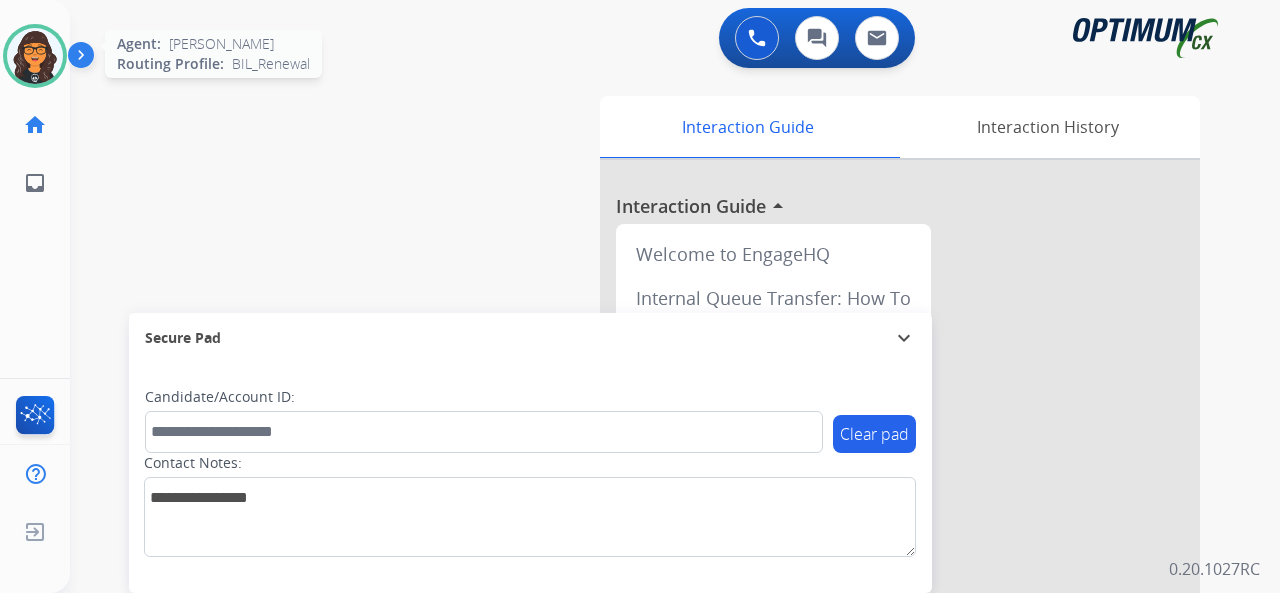 click at bounding box center [35, 56] 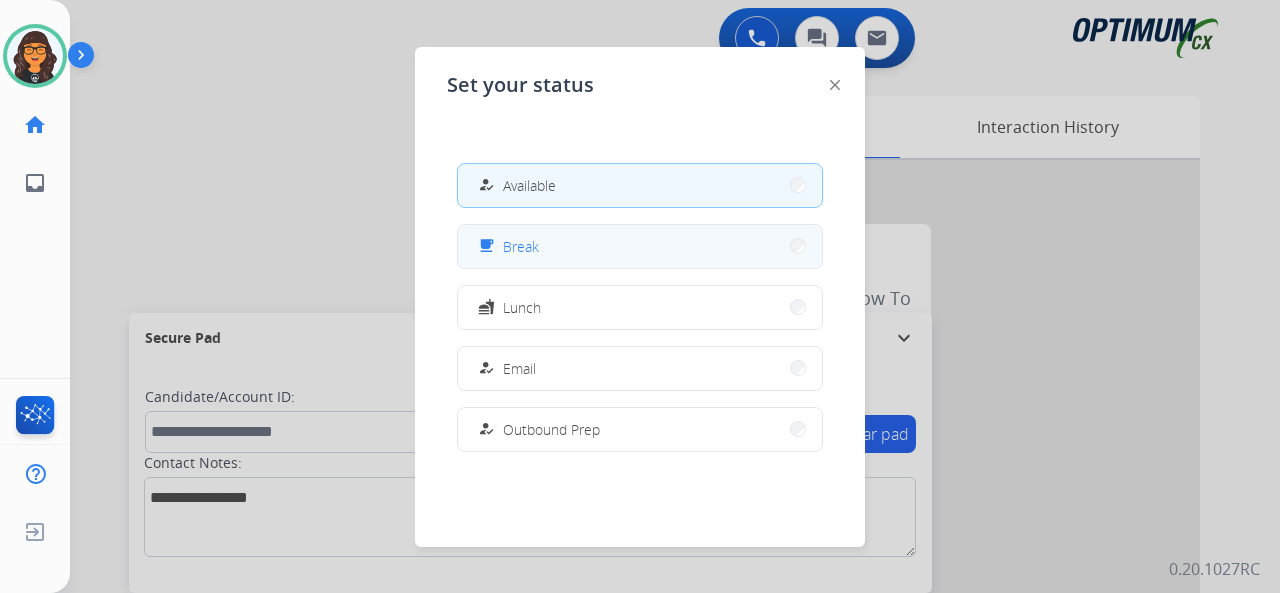 click on "free_breakfast Break" at bounding box center (640, 246) 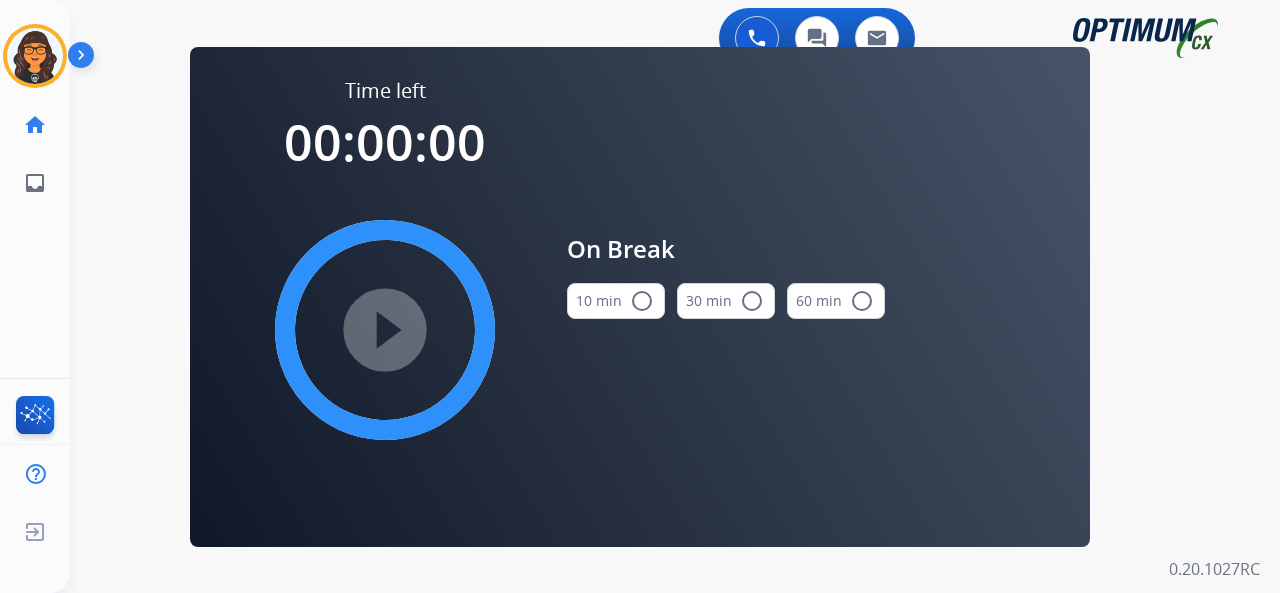 drag, startPoint x: 548, startPoint y: 308, endPoint x: 525, endPoint y: 319, distance: 25.495098 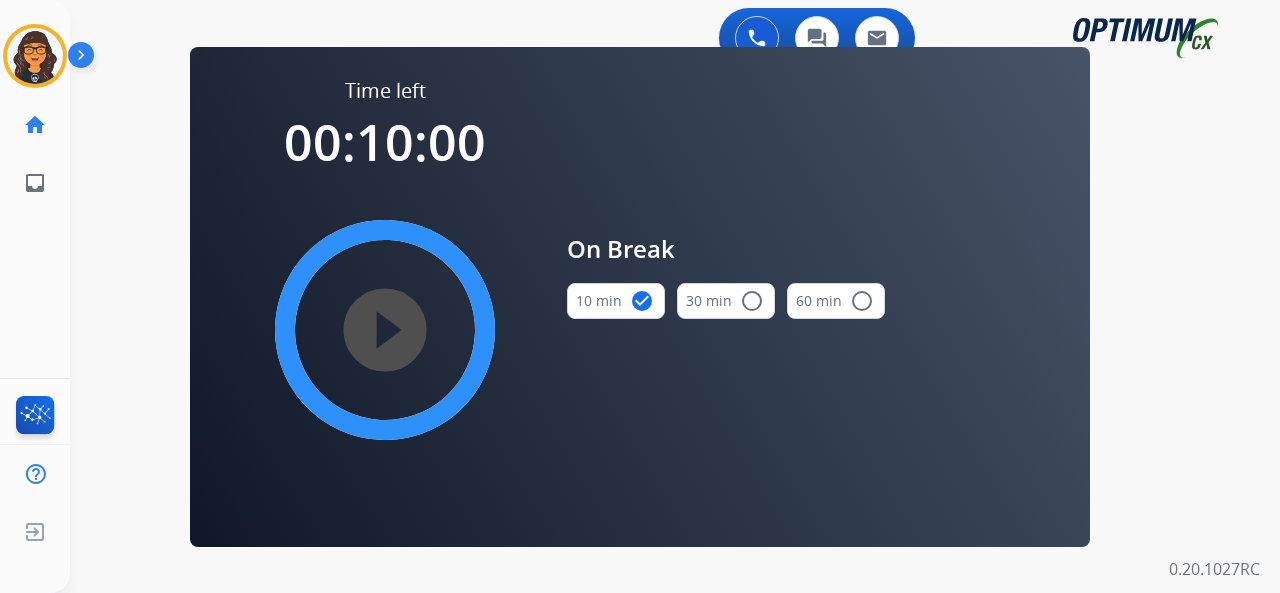 click on "play_circle_filled" at bounding box center [385, 330] 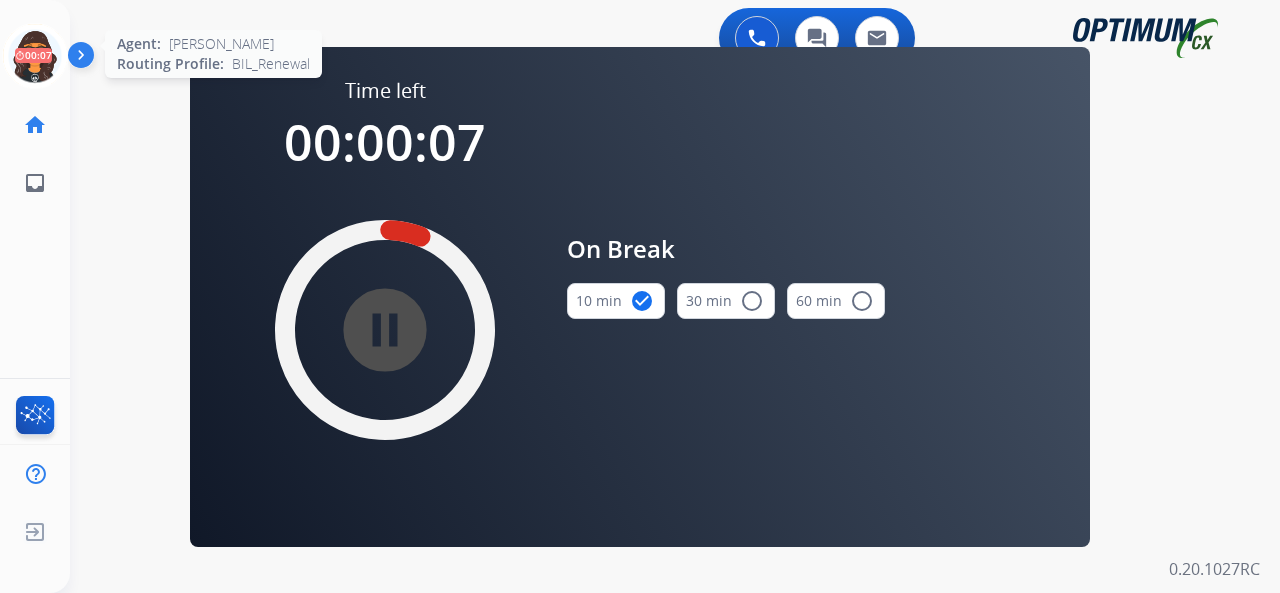 click 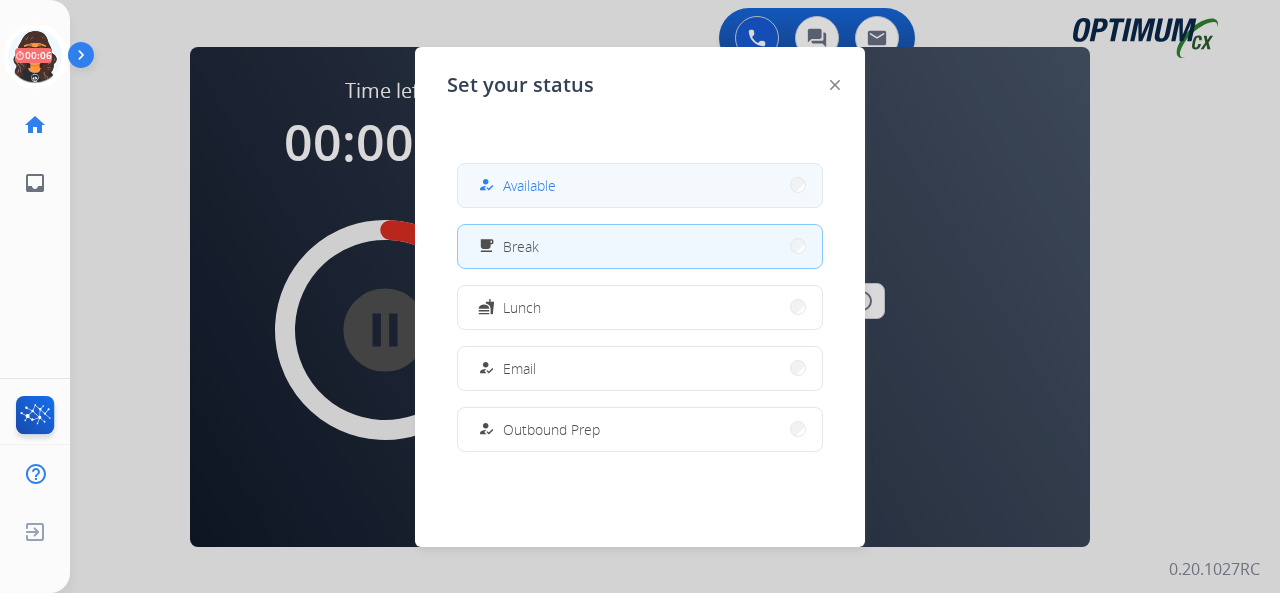 click on "Available" at bounding box center [529, 185] 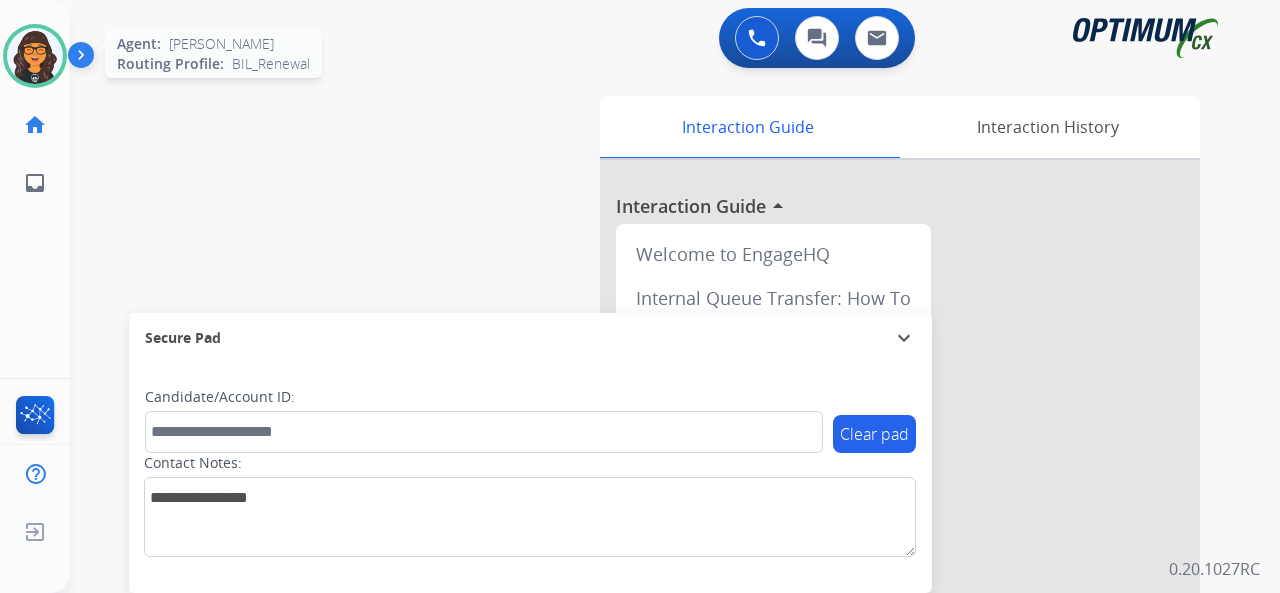 click at bounding box center [35, 56] 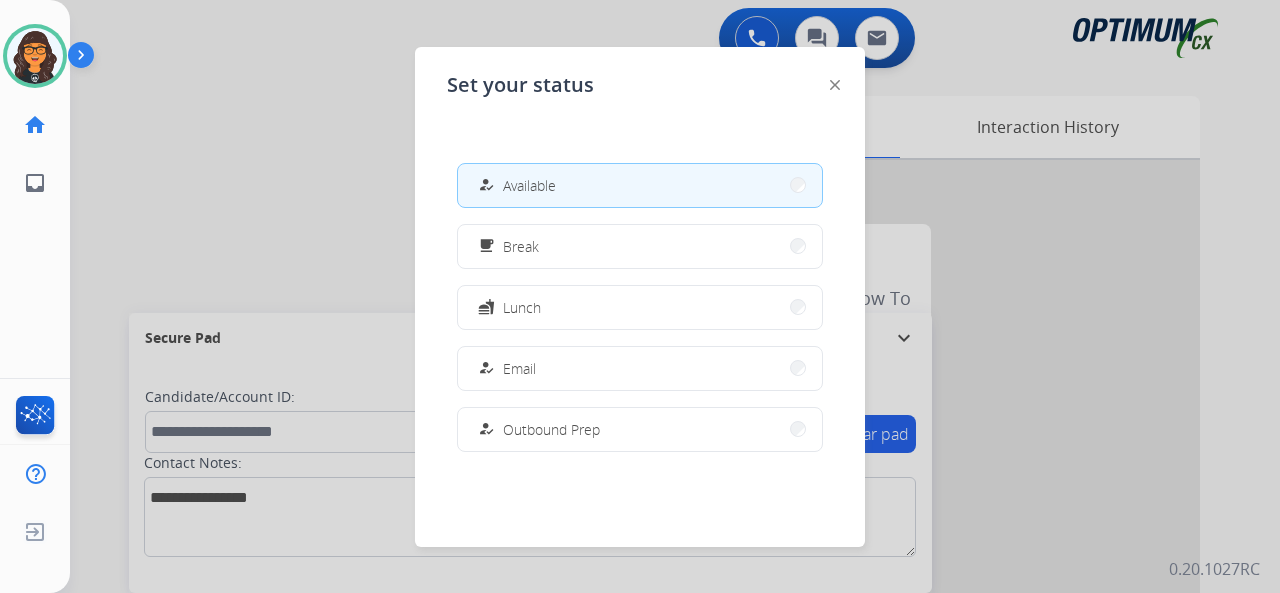 click 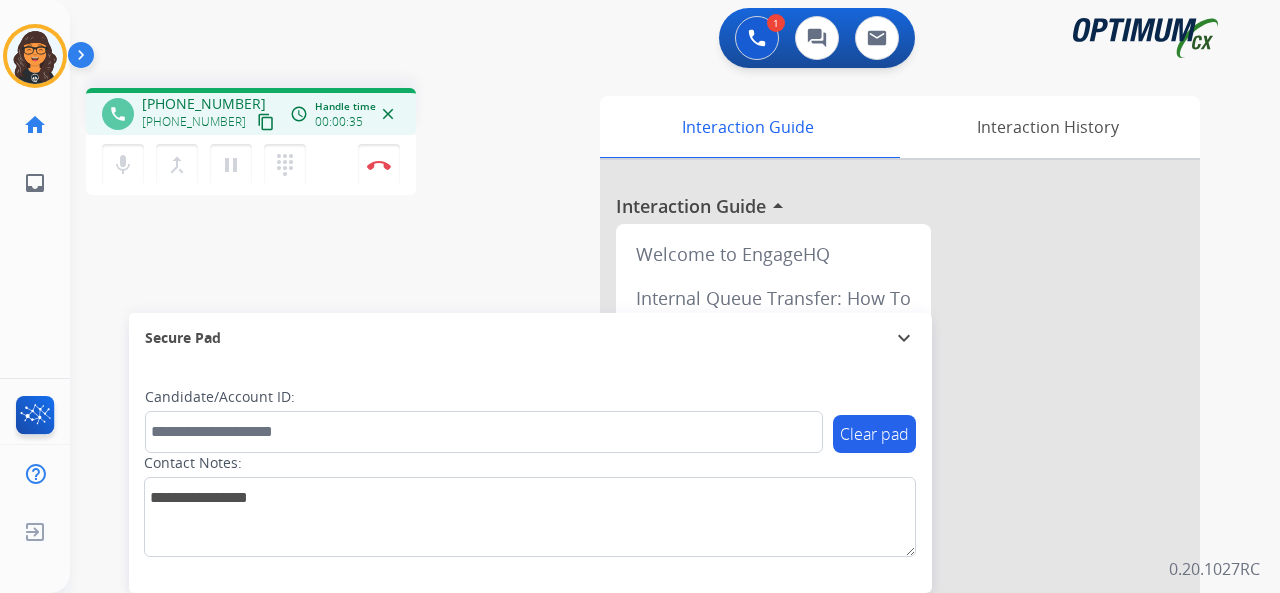 click on "content_copy" at bounding box center [266, 122] 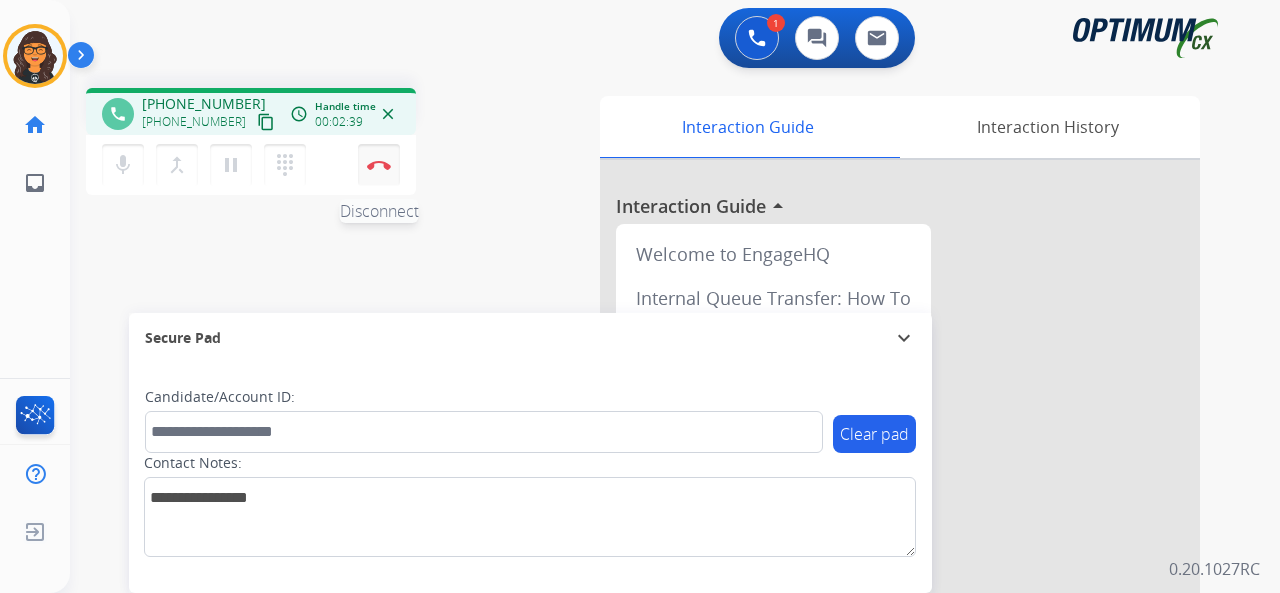 click at bounding box center (379, 165) 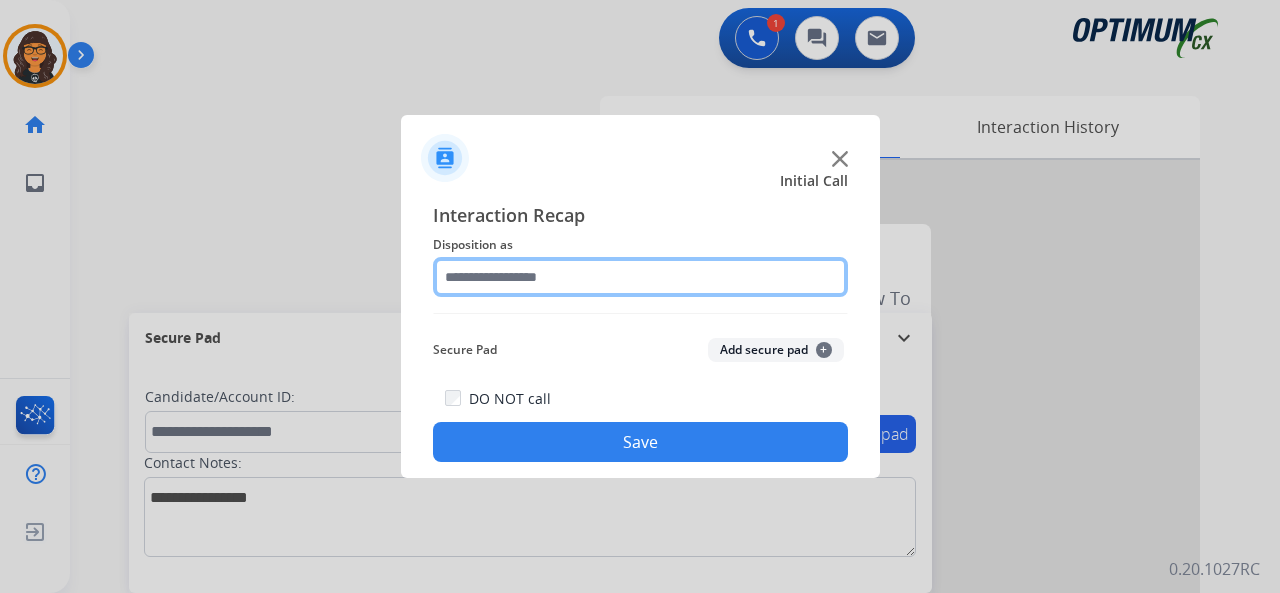click 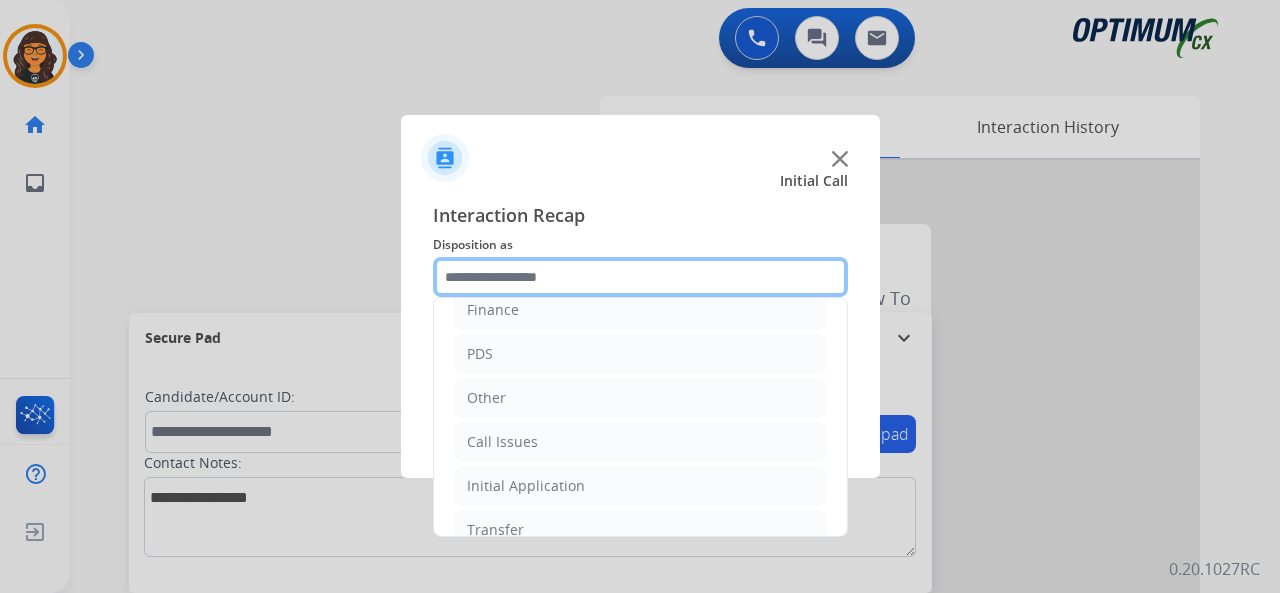 scroll, scrollTop: 130, scrollLeft: 0, axis: vertical 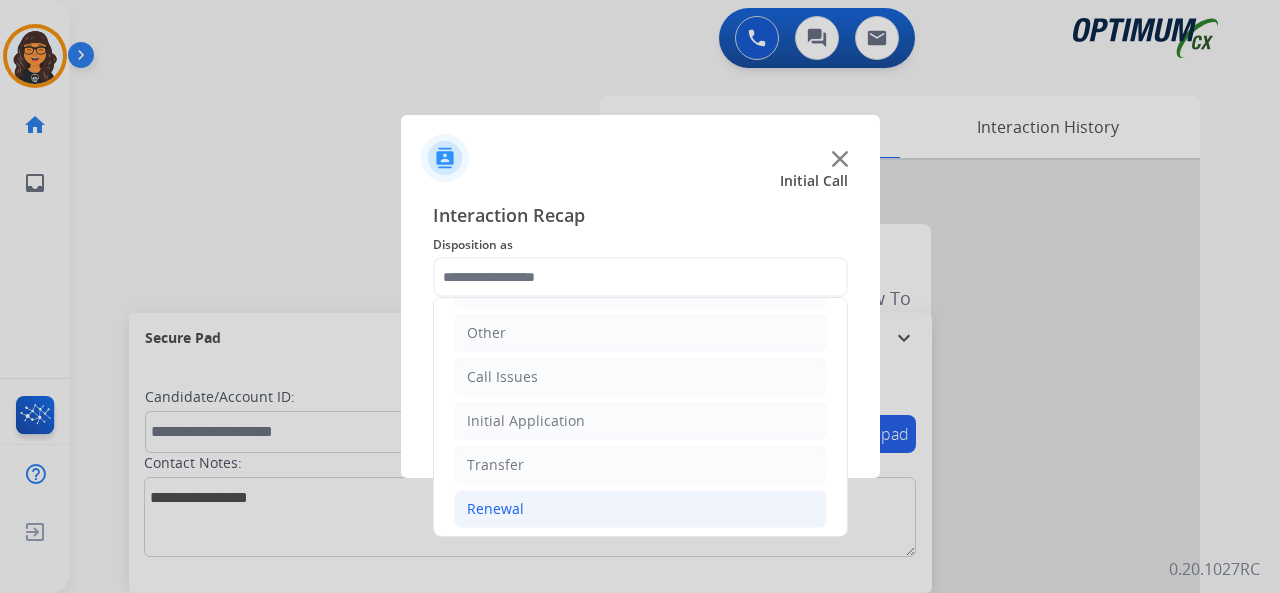click on "Renewal" 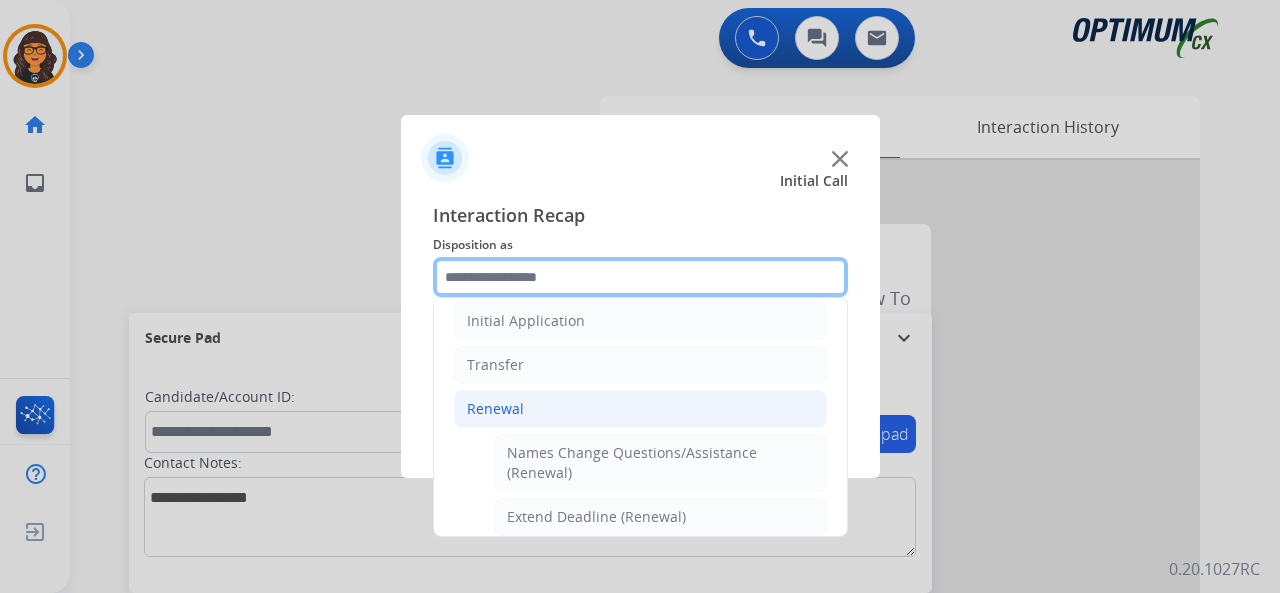 scroll, scrollTop: 430, scrollLeft: 0, axis: vertical 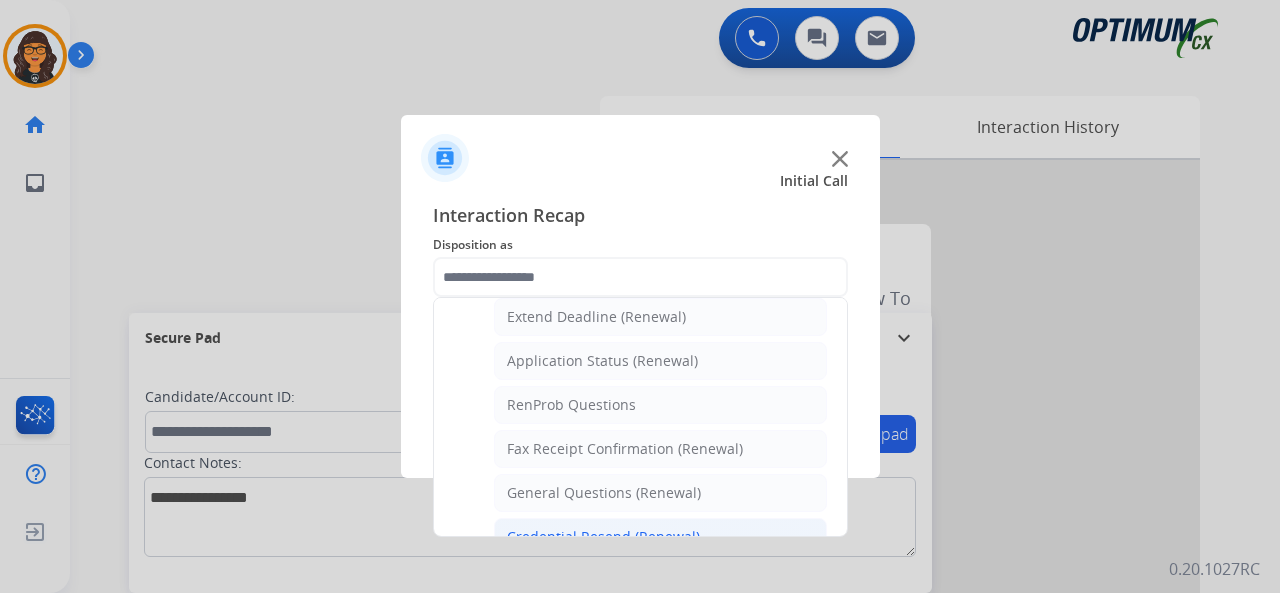 click on "Credential Resend (Renewal)" 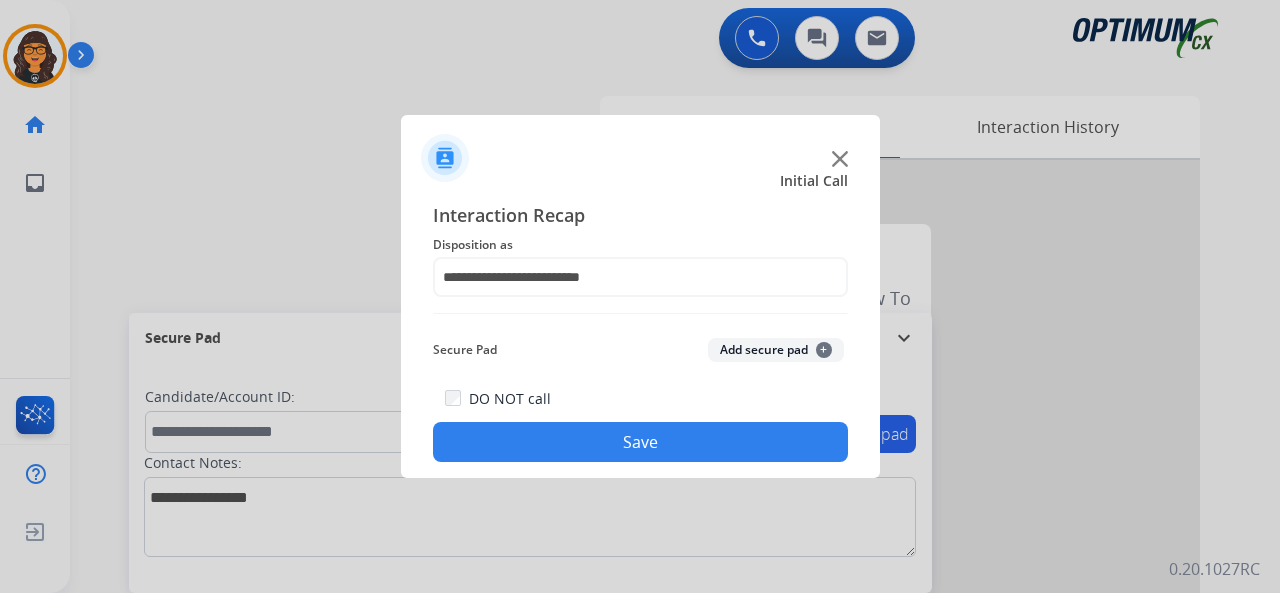 click on "Save" 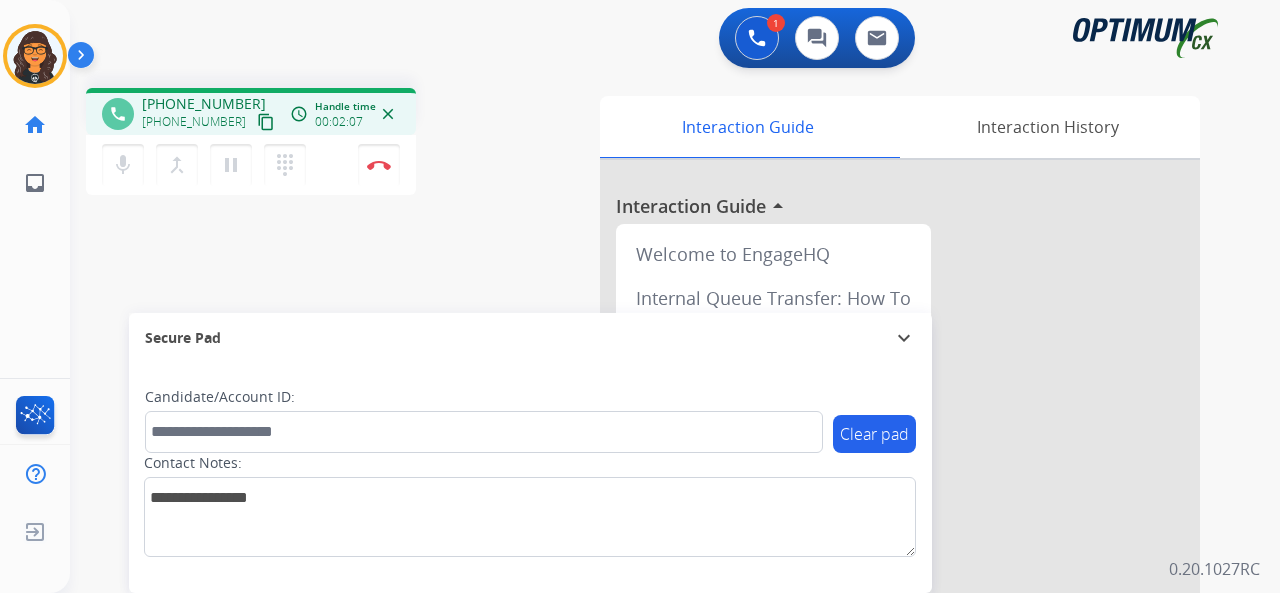 drag, startPoint x: 245, startPoint y: 126, endPoint x: 248, endPoint y: 61, distance: 65.06919 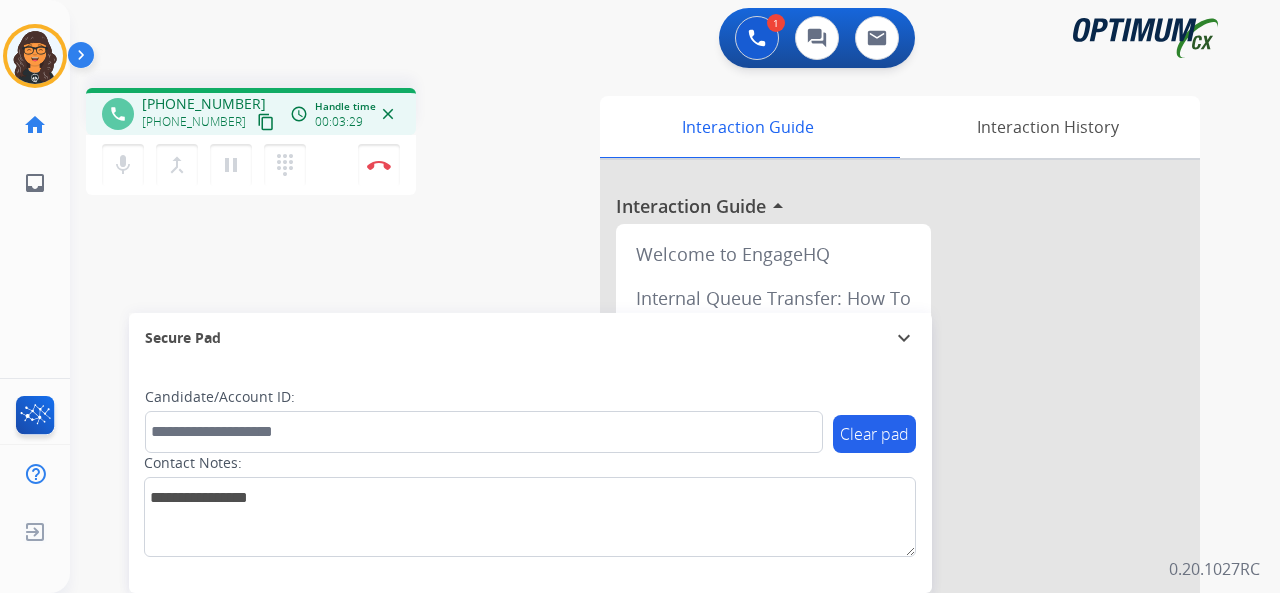 drag, startPoint x: 240, startPoint y: 117, endPoint x: 245, endPoint y: 61, distance: 56.22277 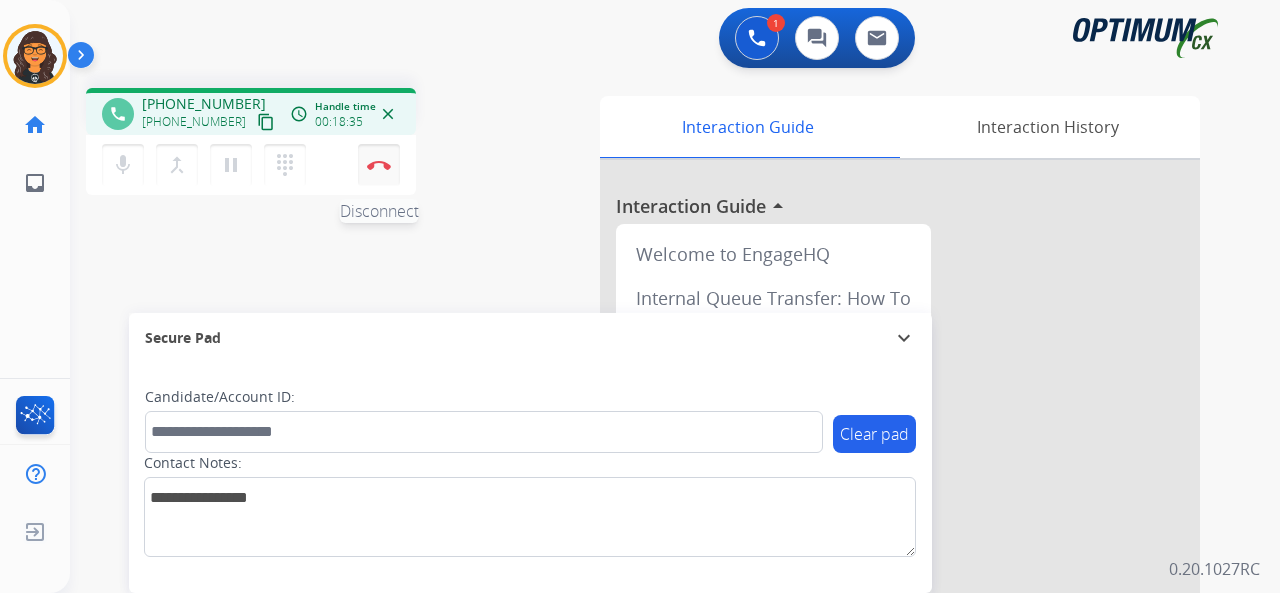 click at bounding box center [379, 165] 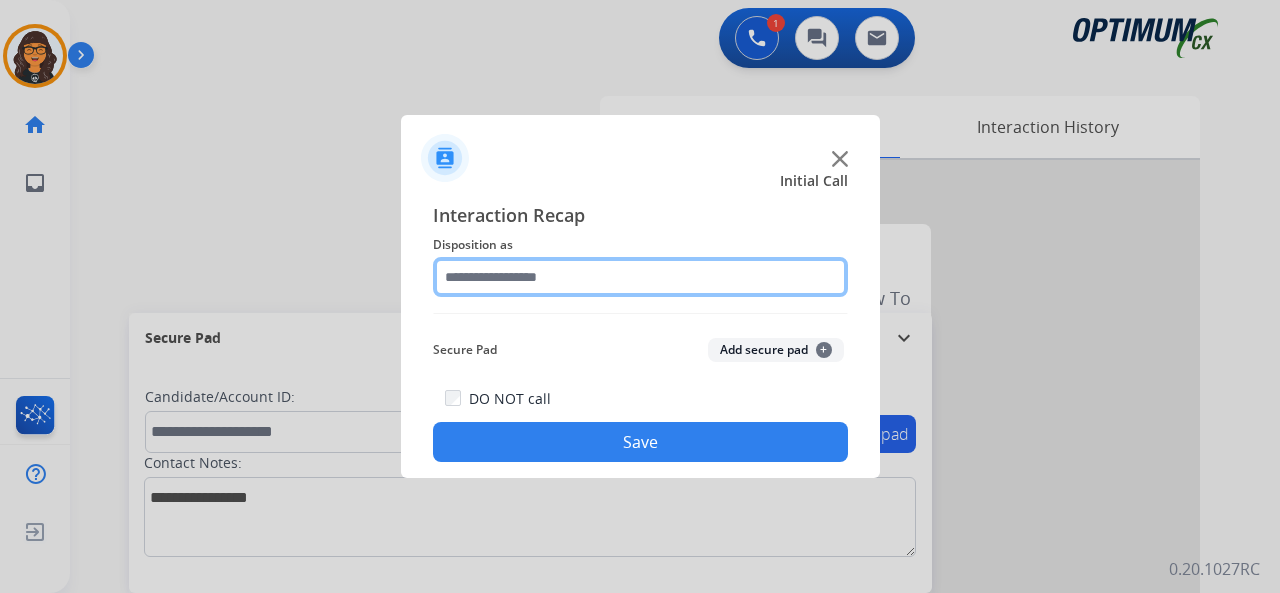 click 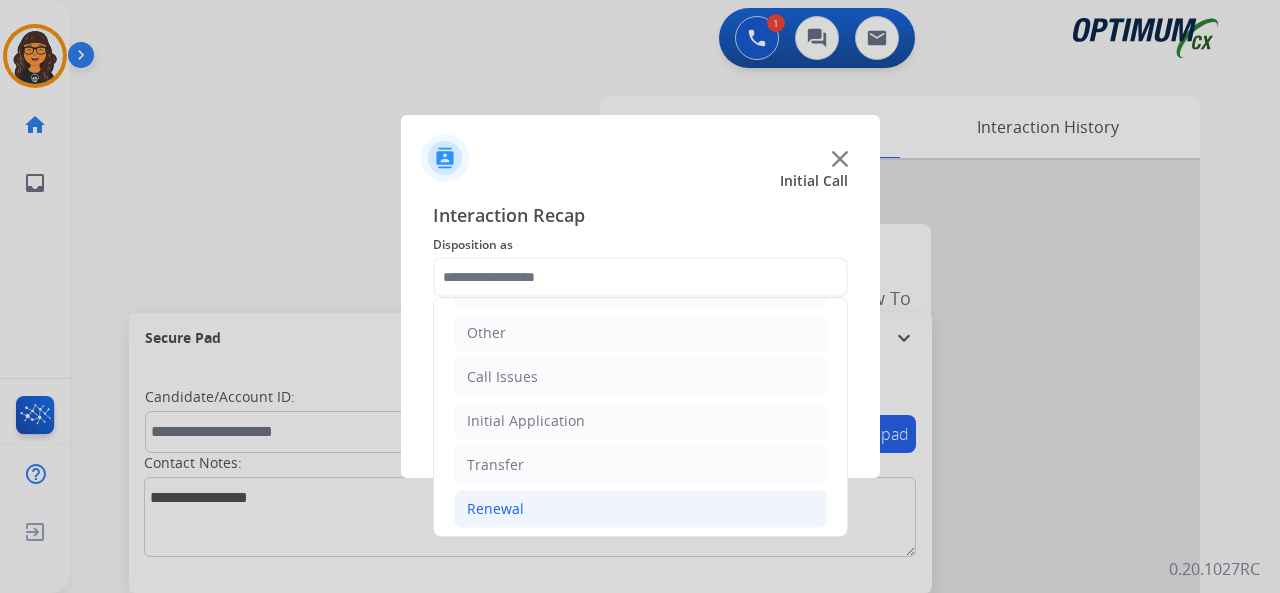 click on "Renewal" 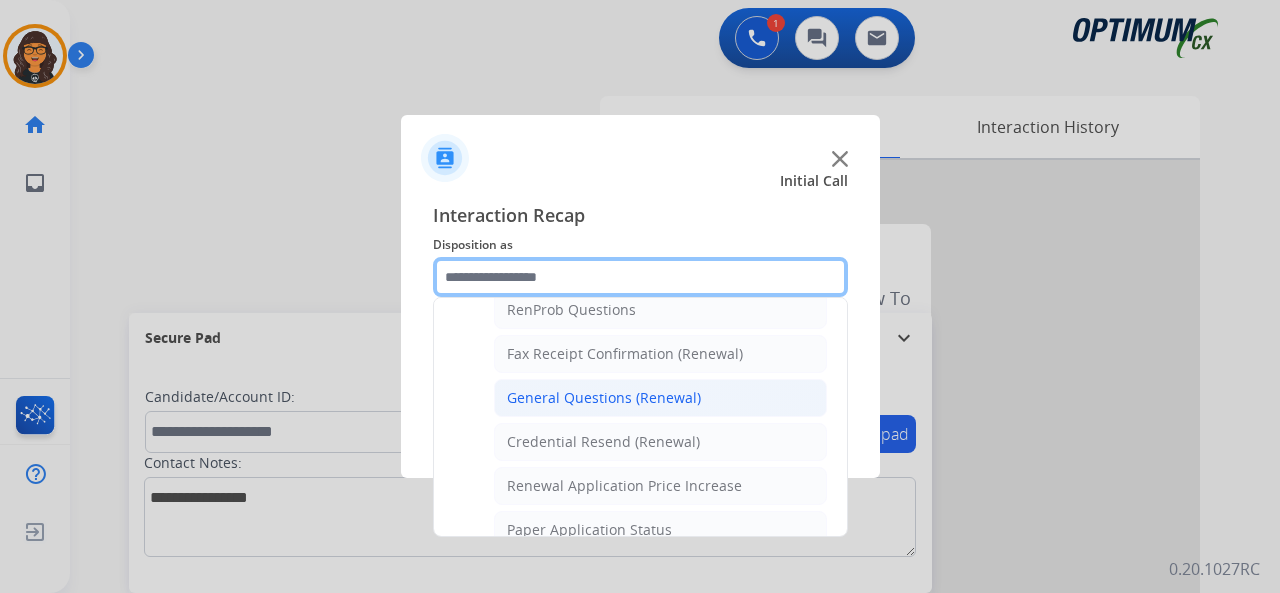 scroll, scrollTop: 556, scrollLeft: 0, axis: vertical 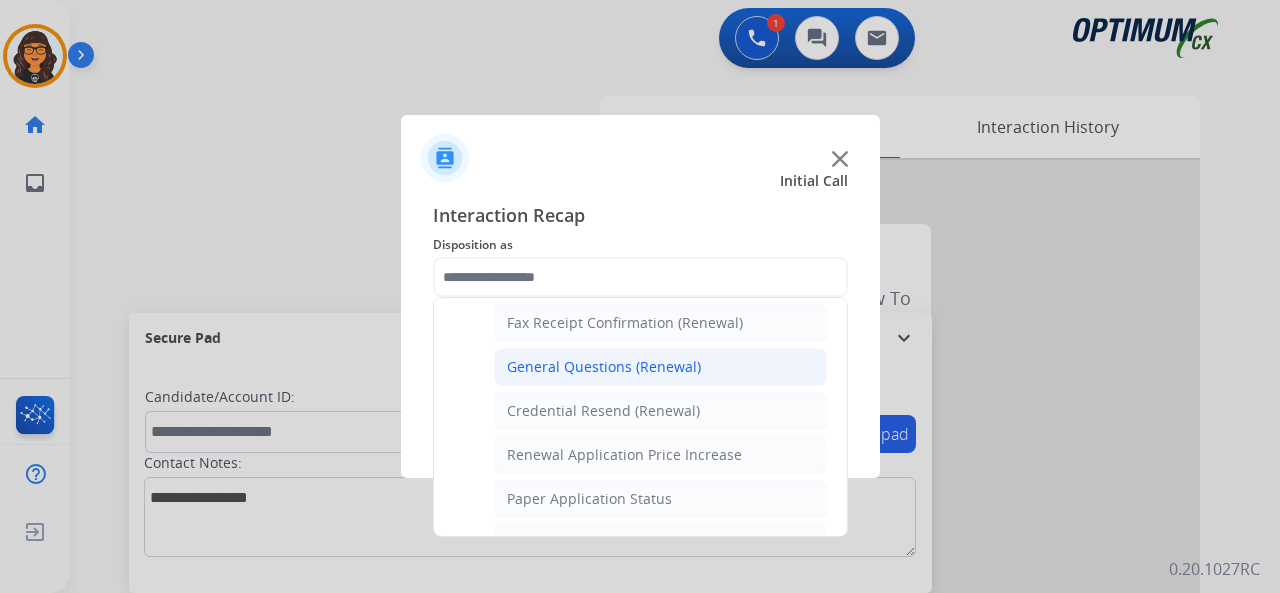 click on "General Questions (Renewal)" 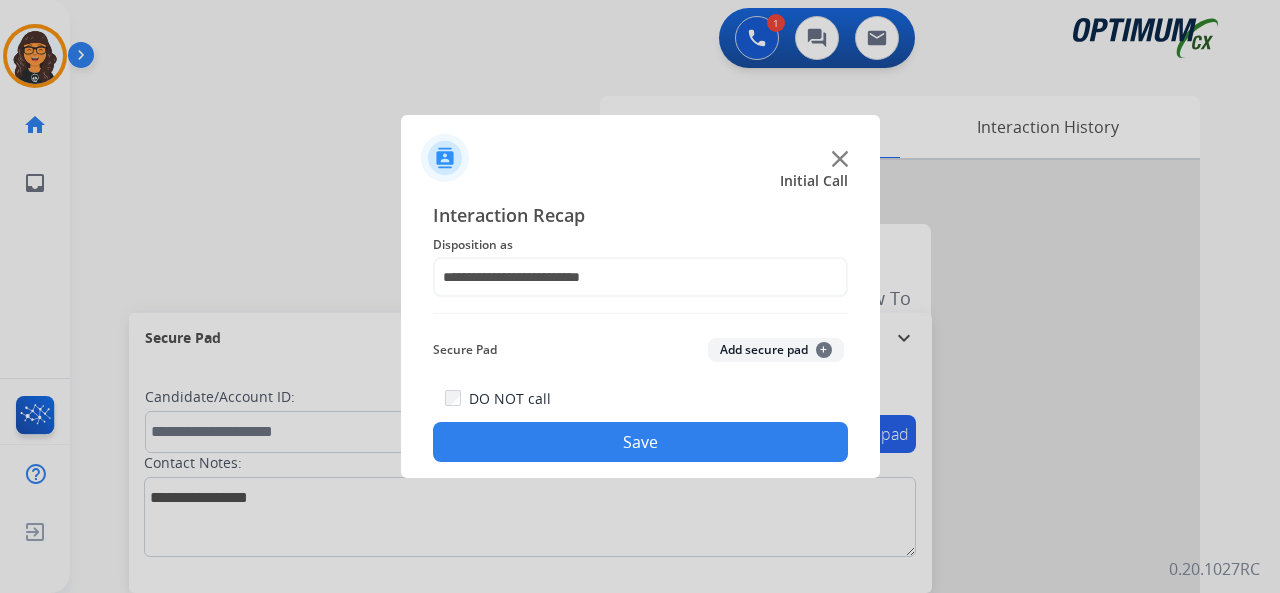click on "Save" 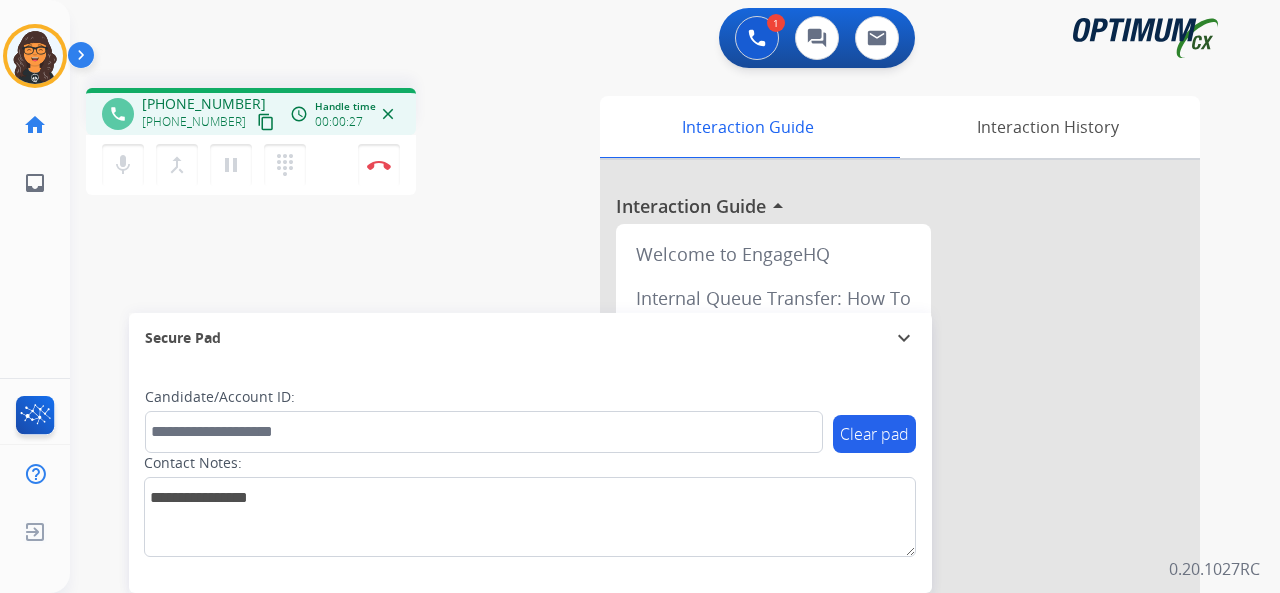 click on "content_copy" at bounding box center [266, 122] 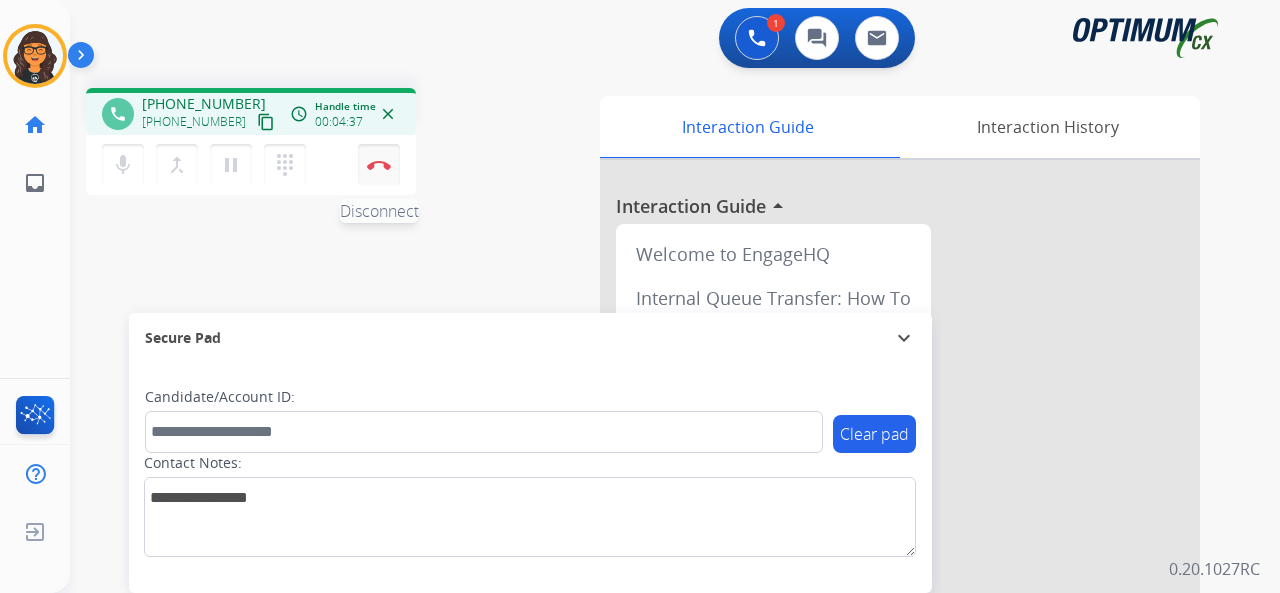 click at bounding box center (379, 165) 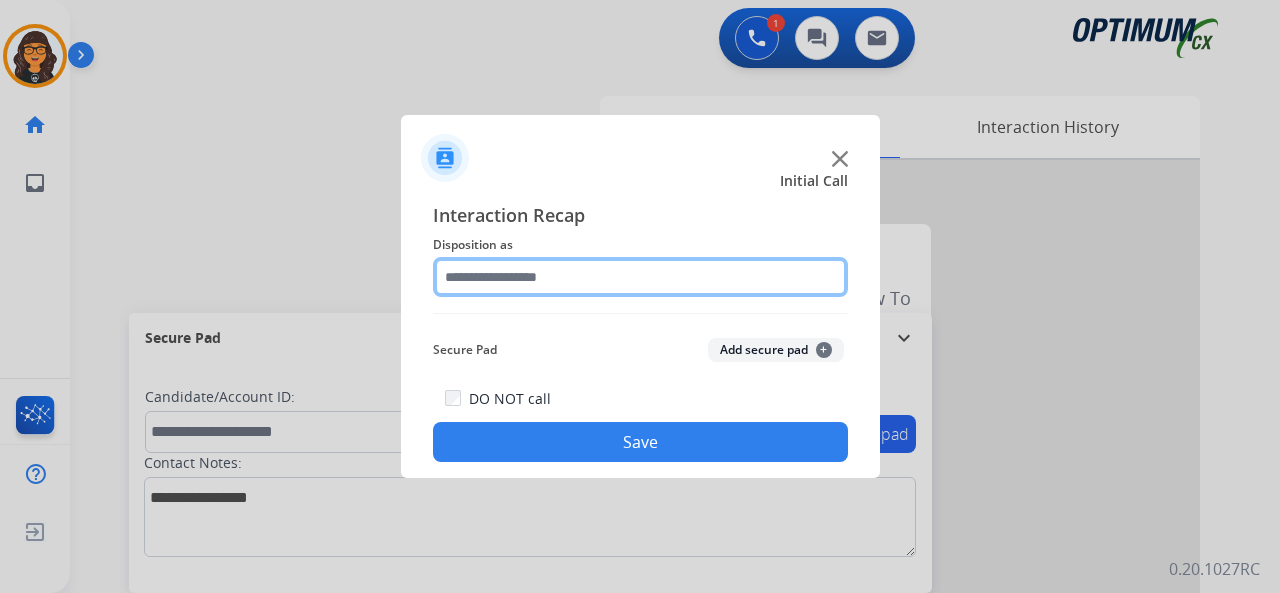 click 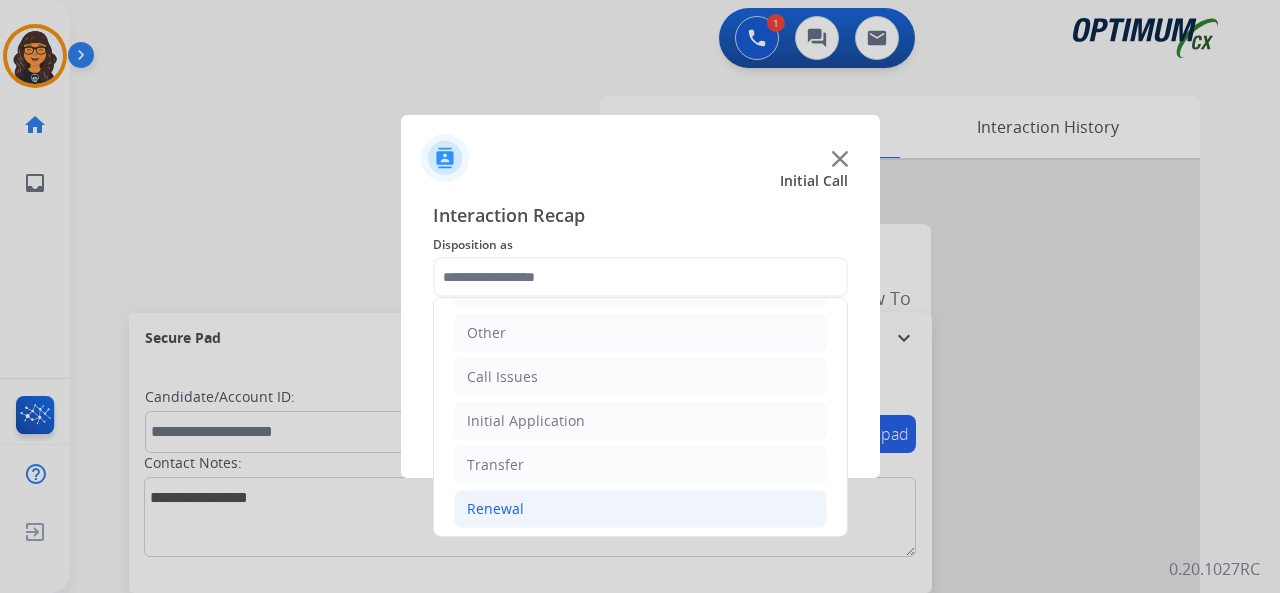 click on "Renewal" 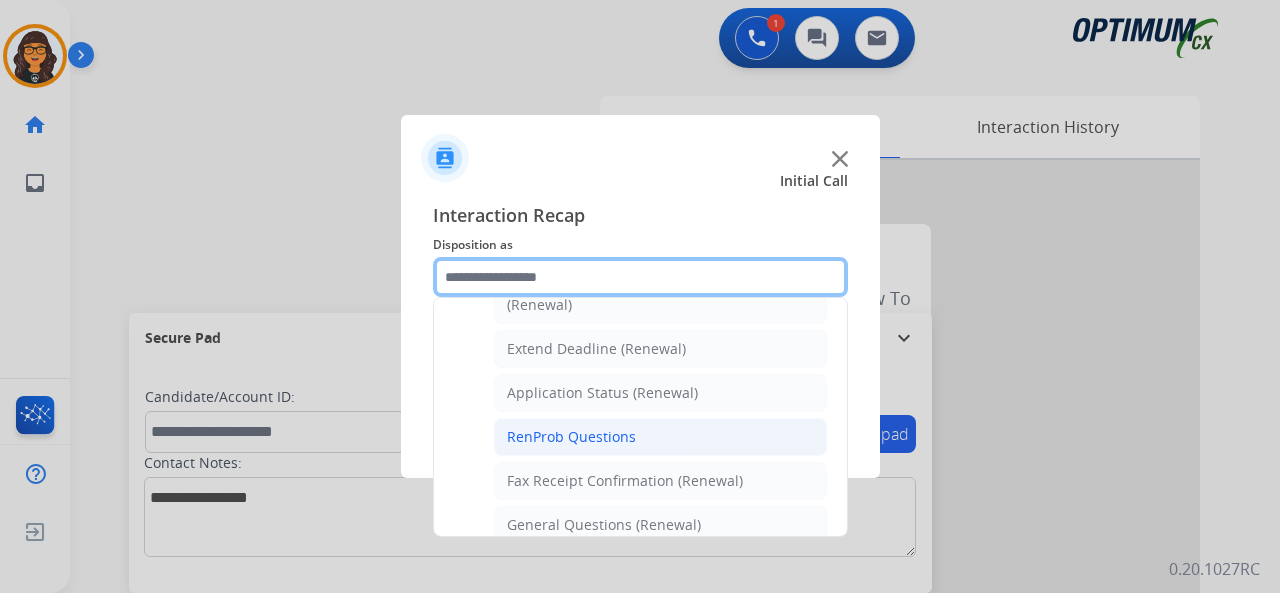 scroll, scrollTop: 430, scrollLeft: 0, axis: vertical 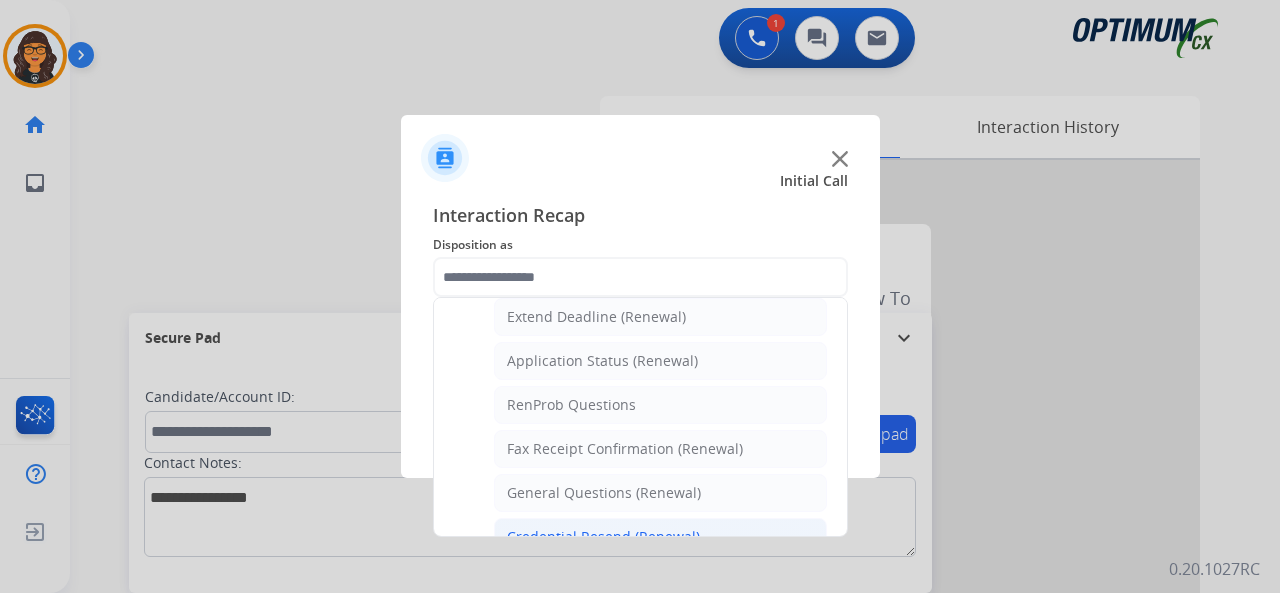 click on "Credential Resend (Renewal)" 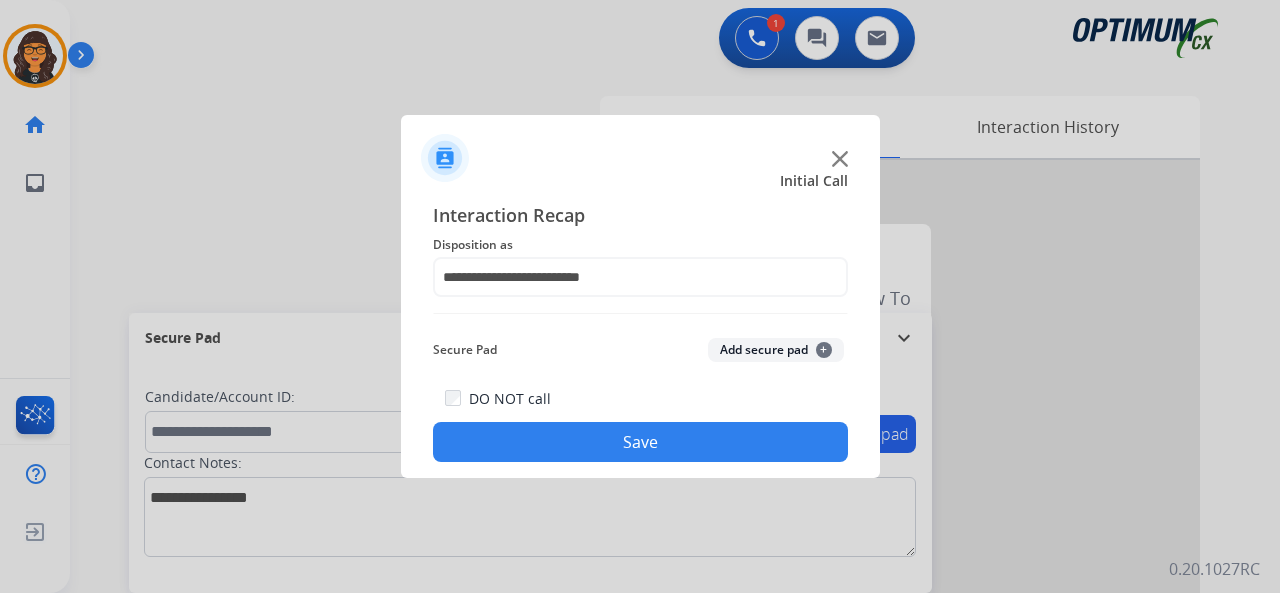 drag, startPoint x: 593, startPoint y: 447, endPoint x: 343, endPoint y: 1, distance: 511.28857 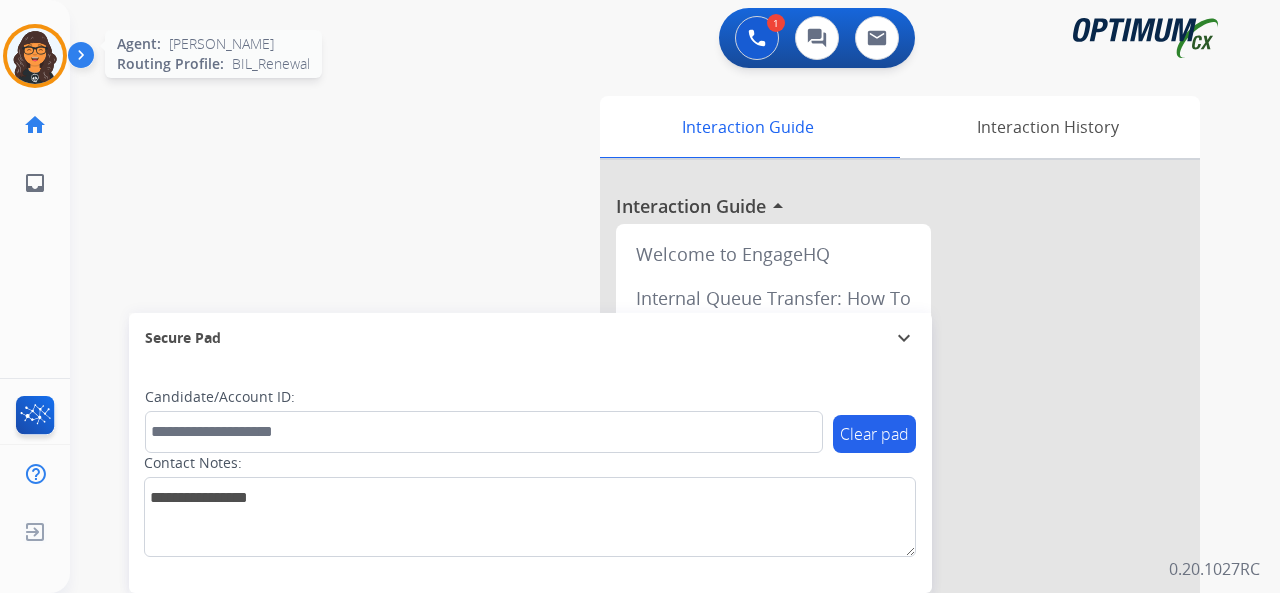 click at bounding box center [35, 56] 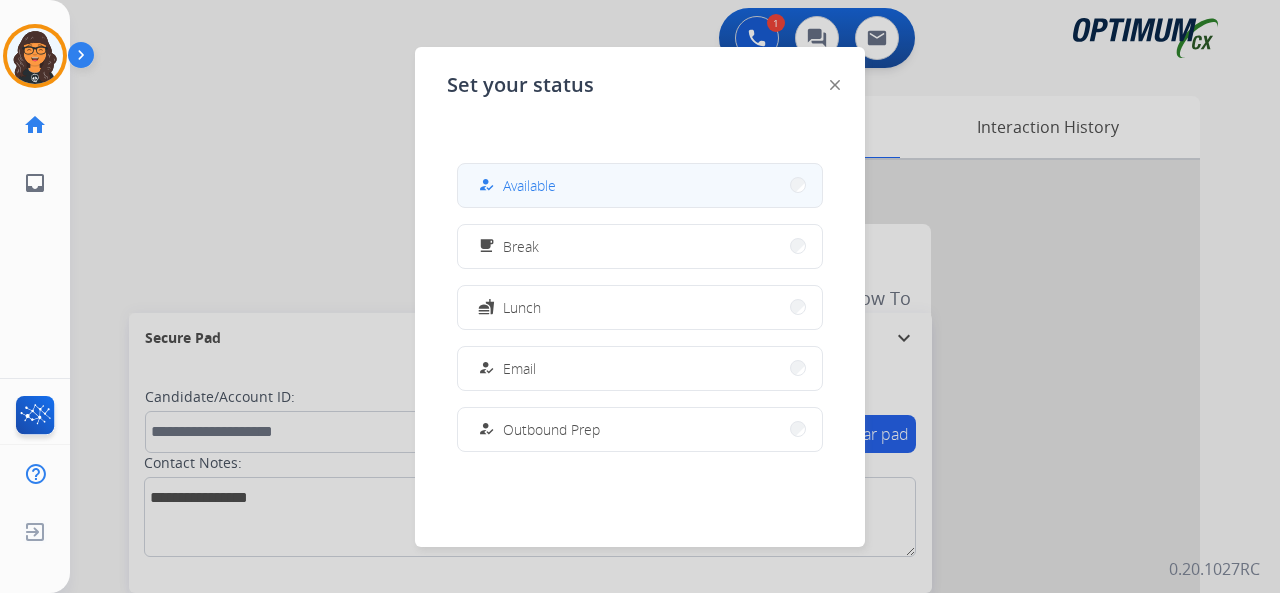 click on "Available" at bounding box center [529, 185] 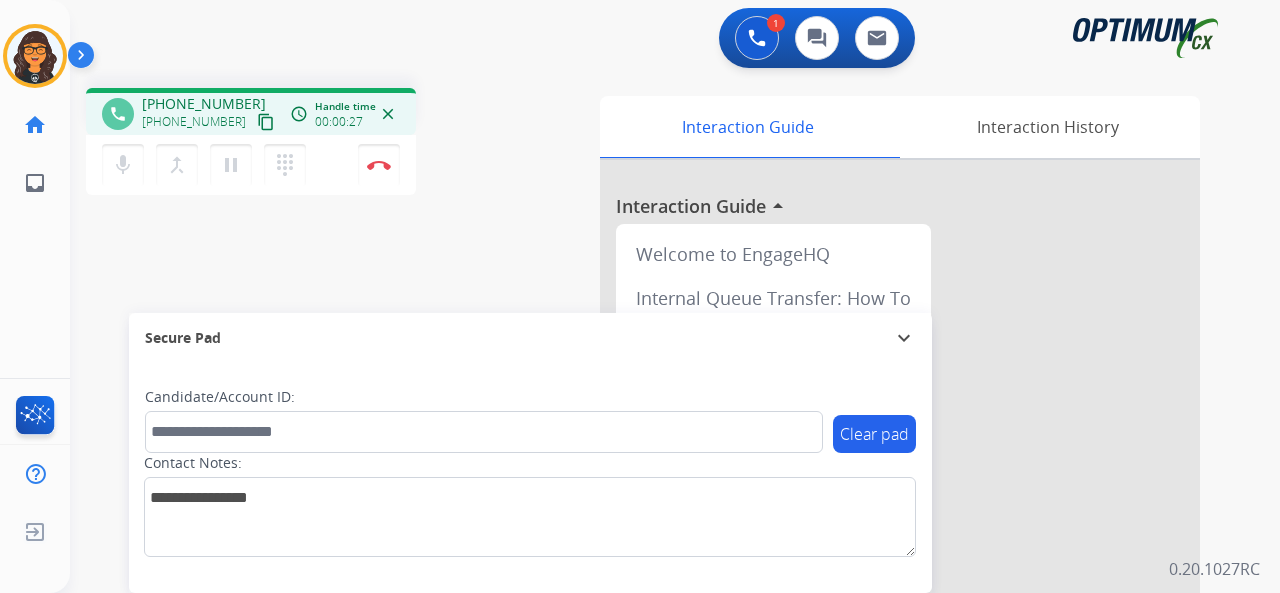 click on "content_copy" at bounding box center [266, 122] 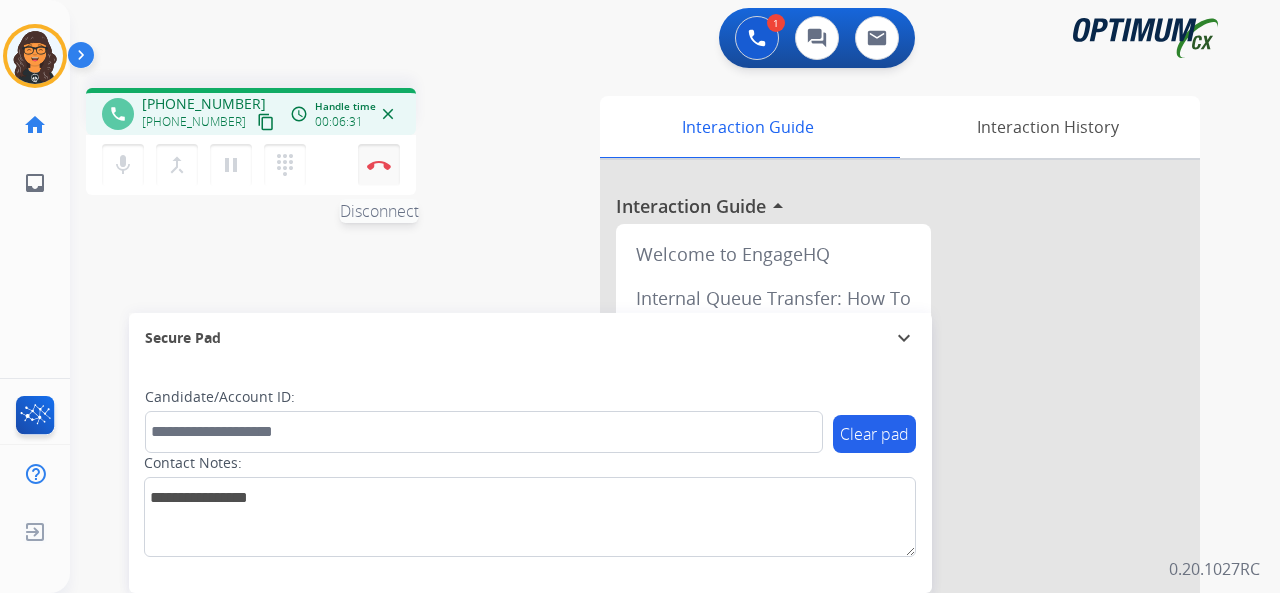 click on "Disconnect" at bounding box center [379, 165] 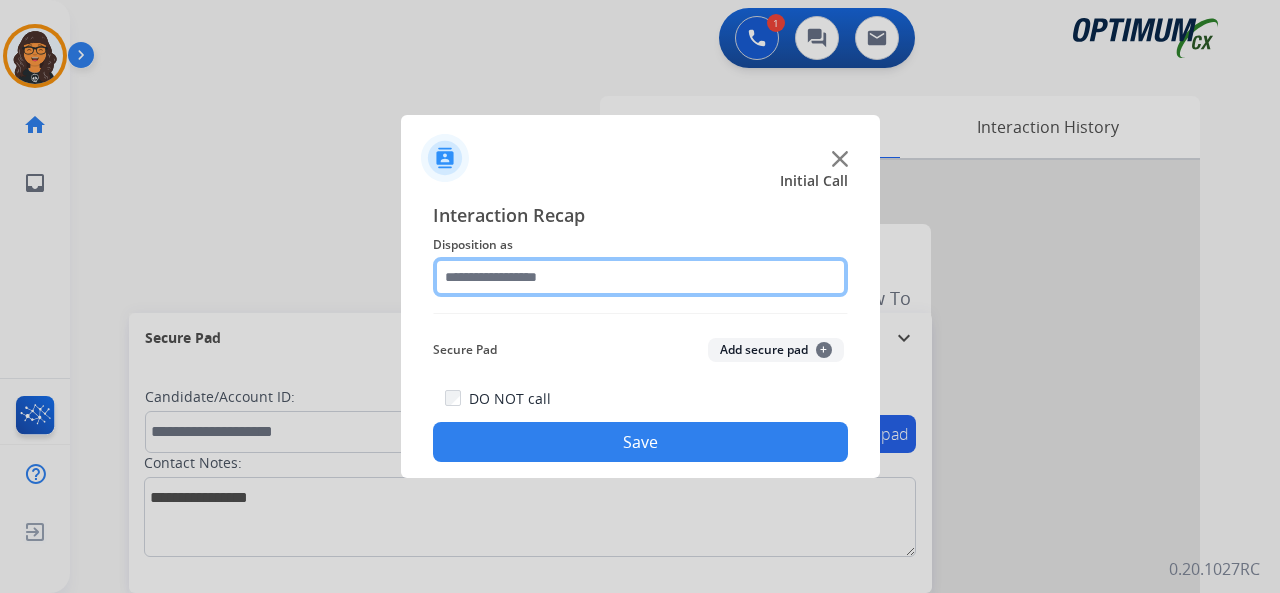 click 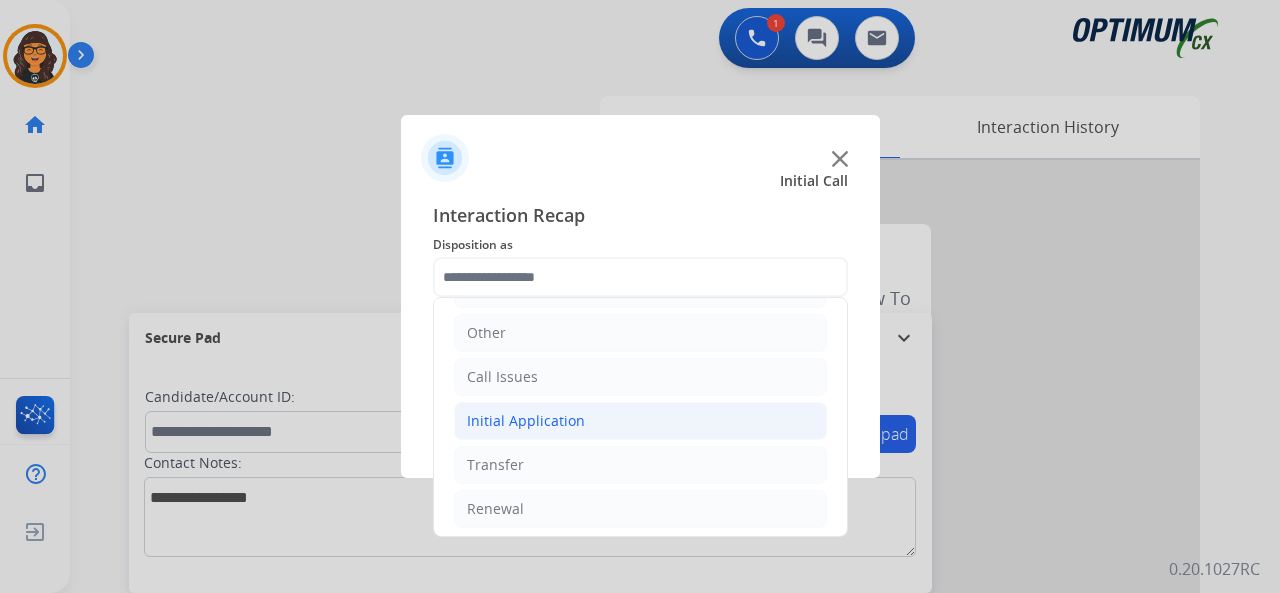 click on "Initial Application" 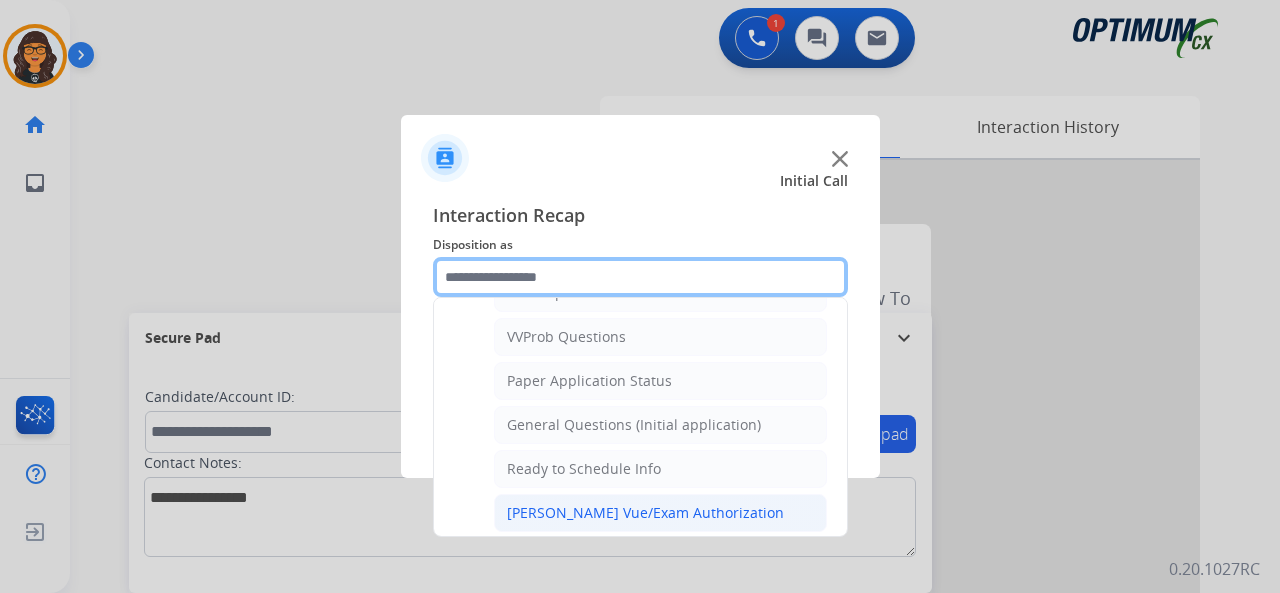 scroll, scrollTop: 1130, scrollLeft: 0, axis: vertical 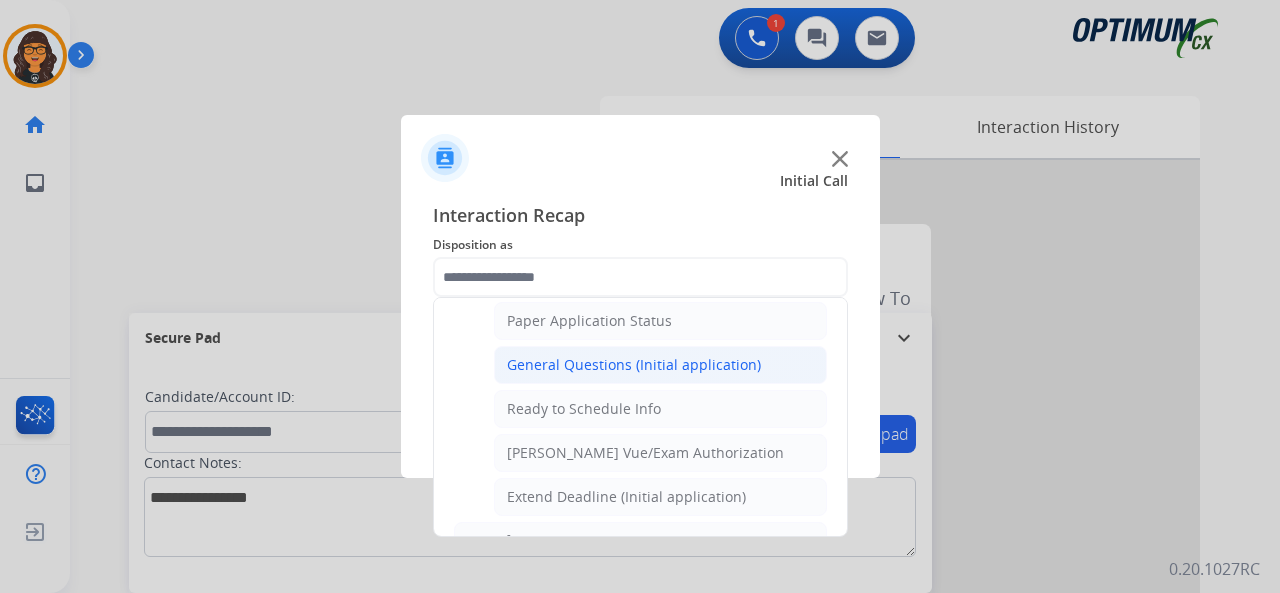 click on "General Questions (Initial application)" 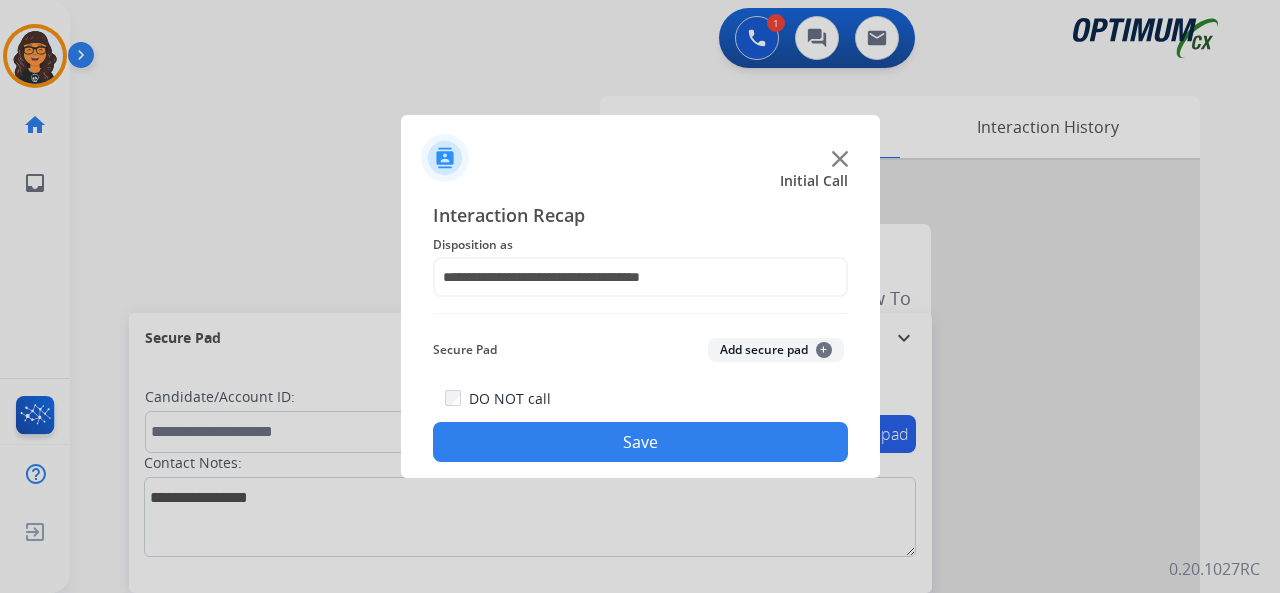 click on "Save" 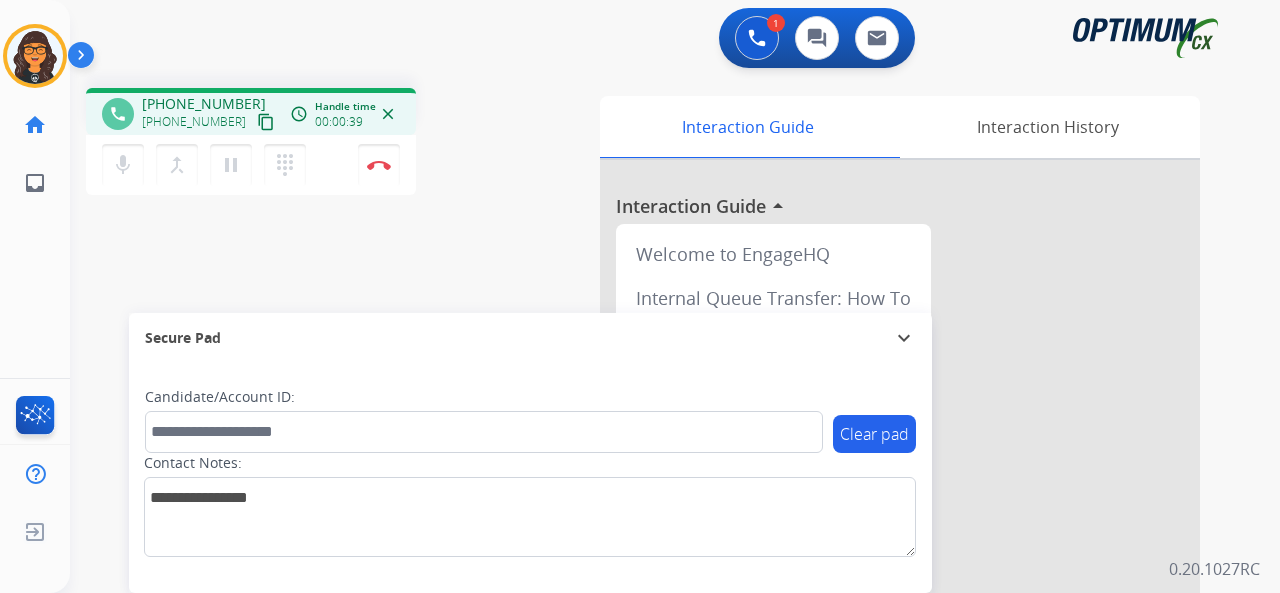 click on "content_copy" at bounding box center [266, 122] 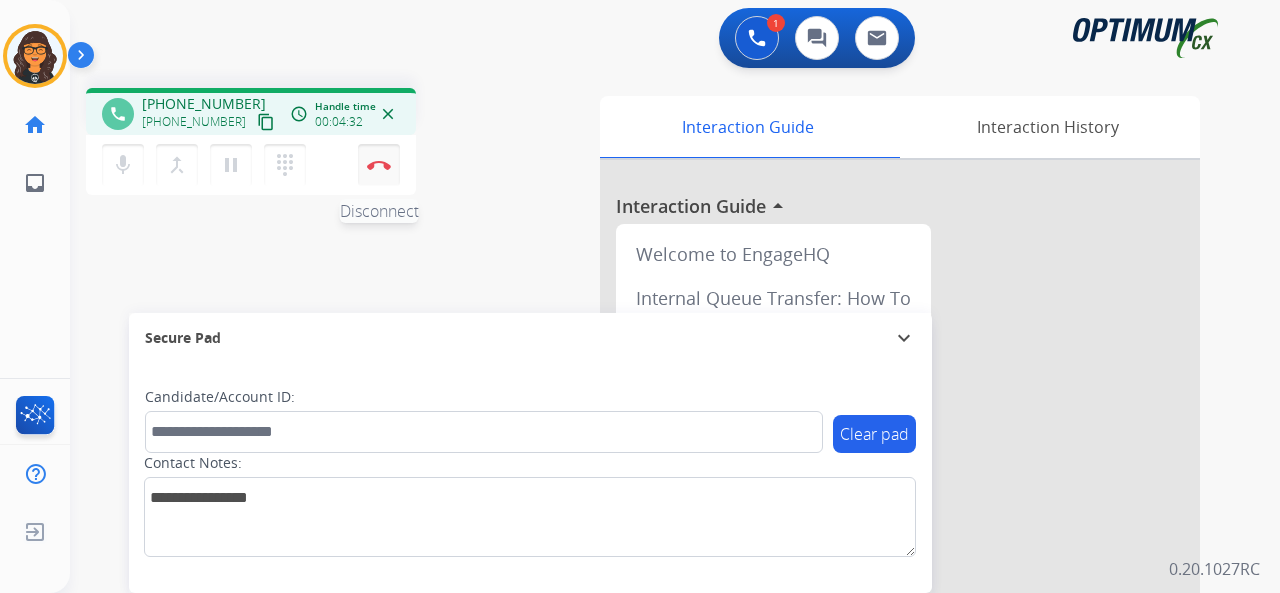 click at bounding box center [379, 165] 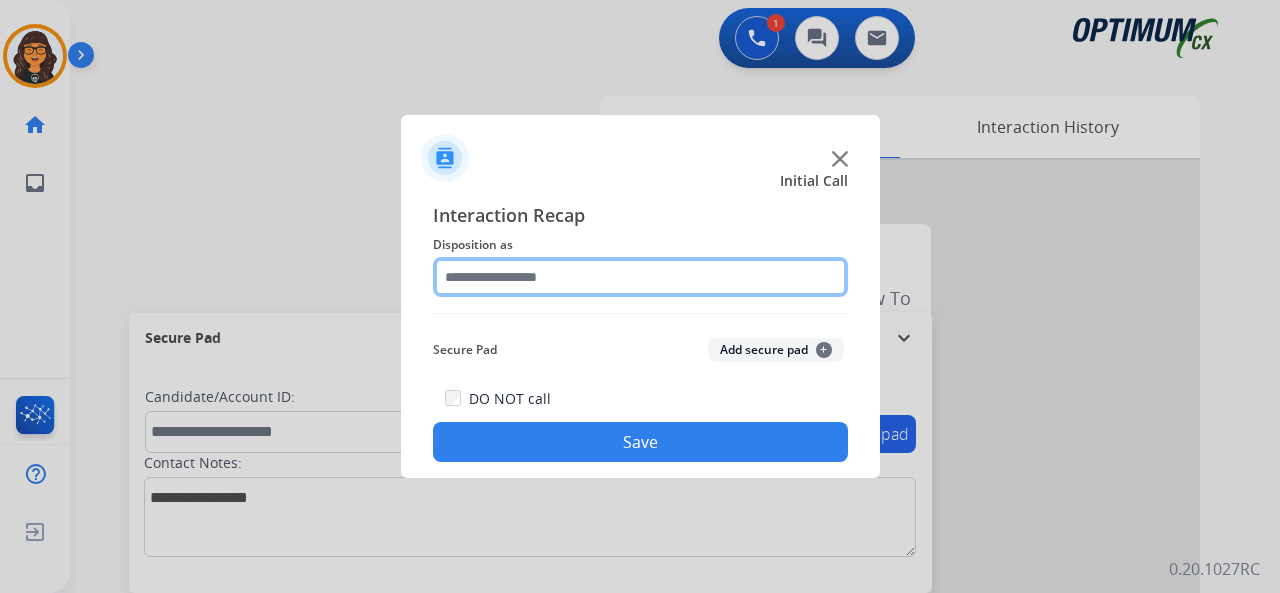click 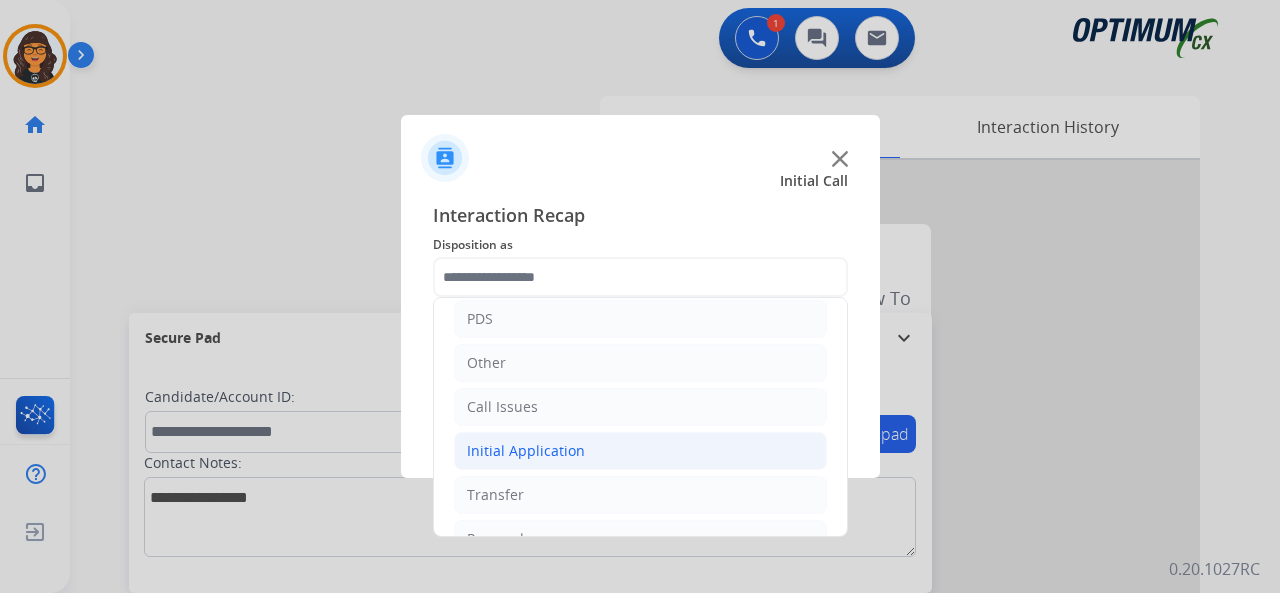 click on "Initial Application" 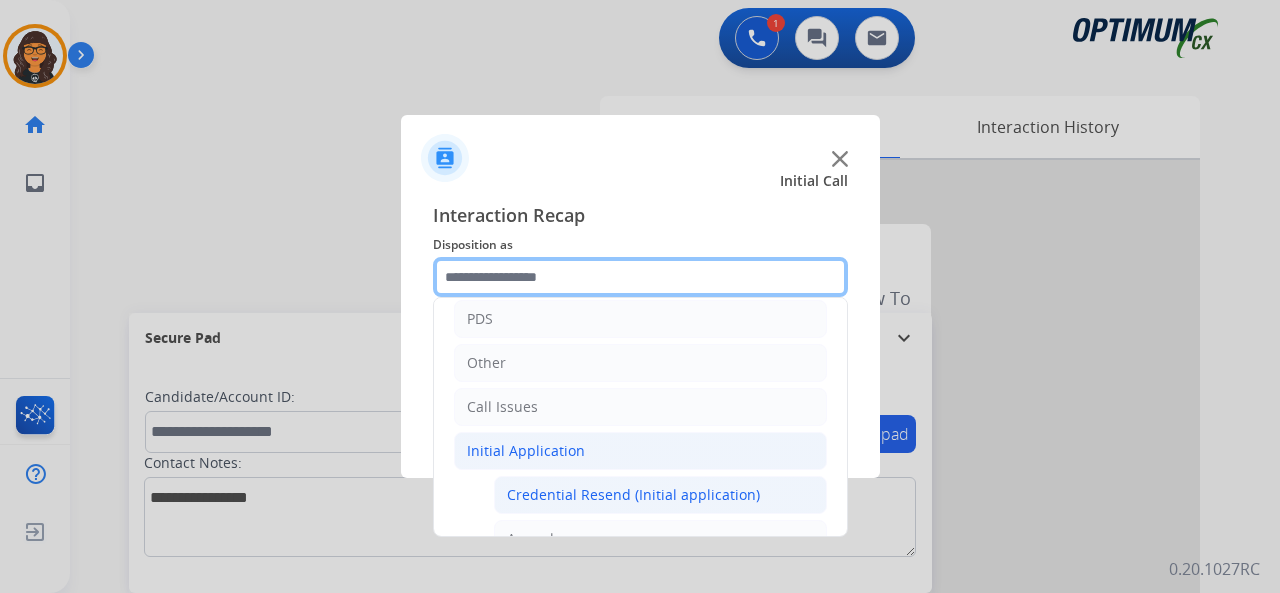 scroll, scrollTop: 200, scrollLeft: 0, axis: vertical 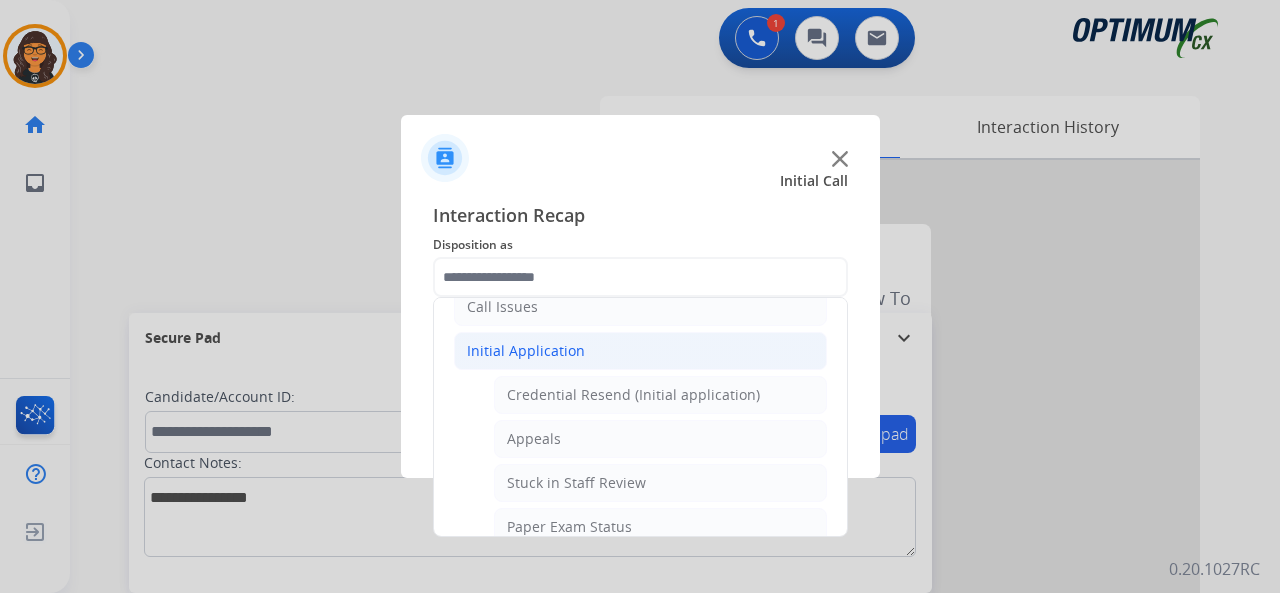 drag, startPoint x: 526, startPoint y: 443, endPoint x: 536, endPoint y: 452, distance: 13.453624 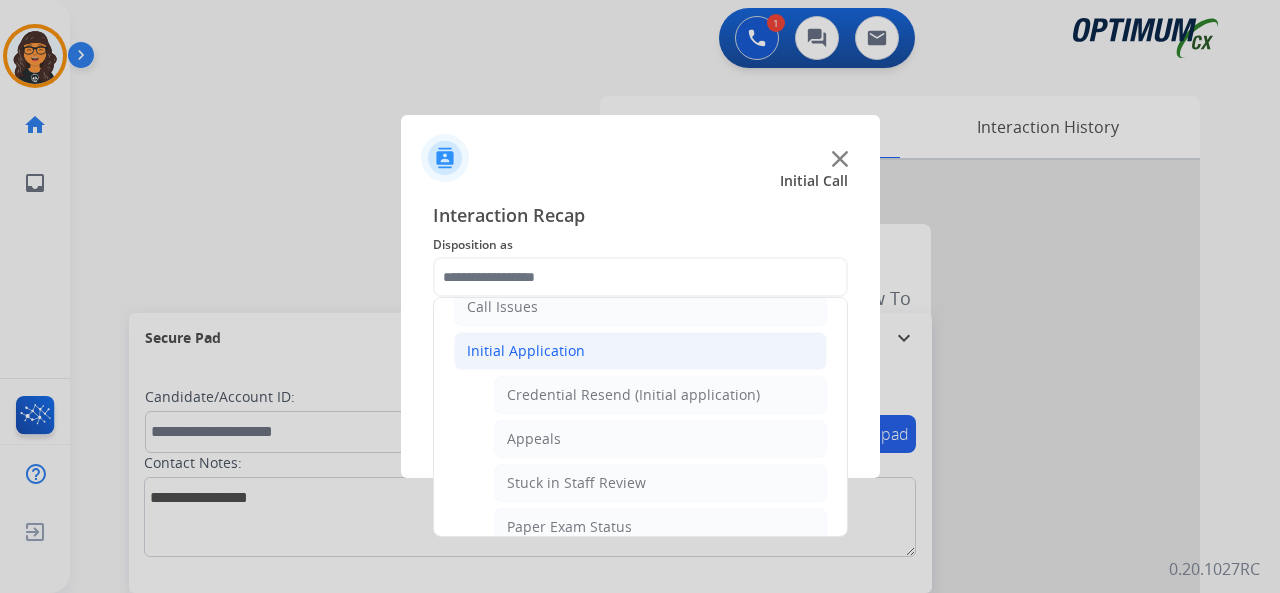click on "Appeals" 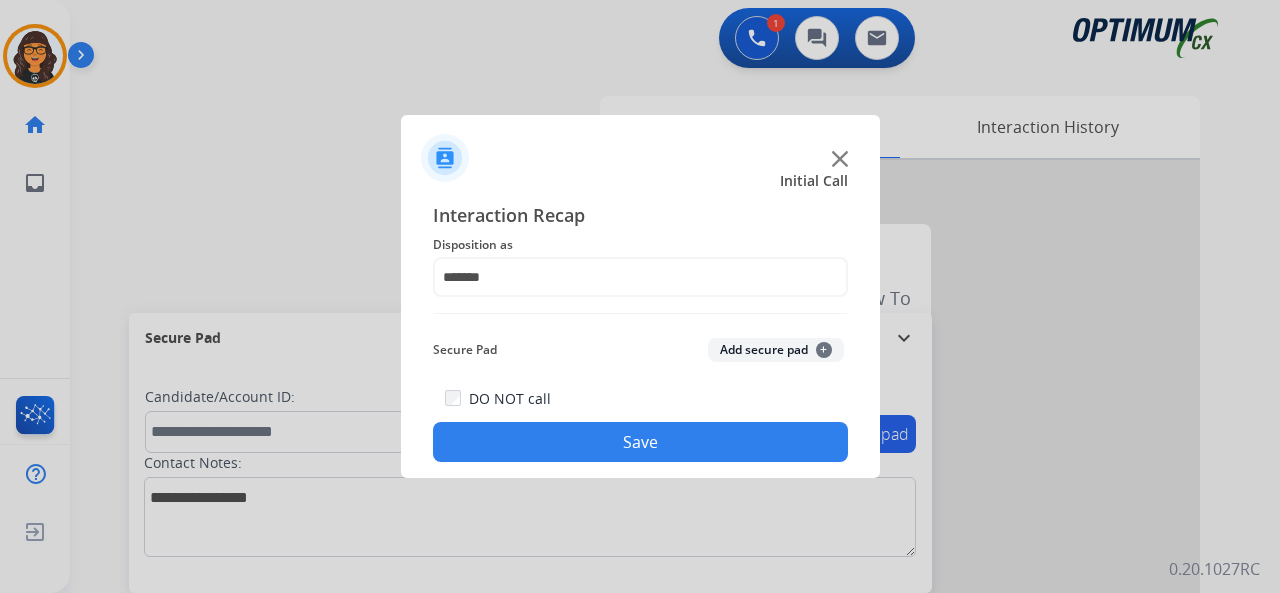 click on "Save" 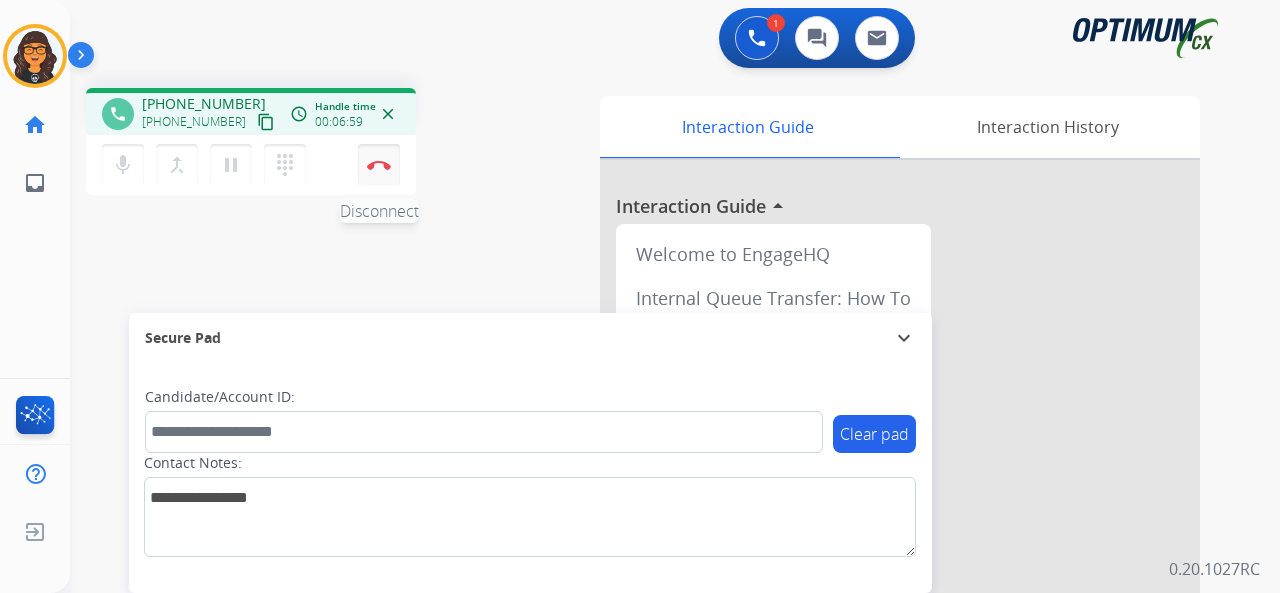 click at bounding box center (379, 165) 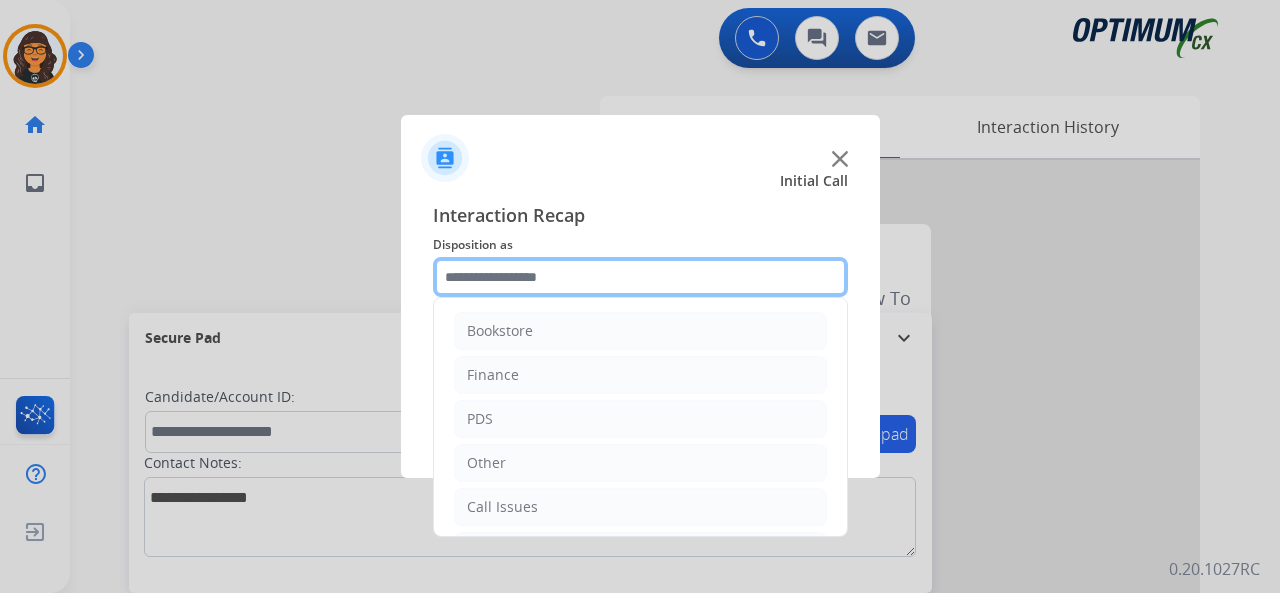 click 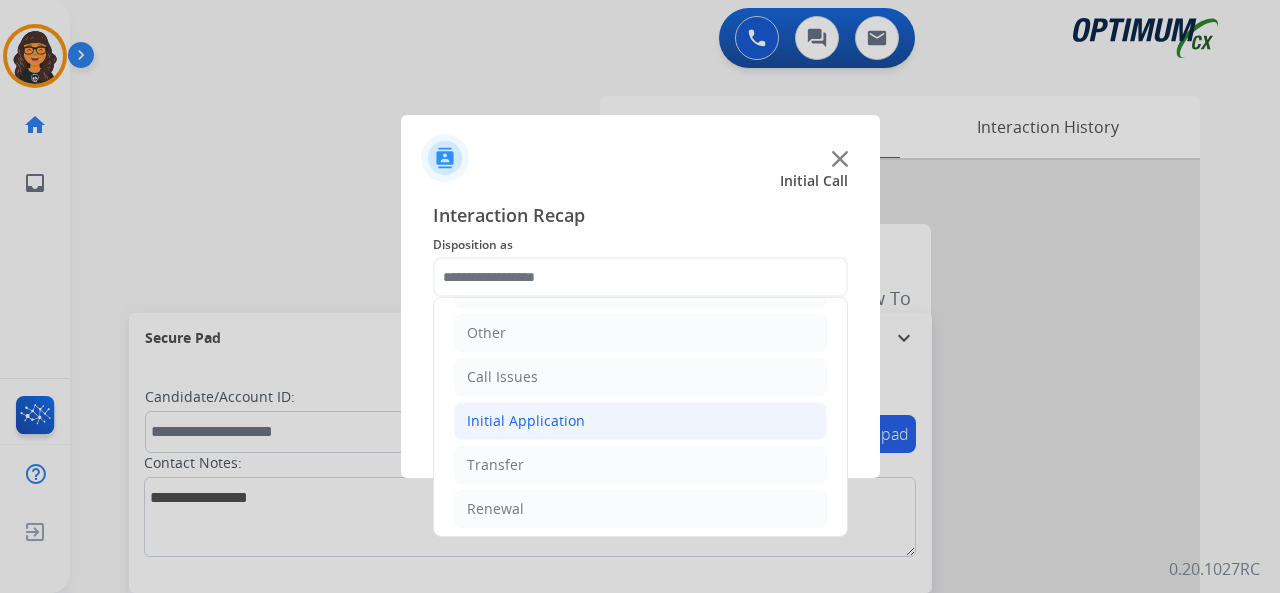click on "Initial Application" 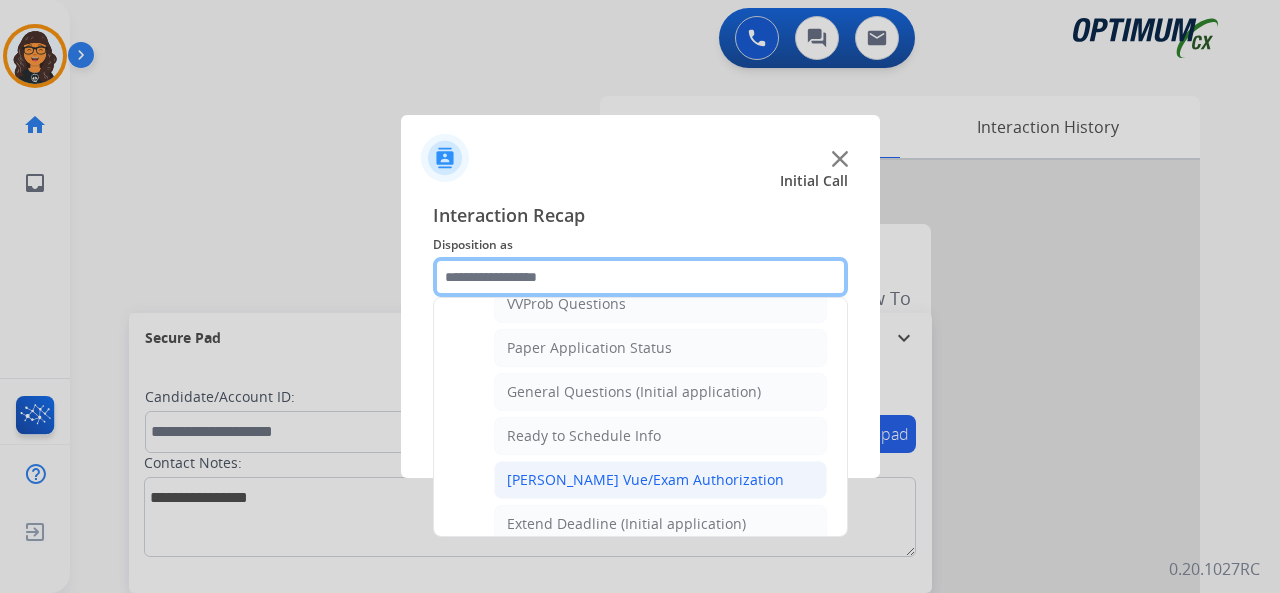 scroll, scrollTop: 1130, scrollLeft: 0, axis: vertical 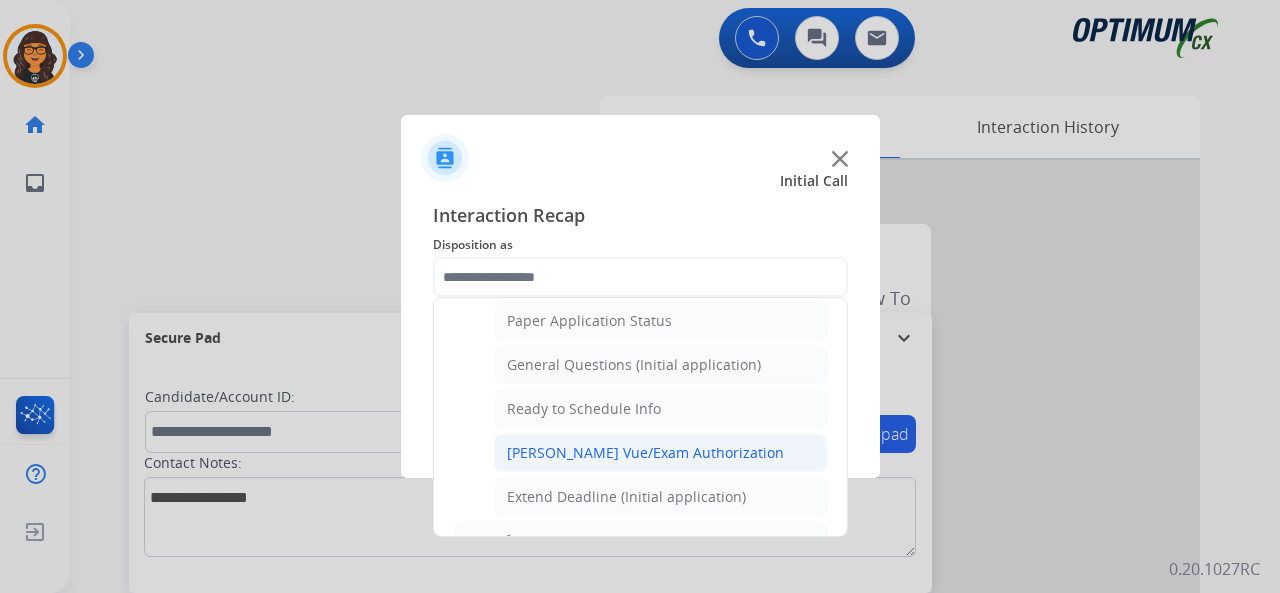 click on "Pearson Vue/Exam Authorization" 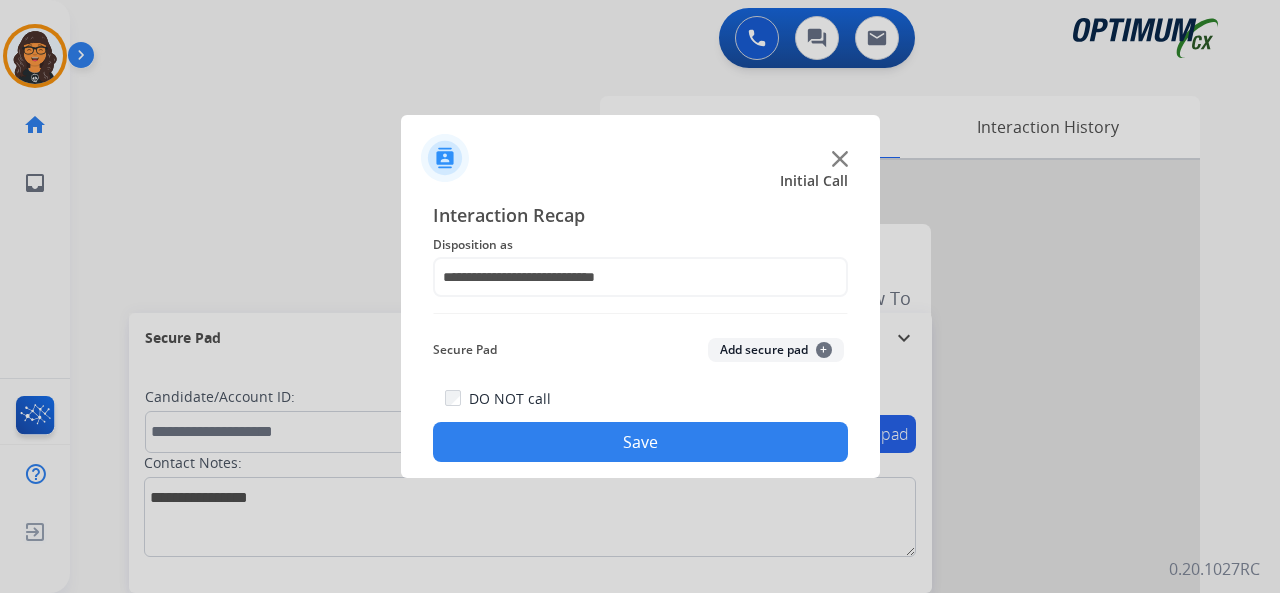 click on "Save" 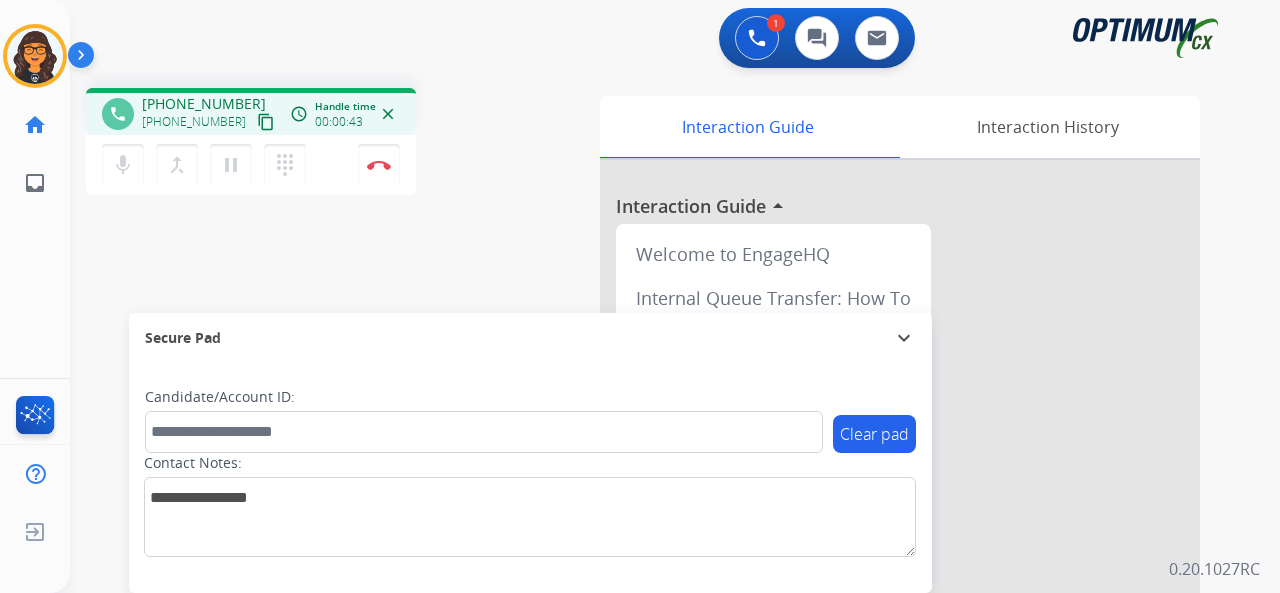 click on "content_copy" at bounding box center [266, 122] 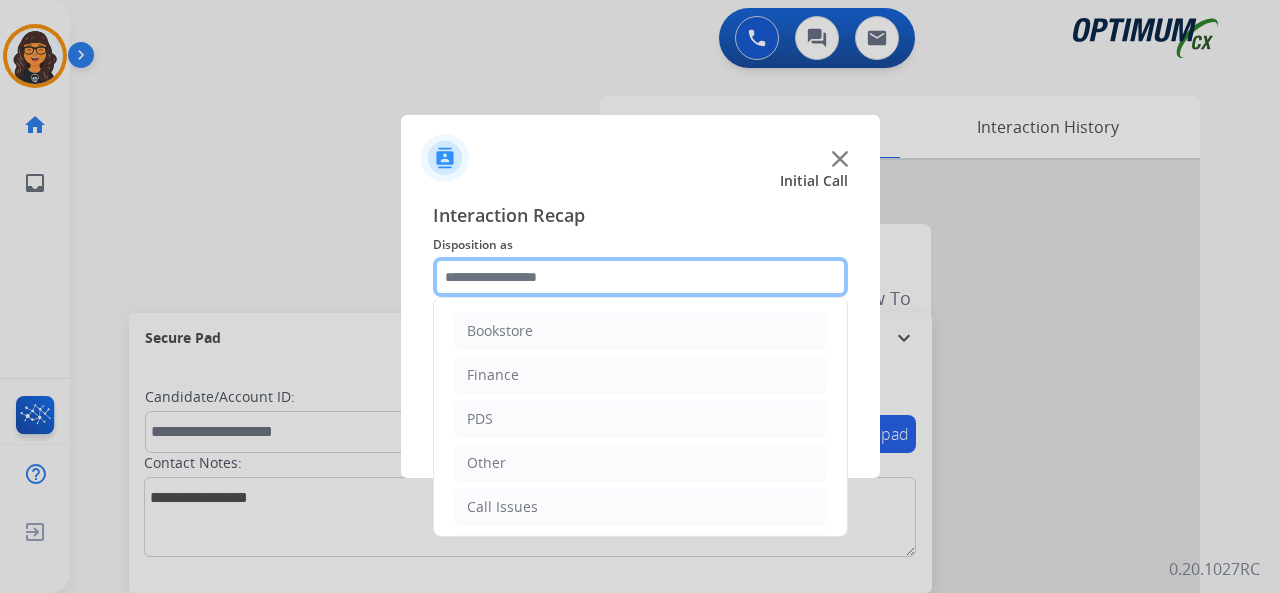 click 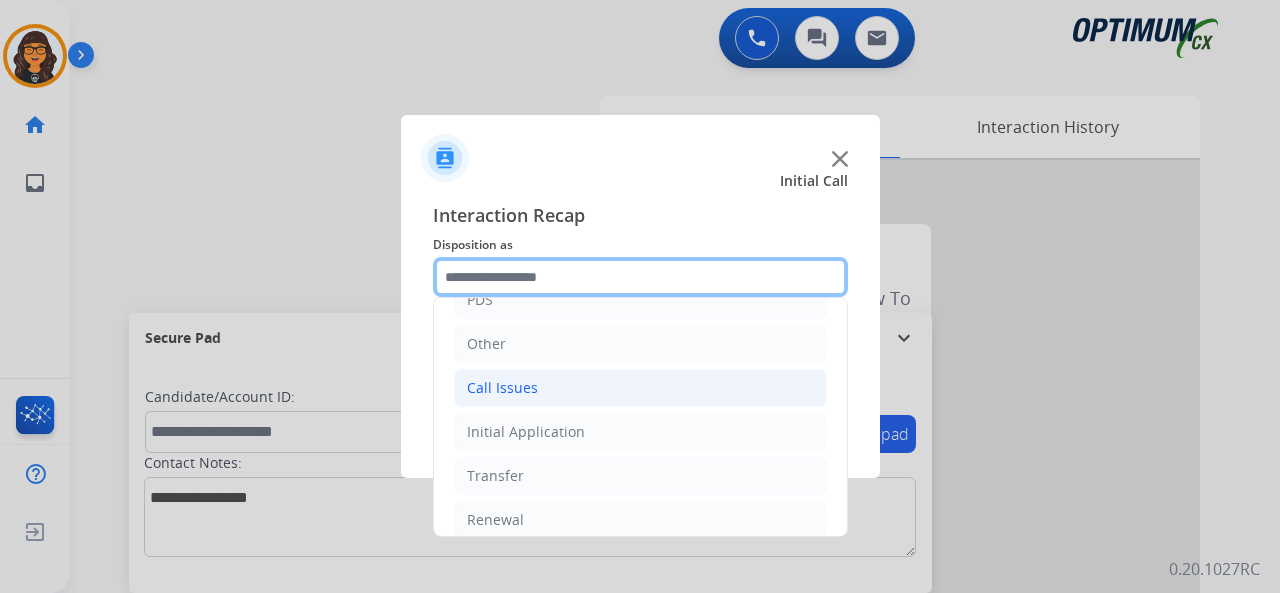 scroll, scrollTop: 130, scrollLeft: 0, axis: vertical 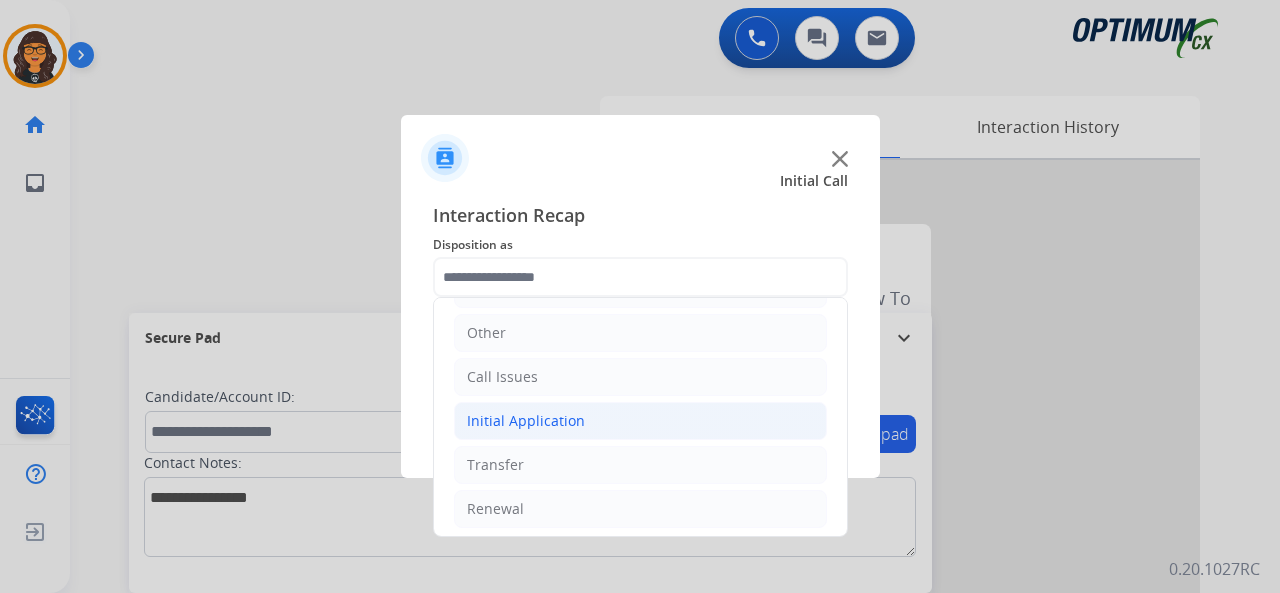 click on "Initial Application" 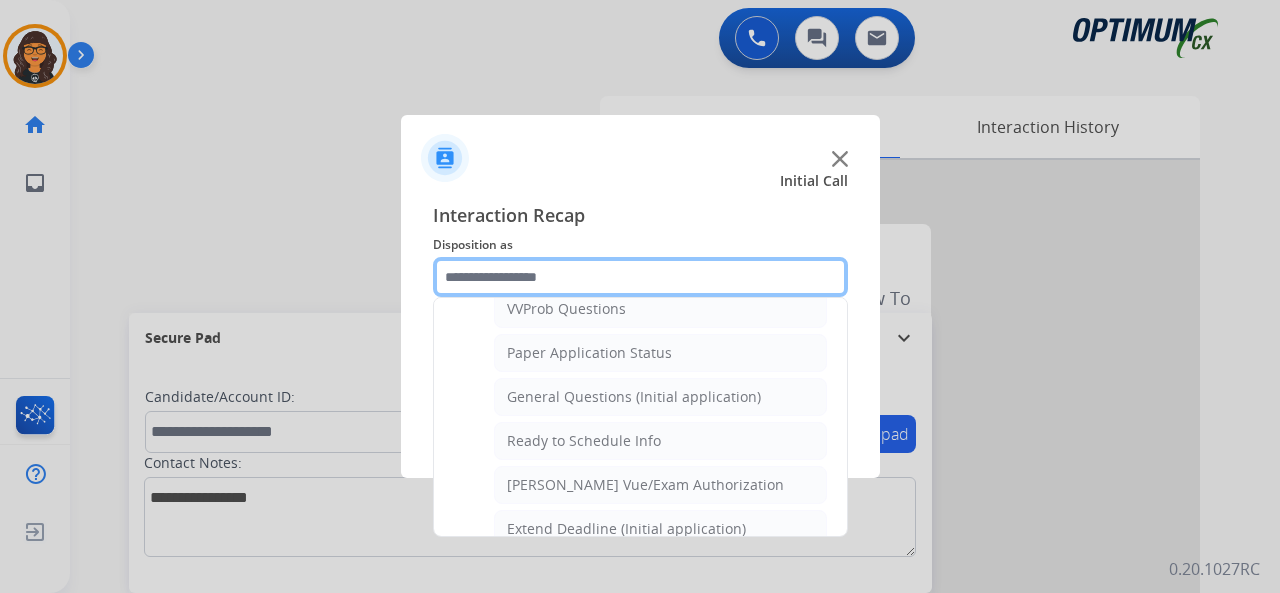 scroll, scrollTop: 1130, scrollLeft: 0, axis: vertical 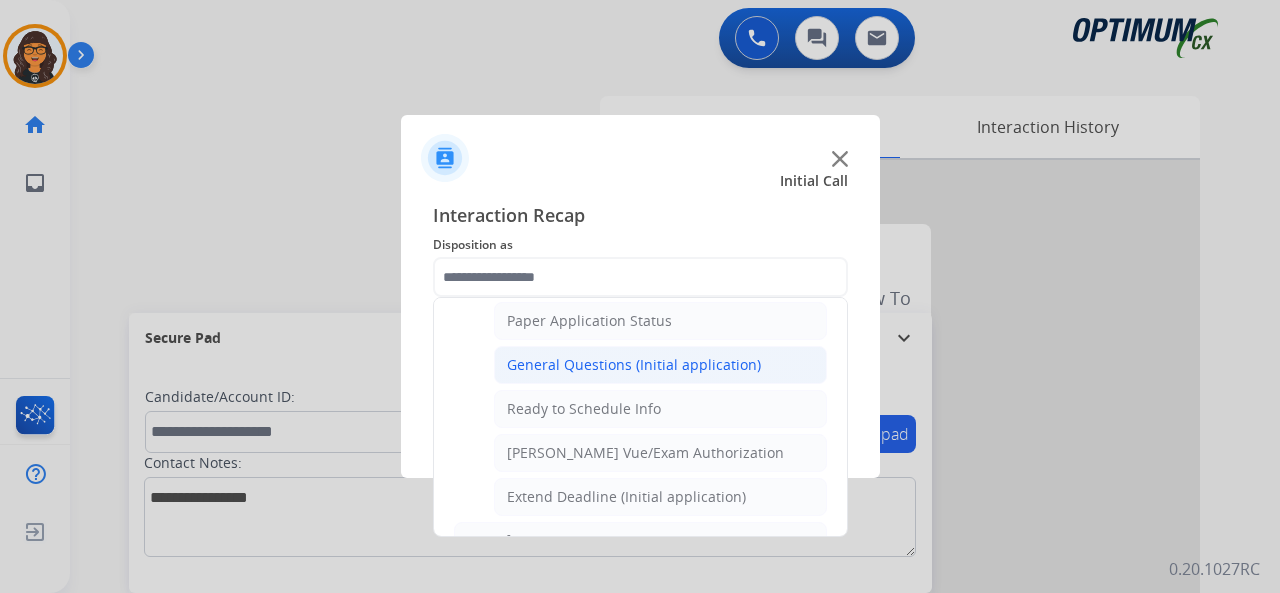 click on "General Questions (Initial application)" 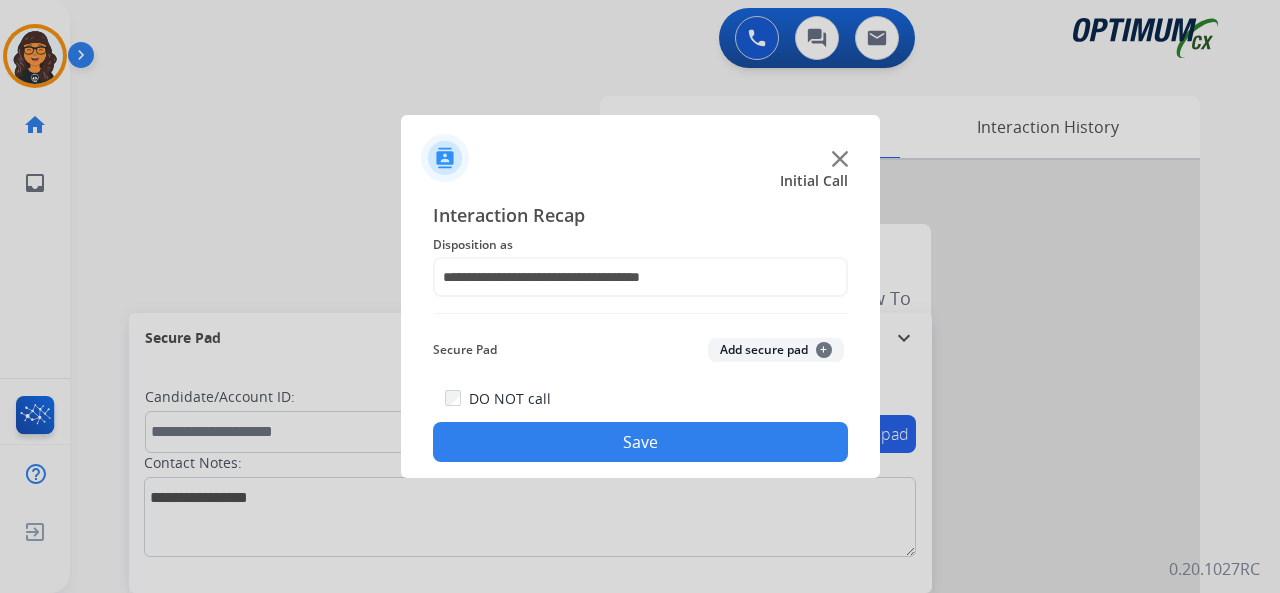 click on "Save" 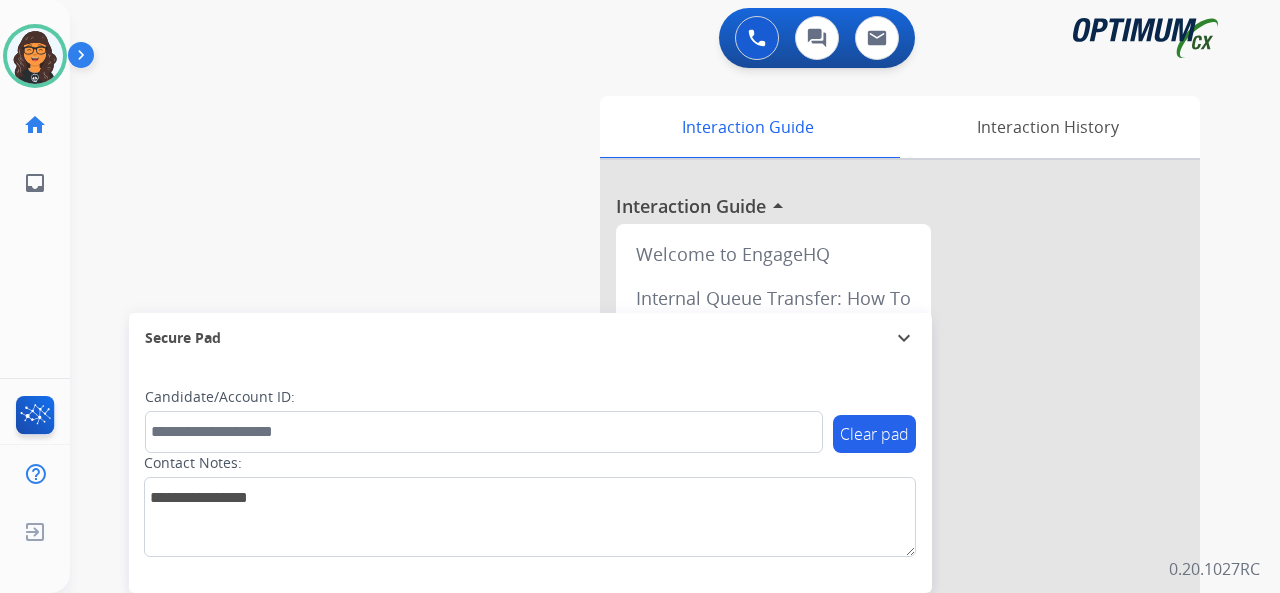 drag, startPoint x: 58, startPoint y: 55, endPoint x: 94, endPoint y: 59, distance: 36.221542 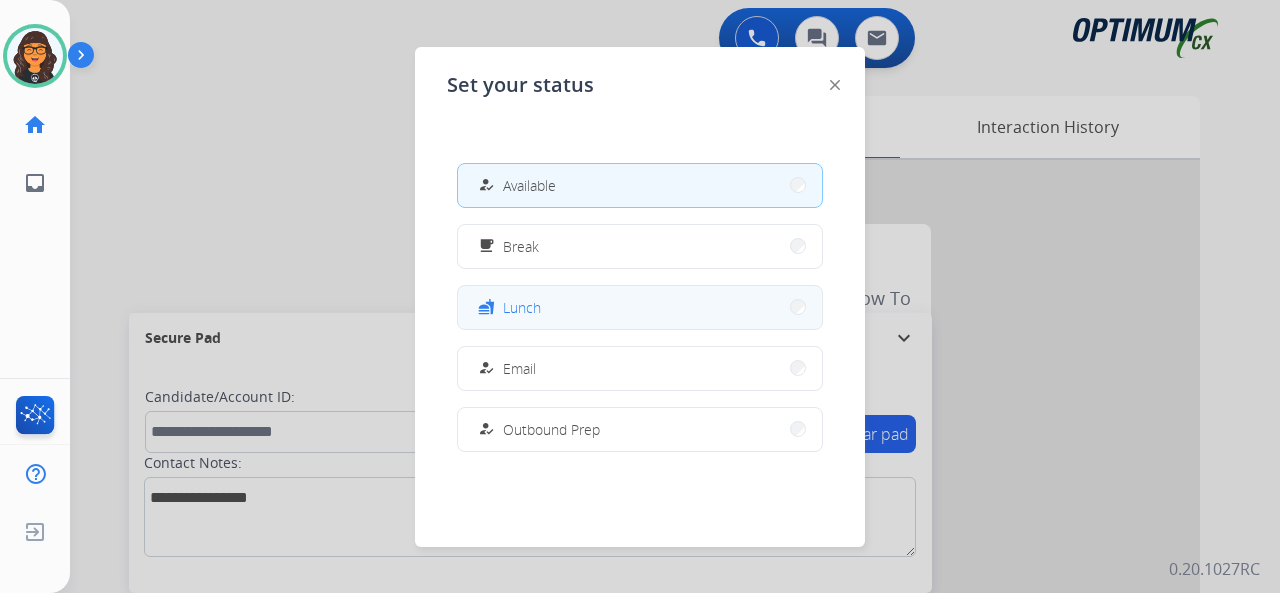 click on "fastfood Lunch" at bounding box center [640, 307] 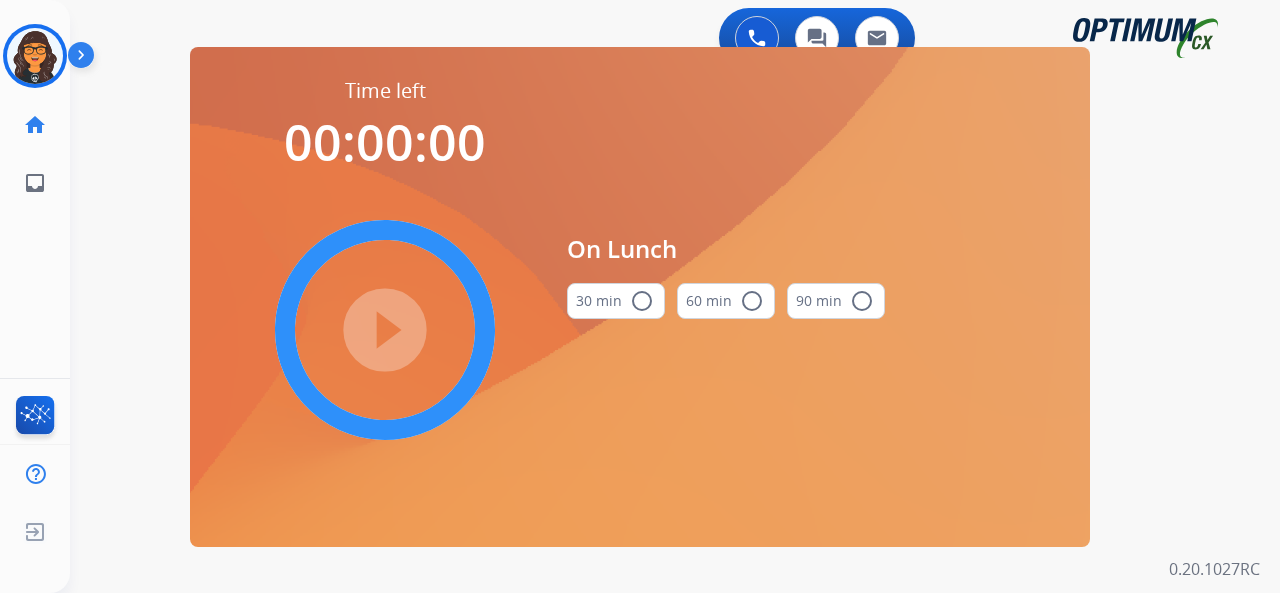drag, startPoint x: 606, startPoint y: 303, endPoint x: 492, endPoint y: 307, distance: 114.07015 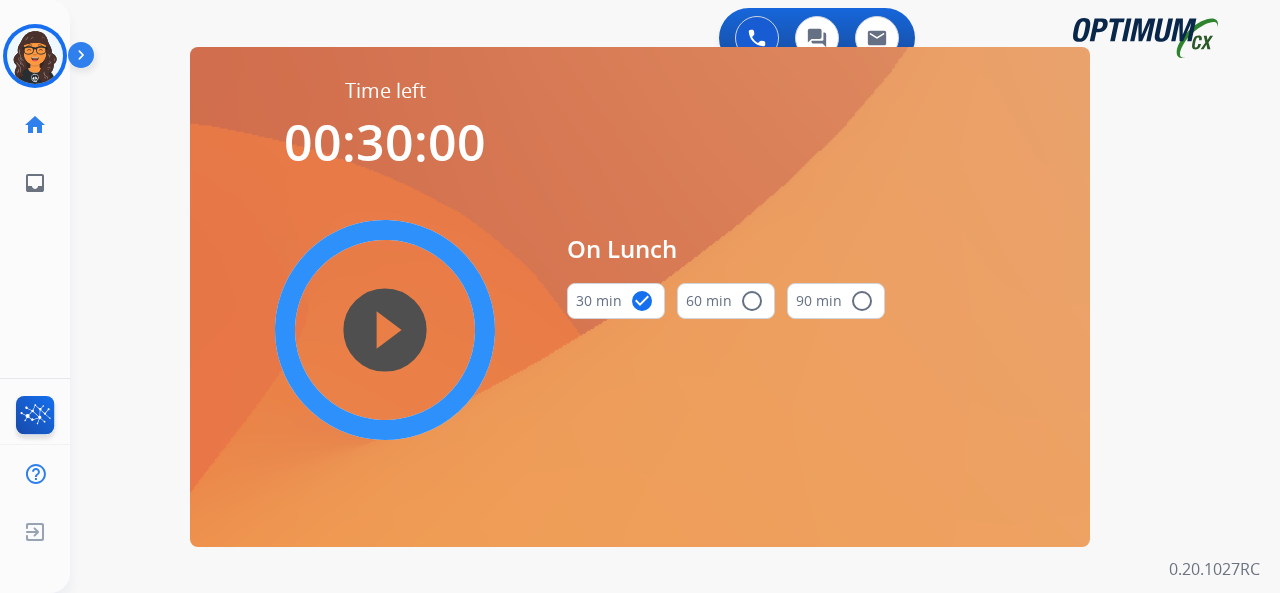 click on "play_circle_filled" at bounding box center (385, 330) 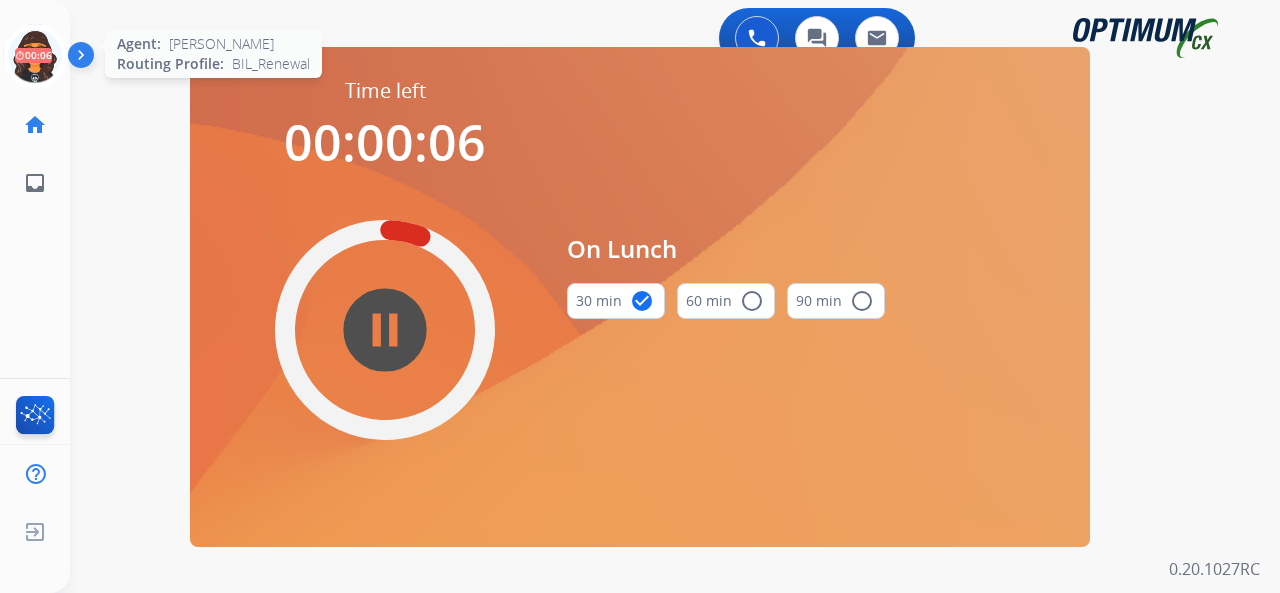 click 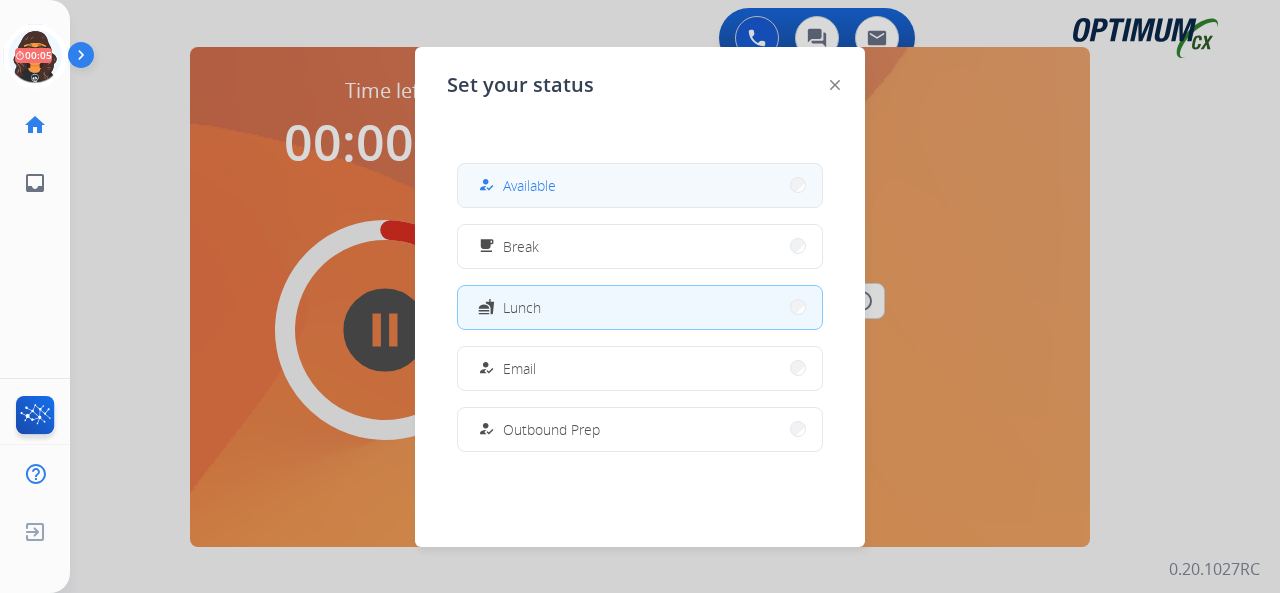 click on "Available" at bounding box center [529, 185] 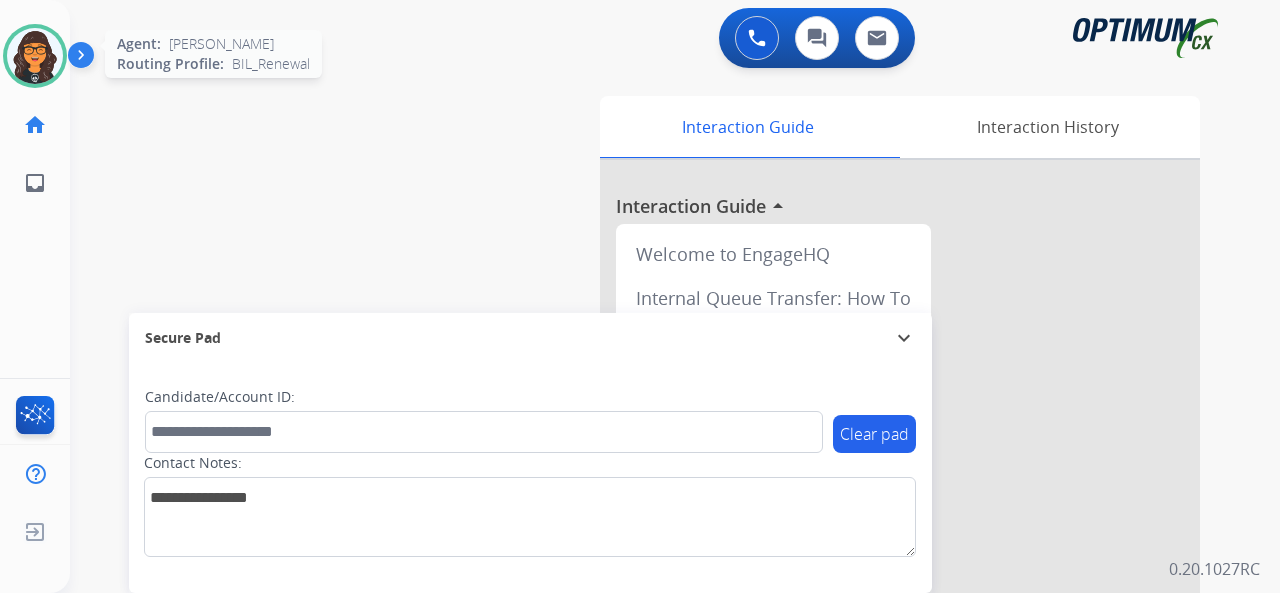 click at bounding box center (35, 56) 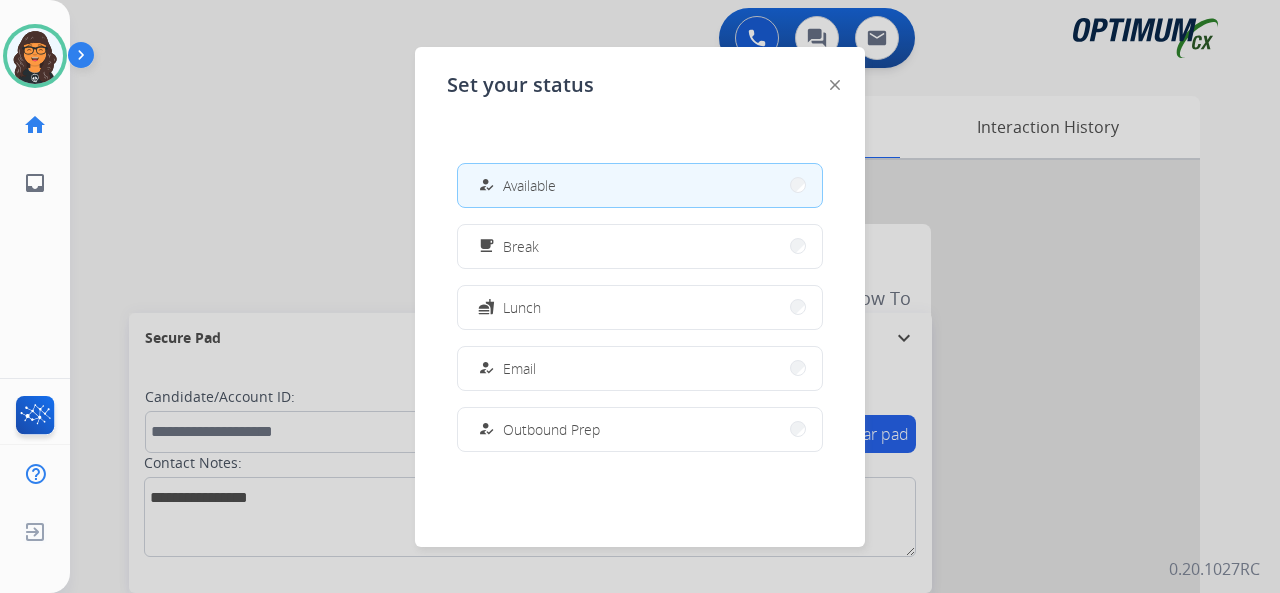 click 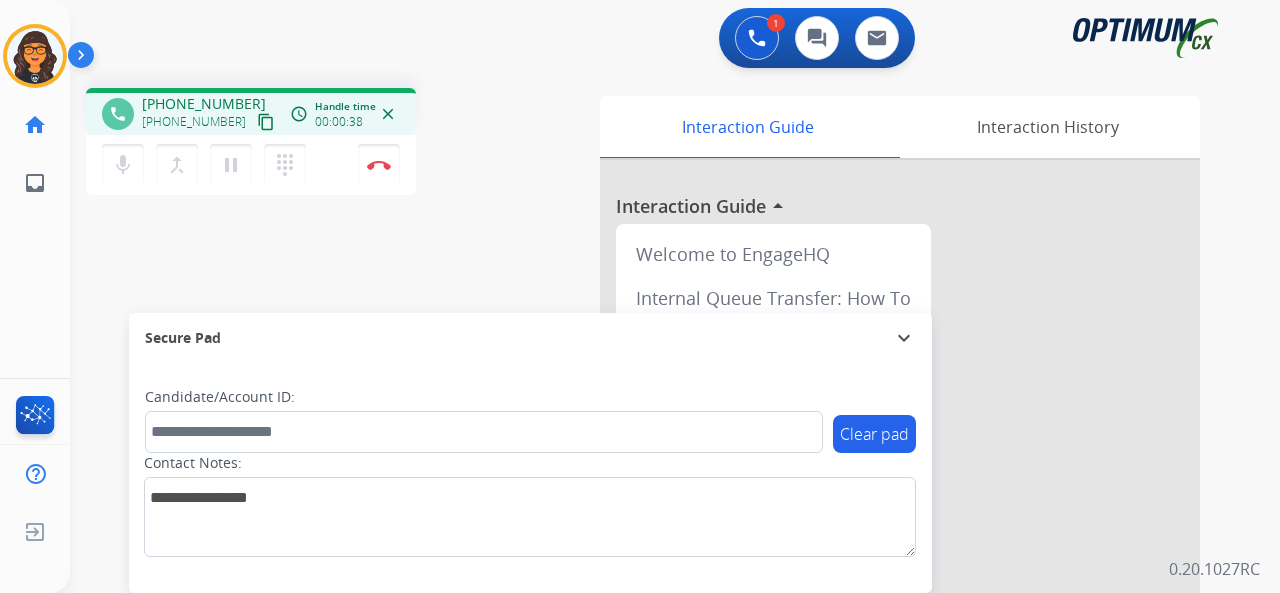 click on "content_copy" at bounding box center [266, 122] 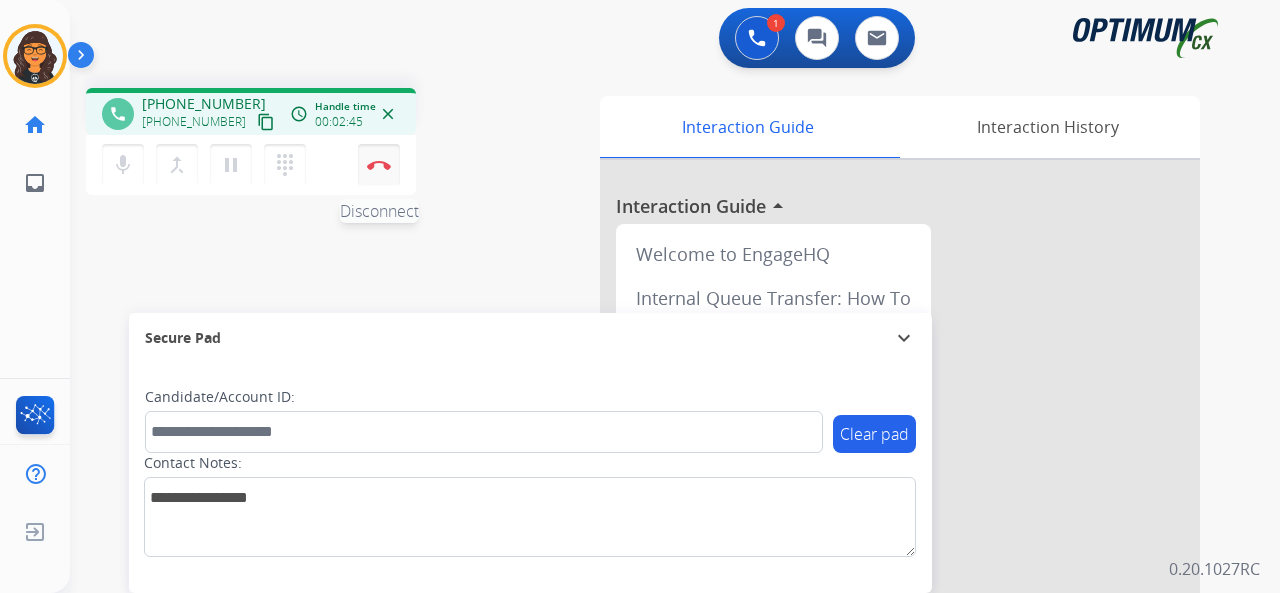 click at bounding box center [379, 165] 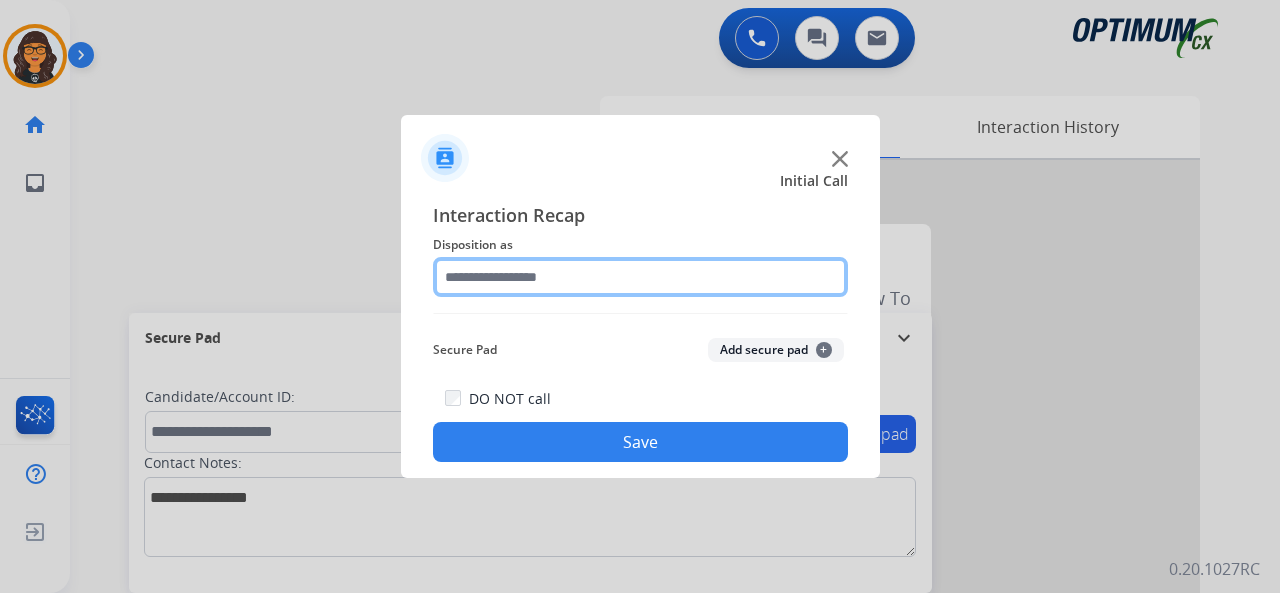 click 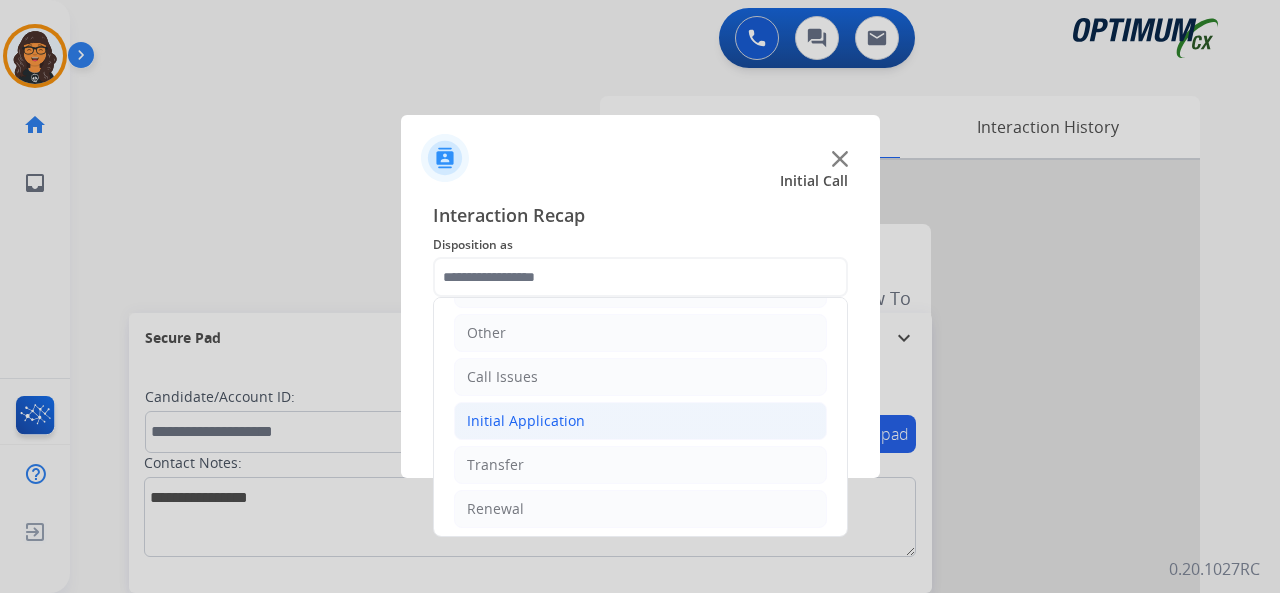 click on "Initial Application" 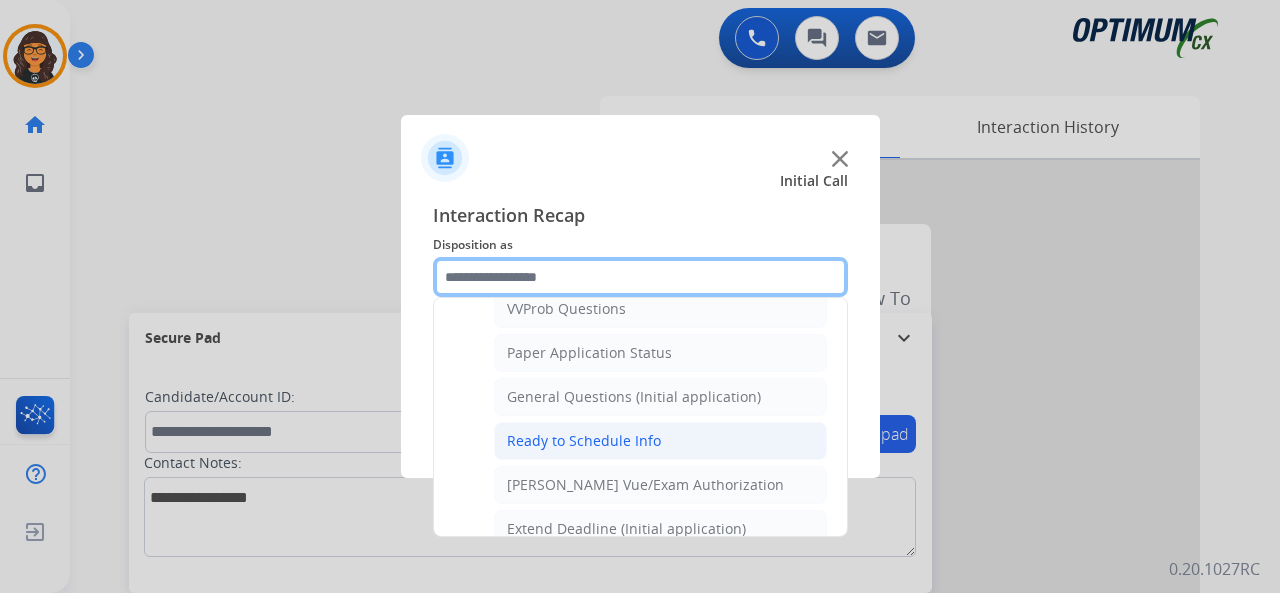 scroll, scrollTop: 1130, scrollLeft: 0, axis: vertical 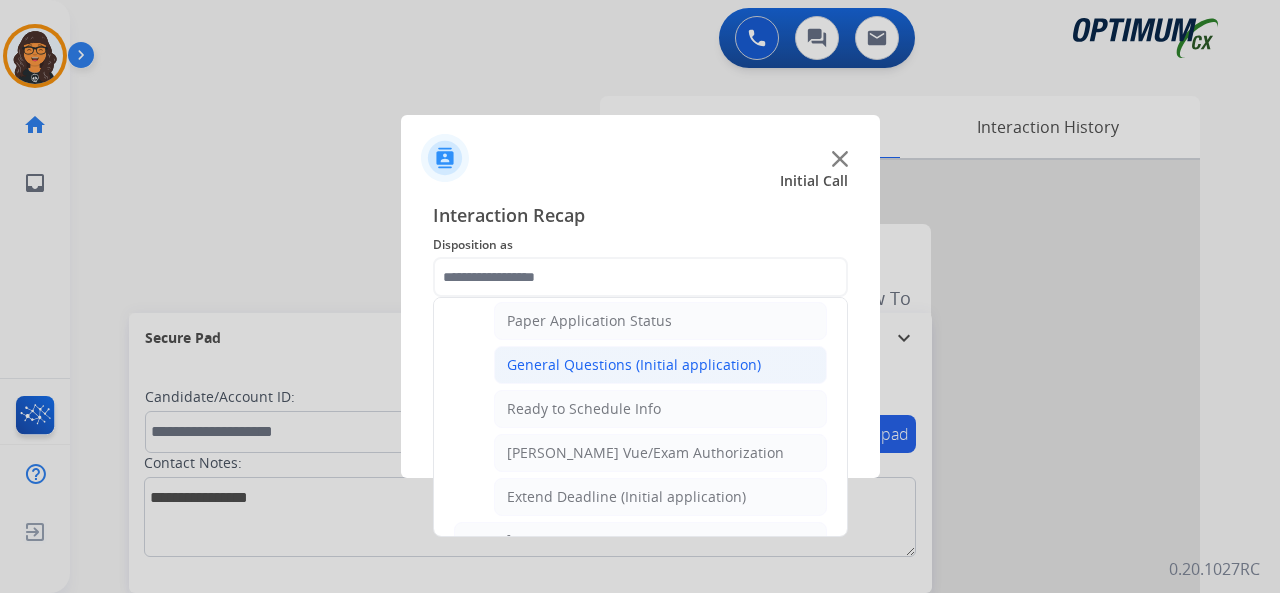 click on "General Questions (Initial application)" 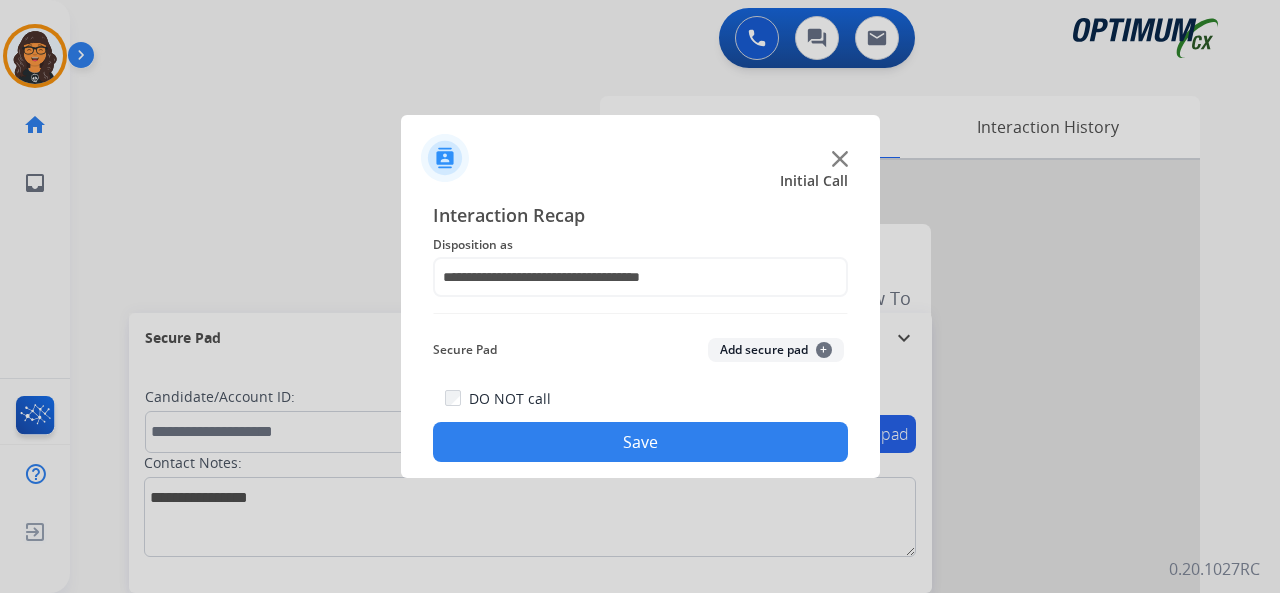 click on "Save" 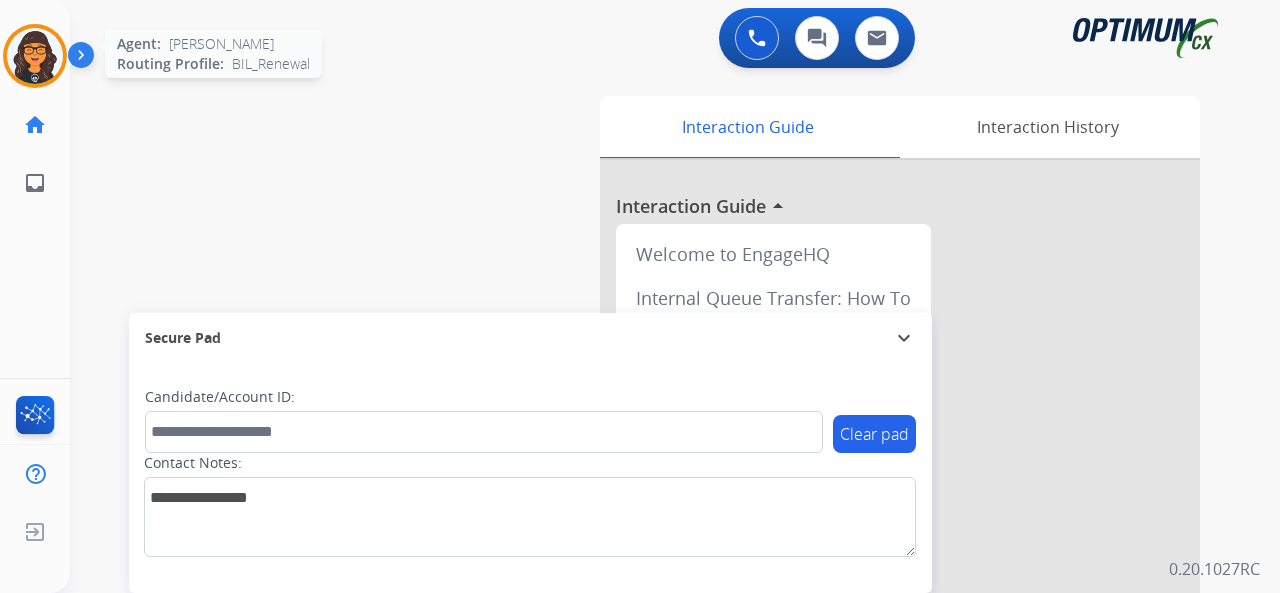 click at bounding box center [35, 56] 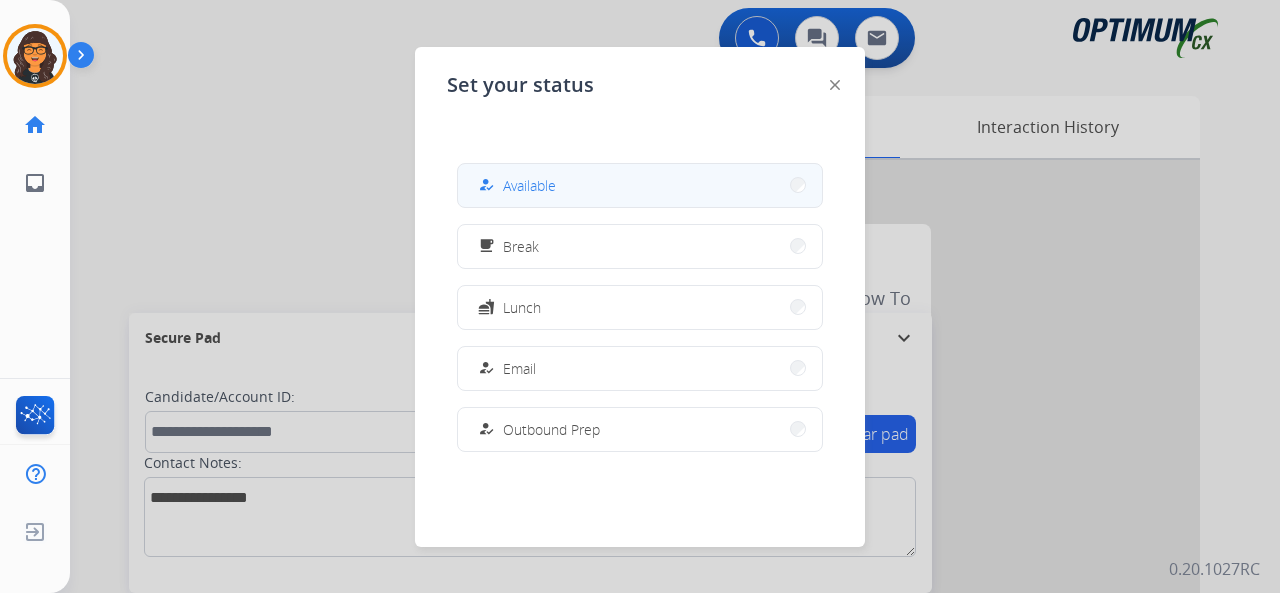 click on "Available" at bounding box center [529, 185] 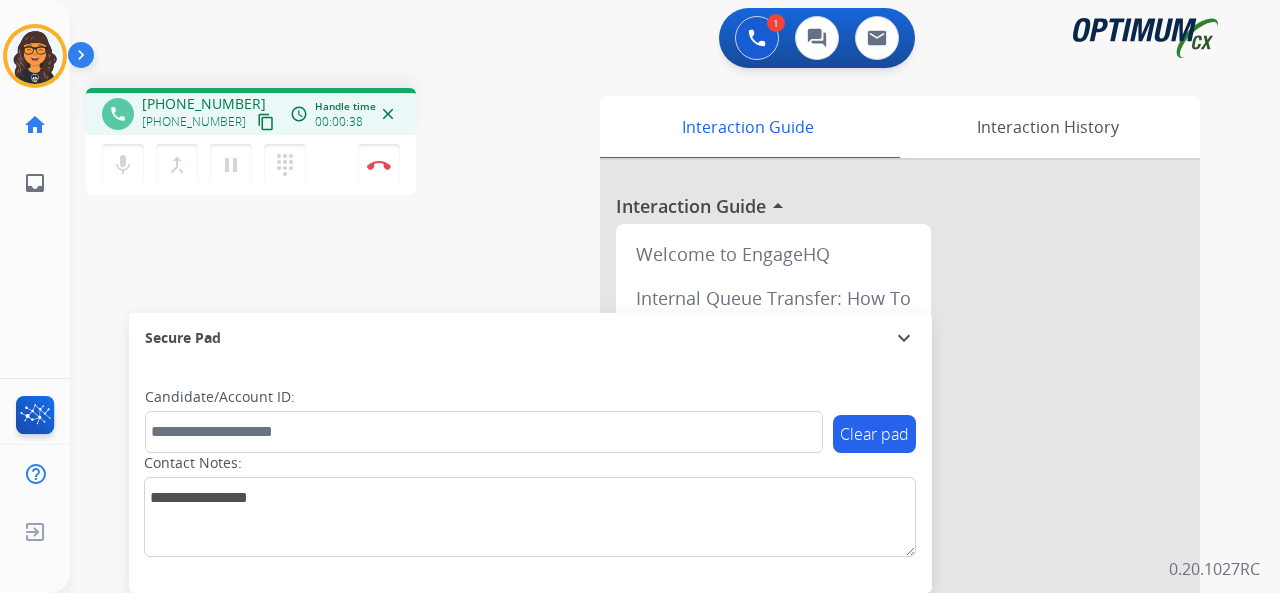 click on "content_copy" at bounding box center [266, 122] 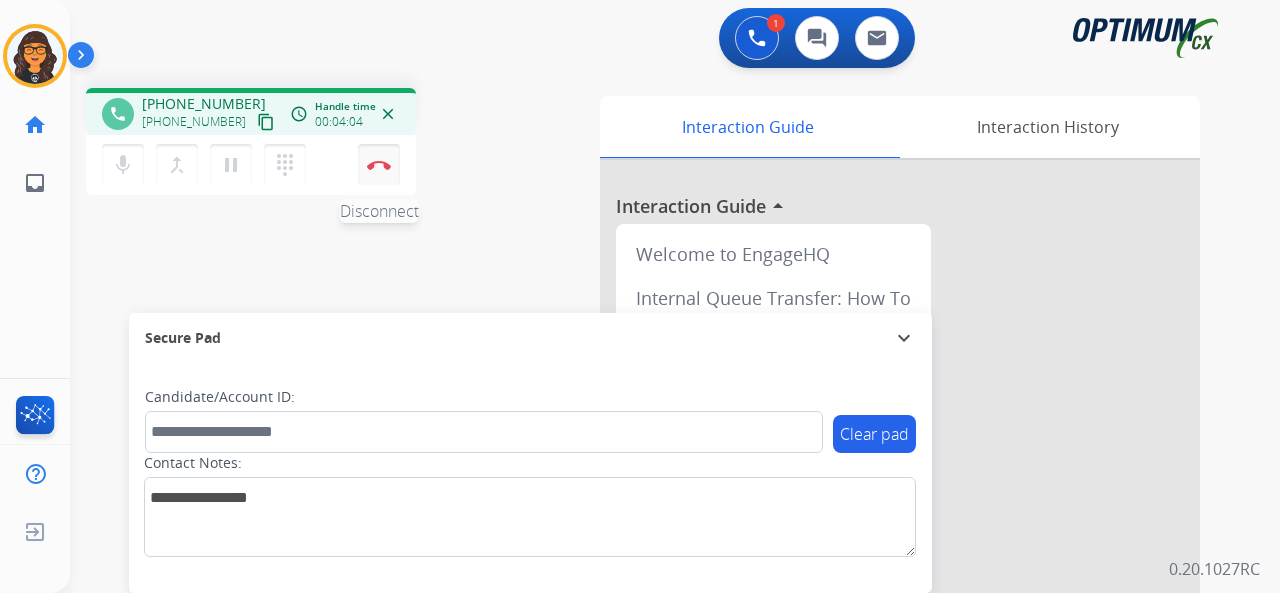 click at bounding box center [379, 165] 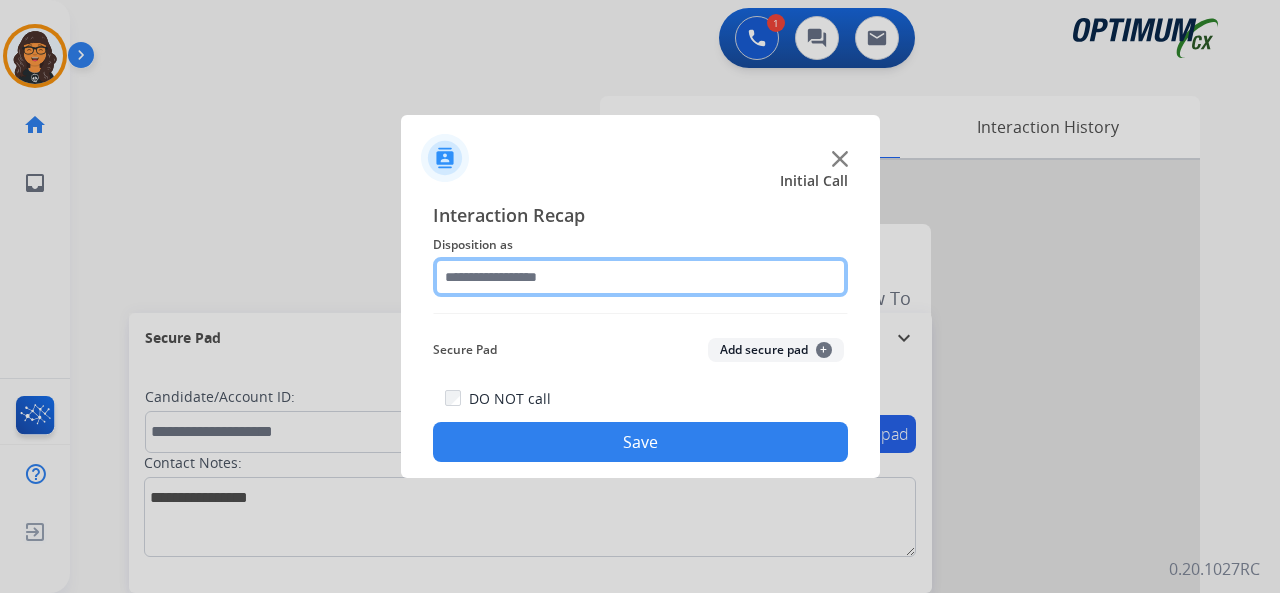 click 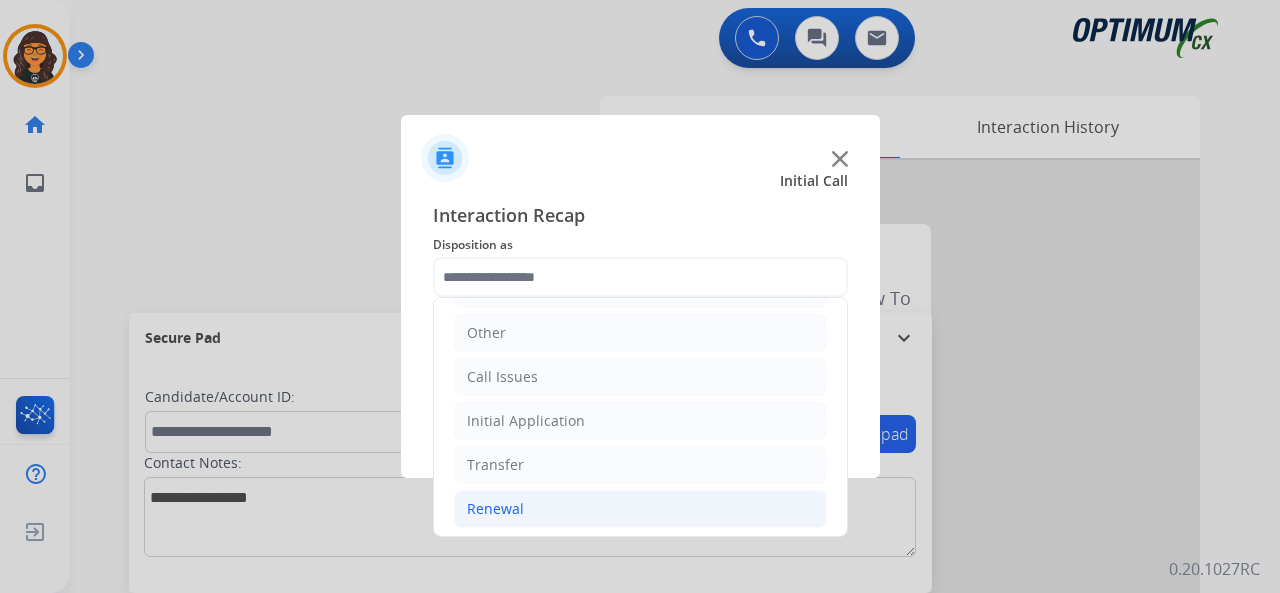 click on "Renewal" 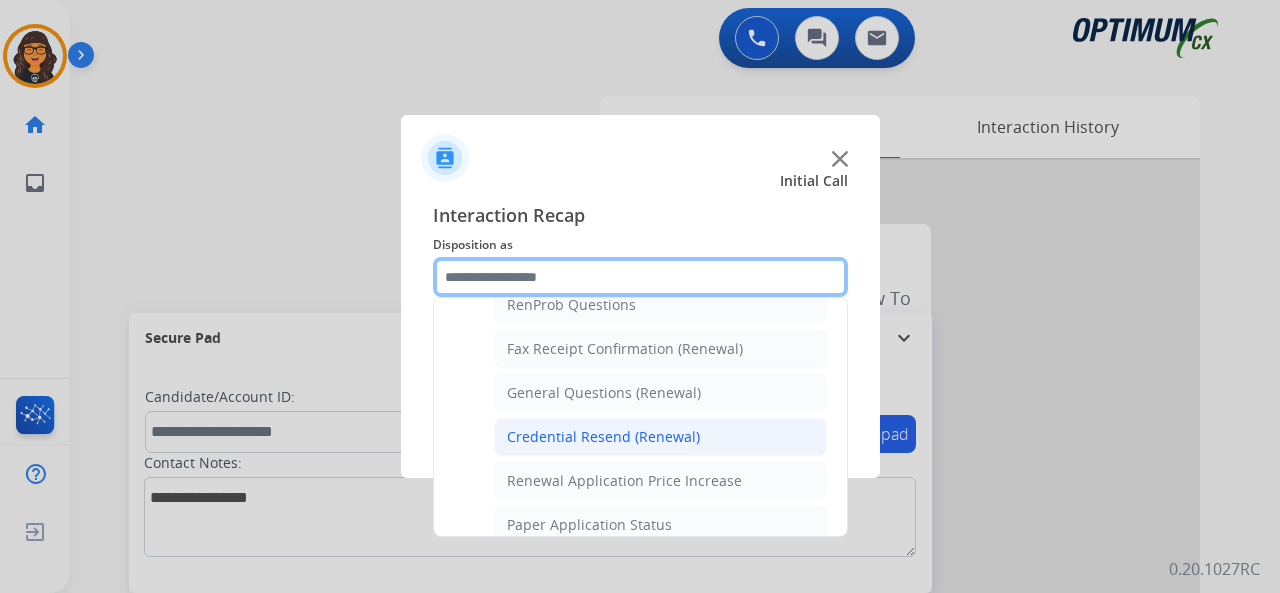 scroll, scrollTop: 630, scrollLeft: 0, axis: vertical 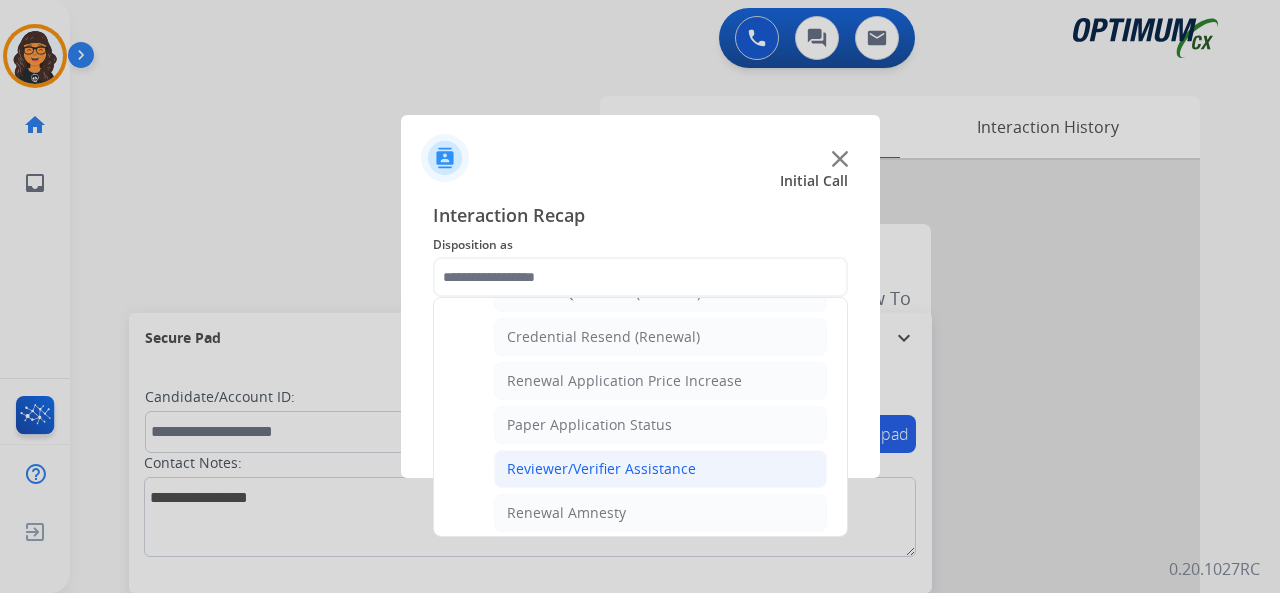 click on "Reviewer/Verifier Assistance" 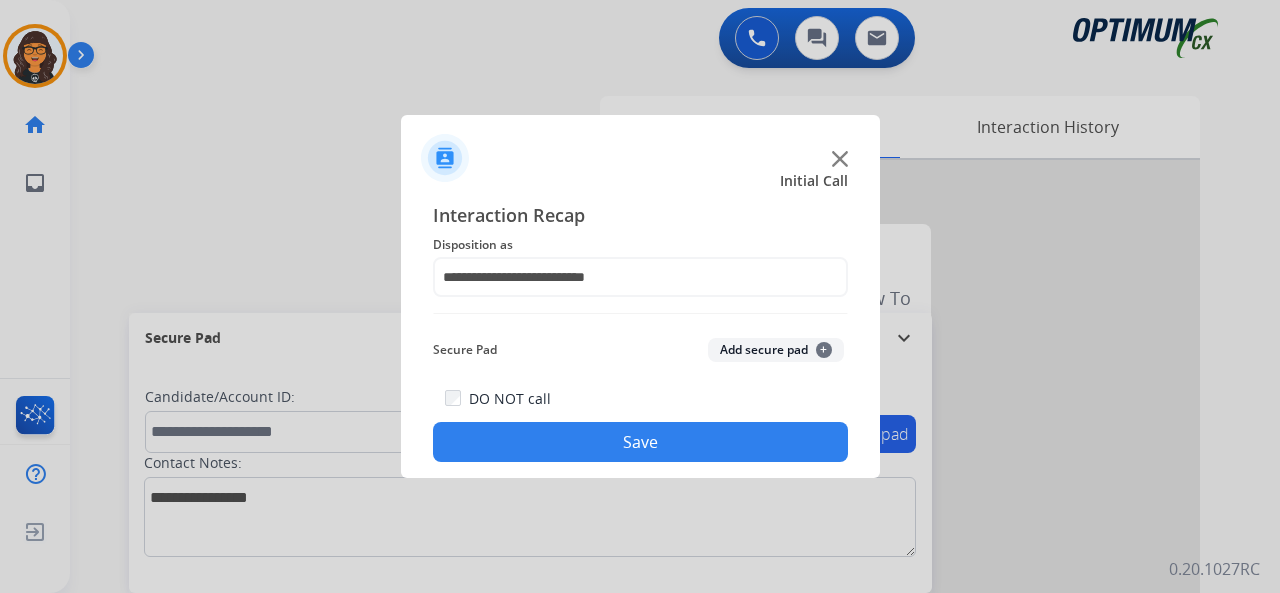 click on "Save" 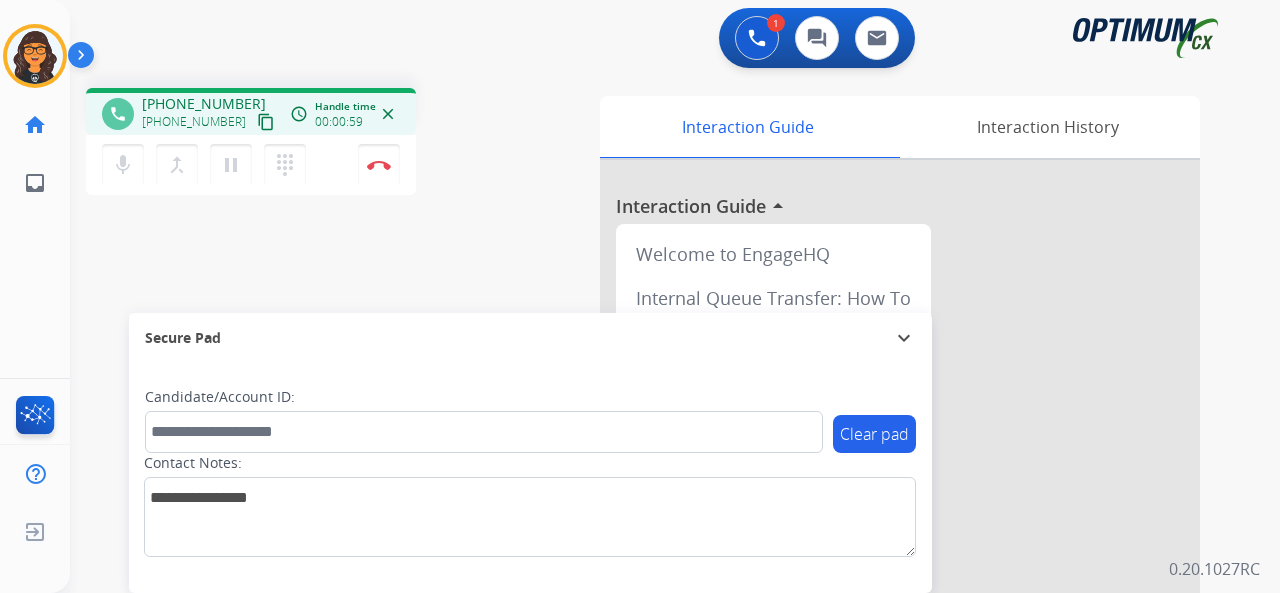 click on "content_copy" at bounding box center (266, 122) 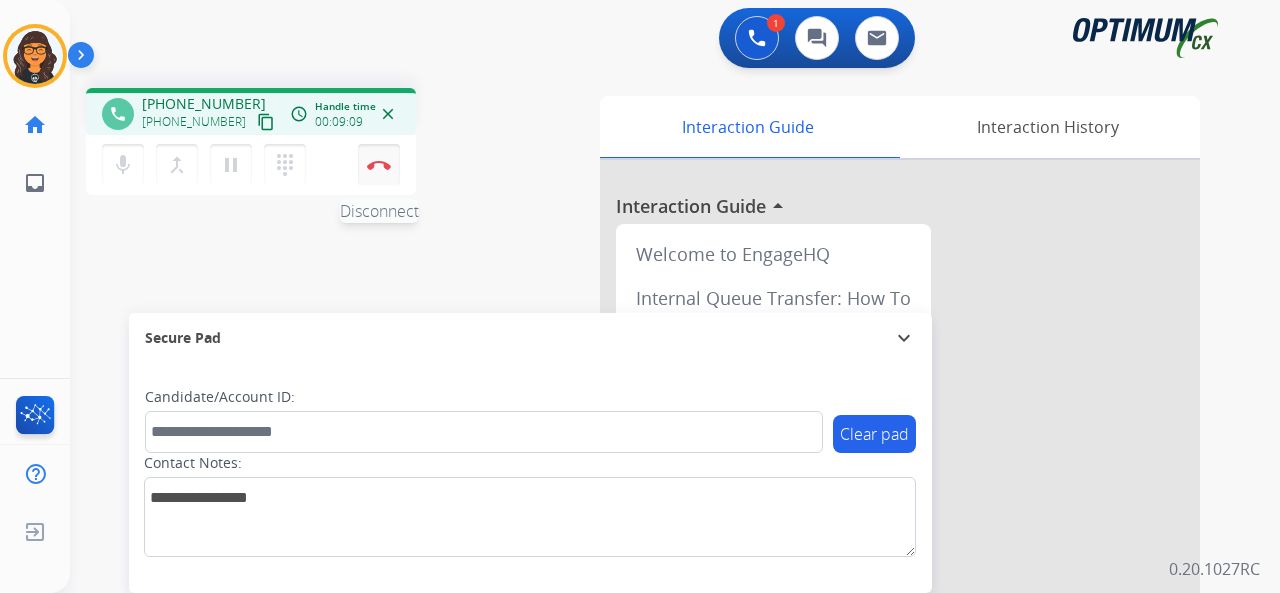 click at bounding box center [379, 165] 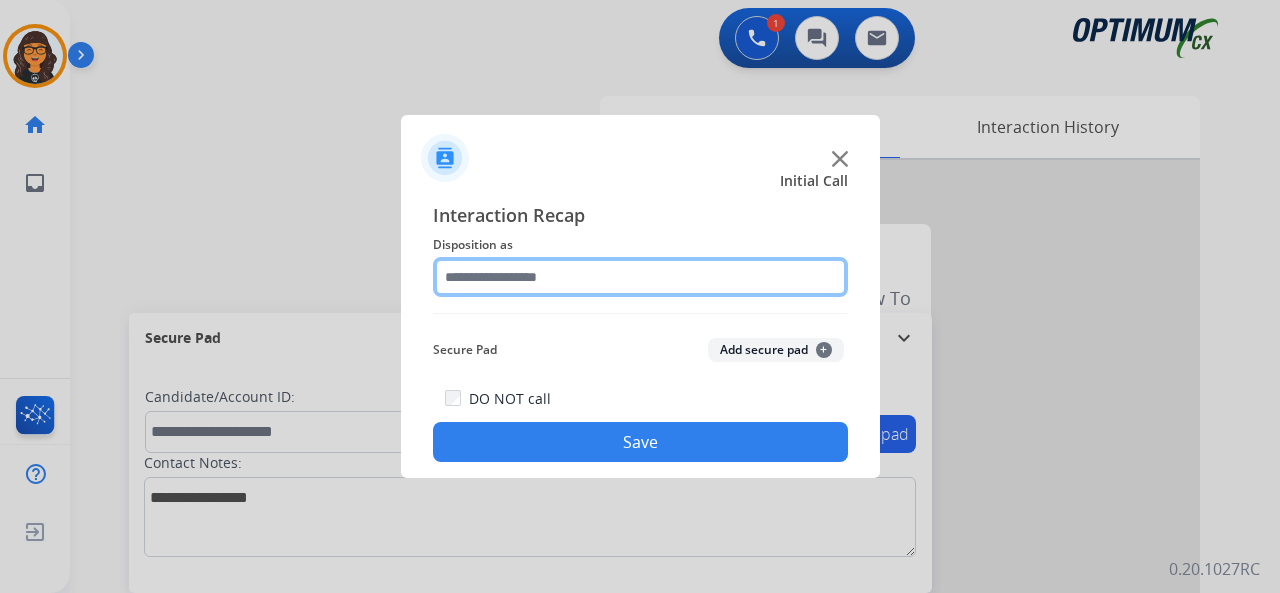 click 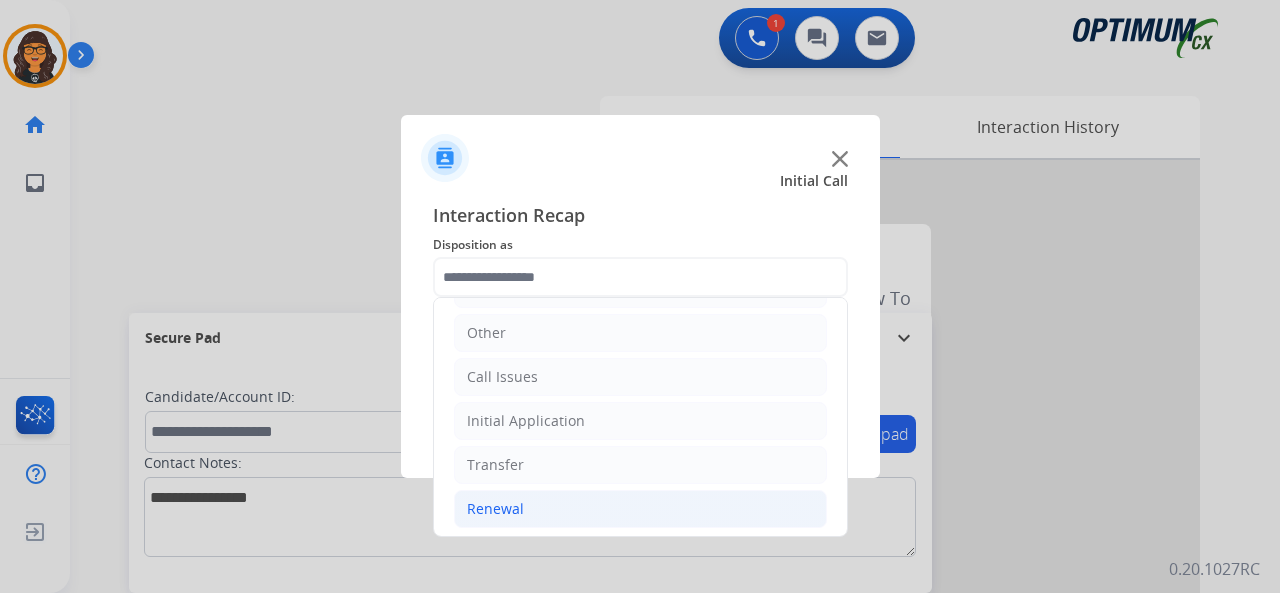 click on "Renewal" 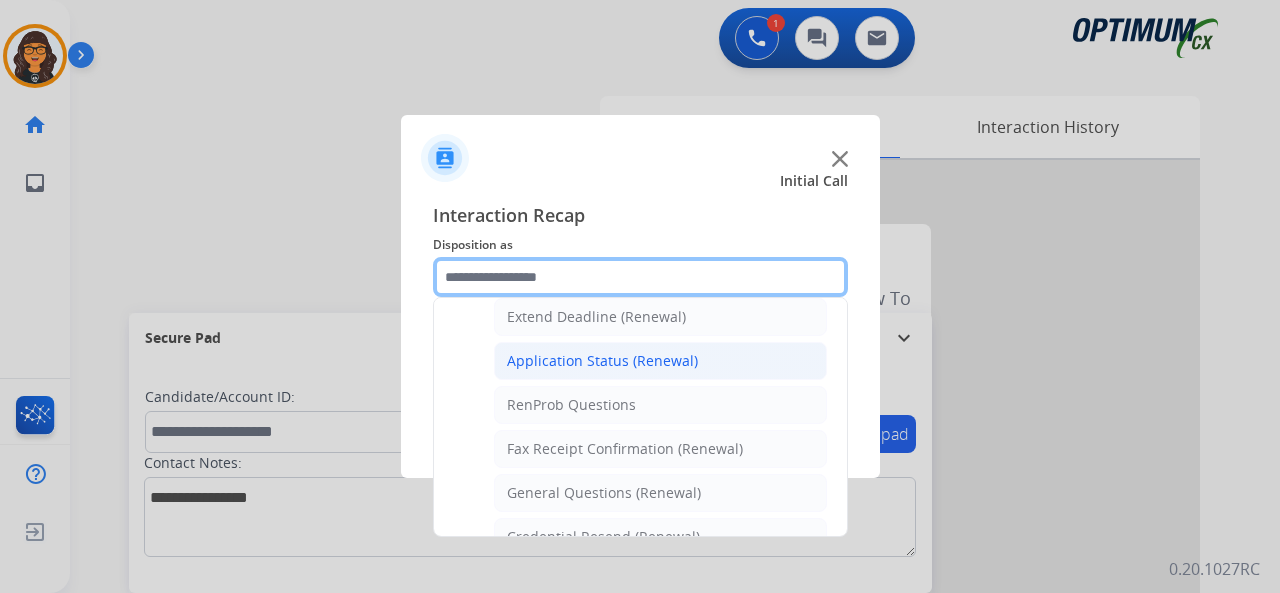 scroll, scrollTop: 530, scrollLeft: 0, axis: vertical 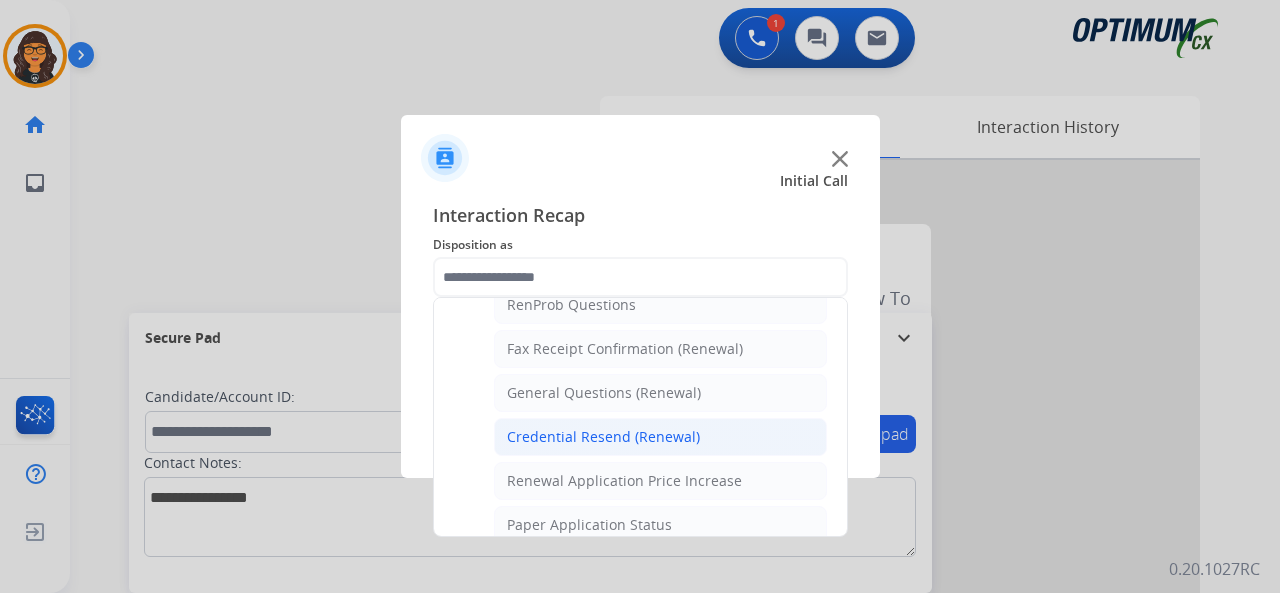 click on "Credential Resend (Renewal)" 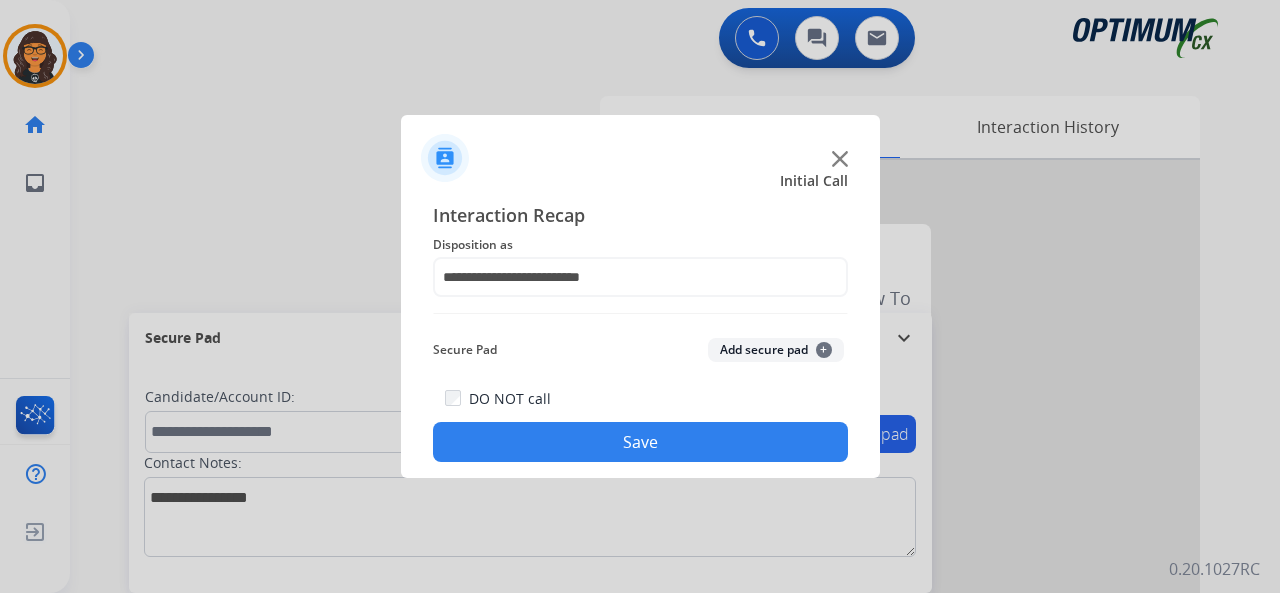 click on "Save" 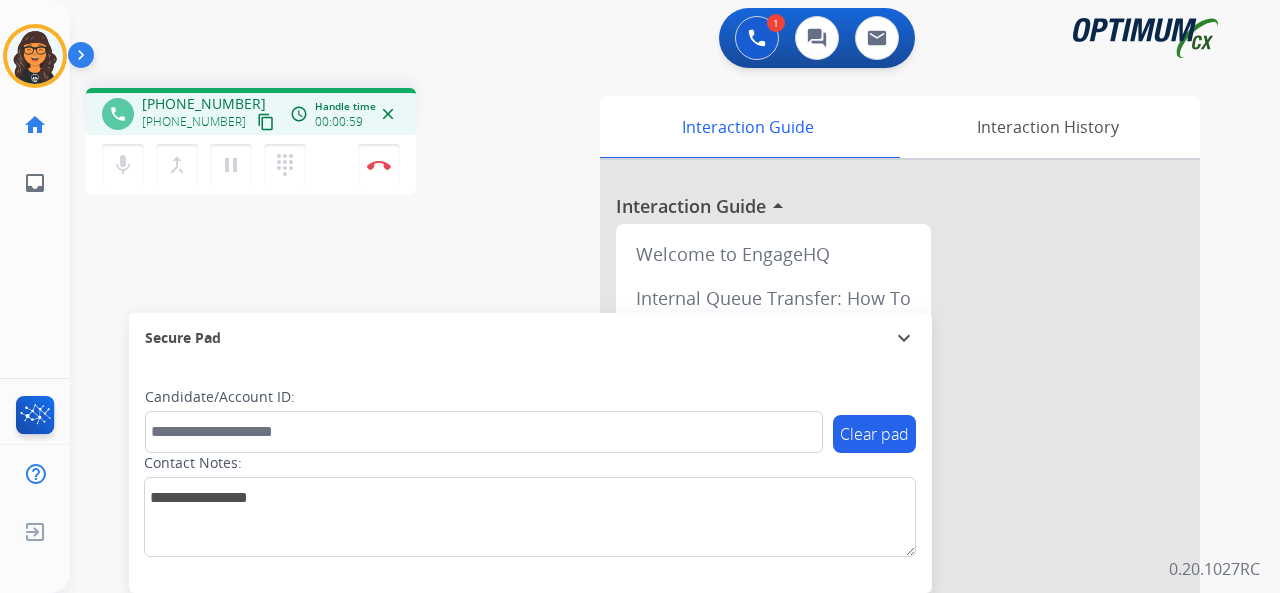 click on "content_copy" at bounding box center [266, 122] 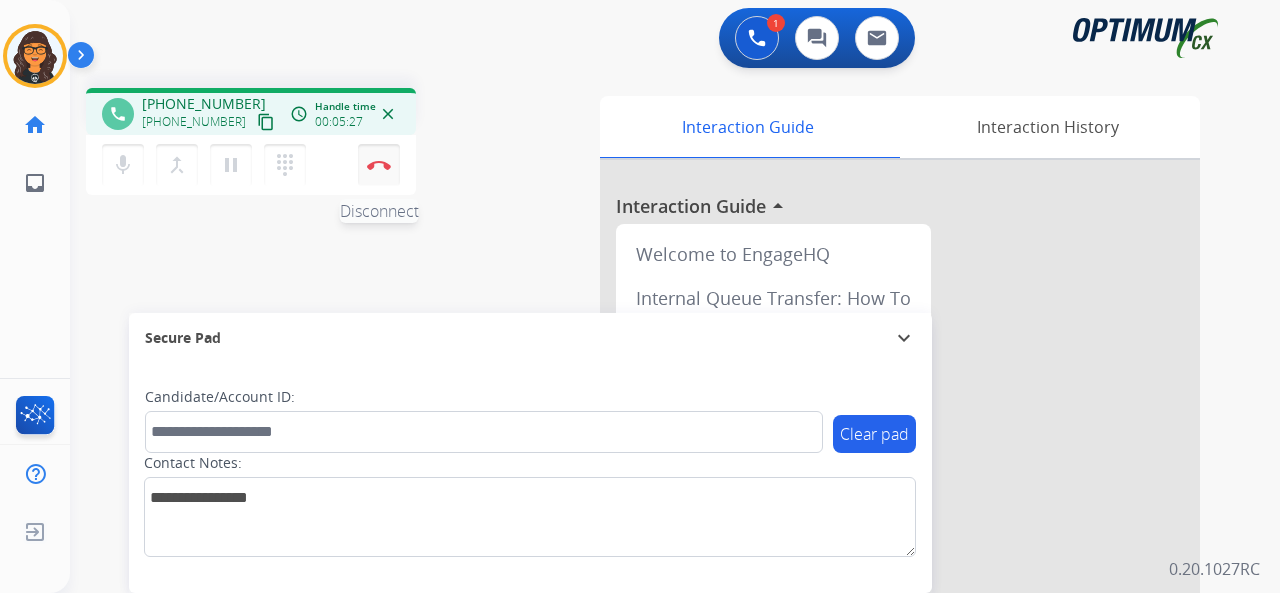 click at bounding box center (379, 165) 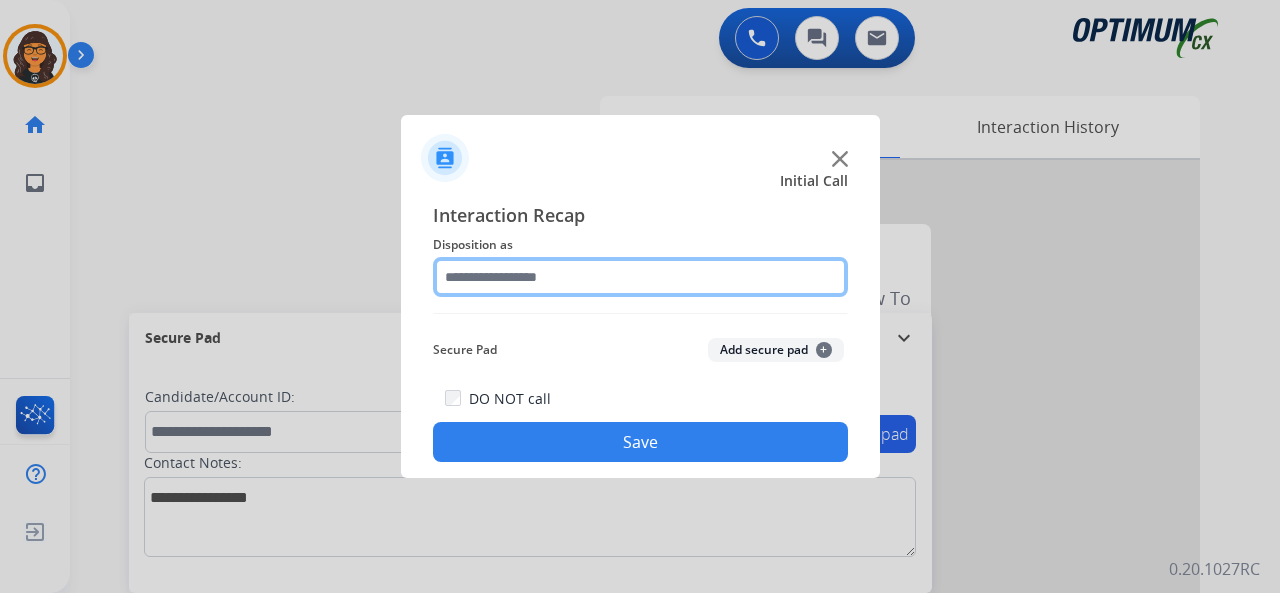 click 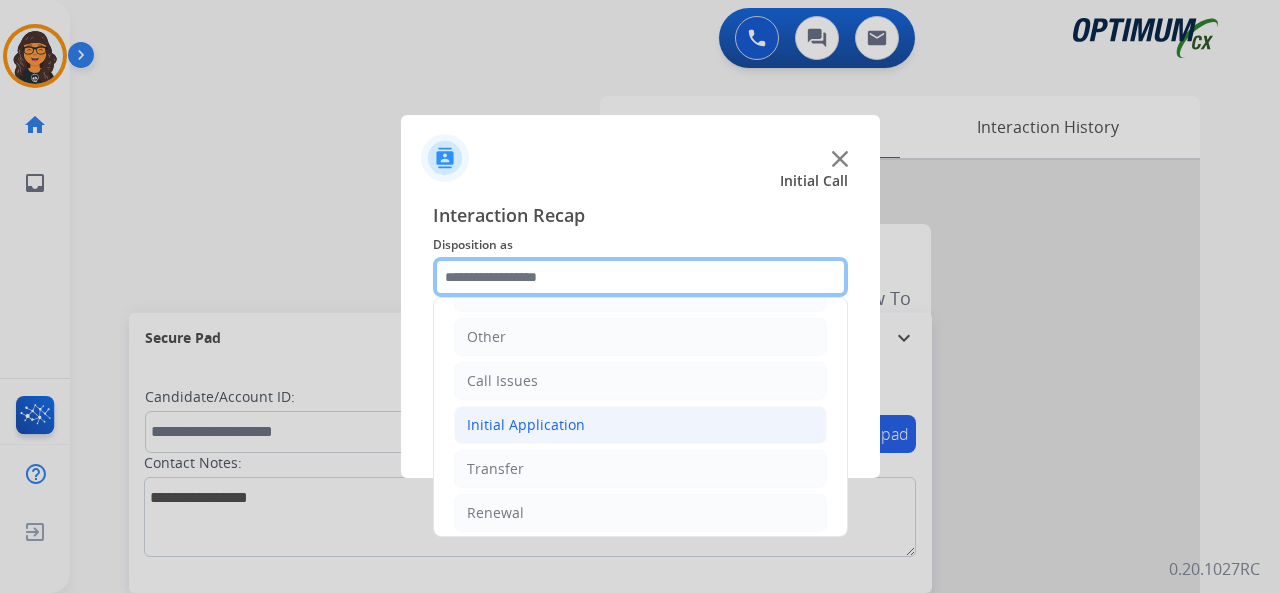 scroll, scrollTop: 130, scrollLeft: 0, axis: vertical 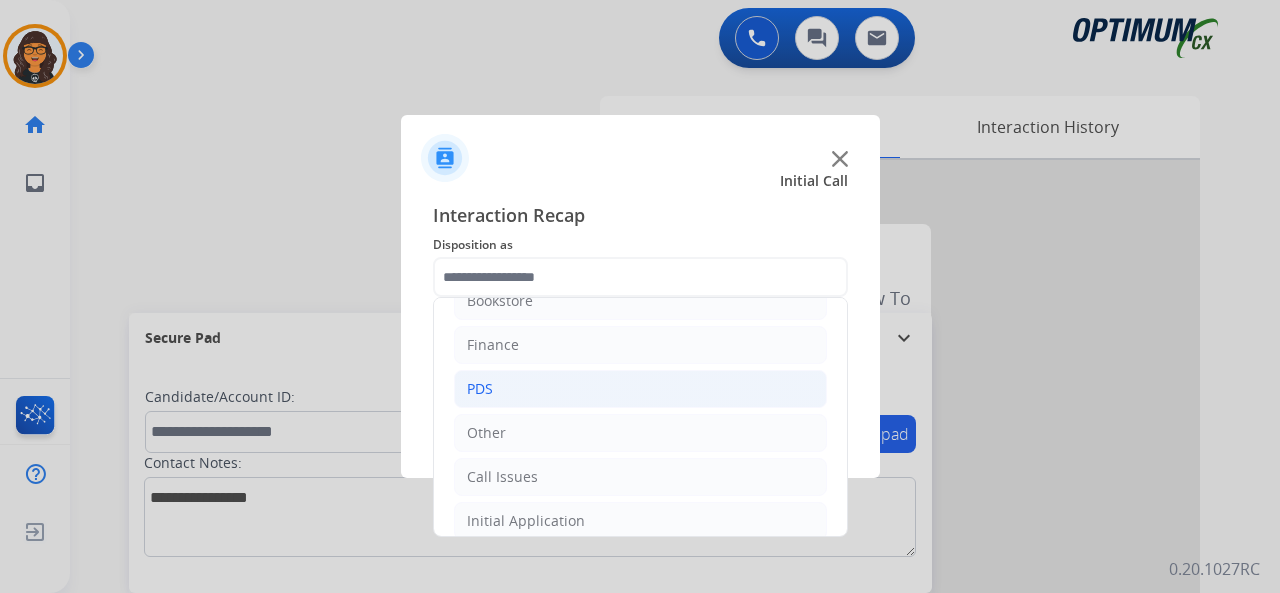 click on "PDS" 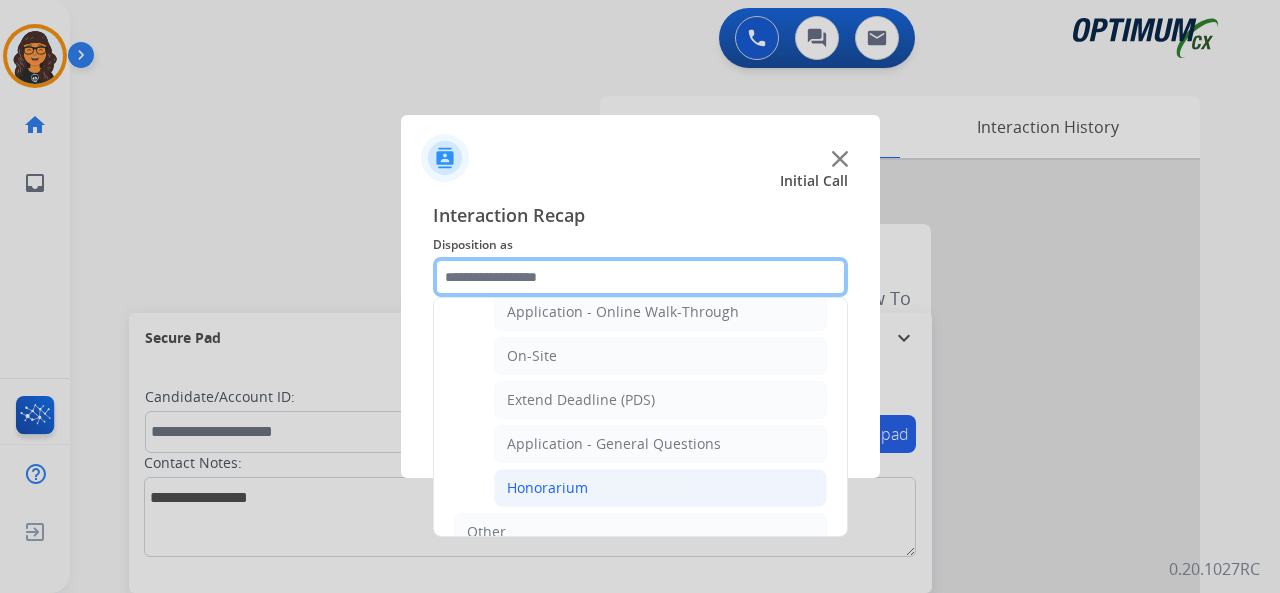 scroll, scrollTop: 530, scrollLeft: 0, axis: vertical 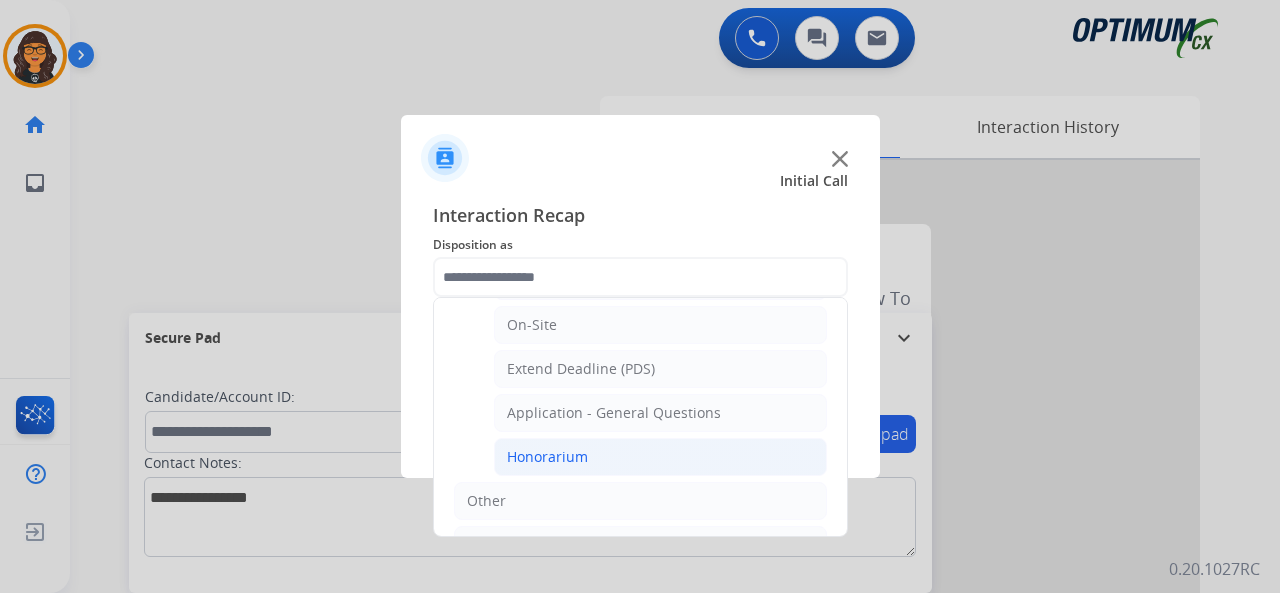 click on "Honorarium" 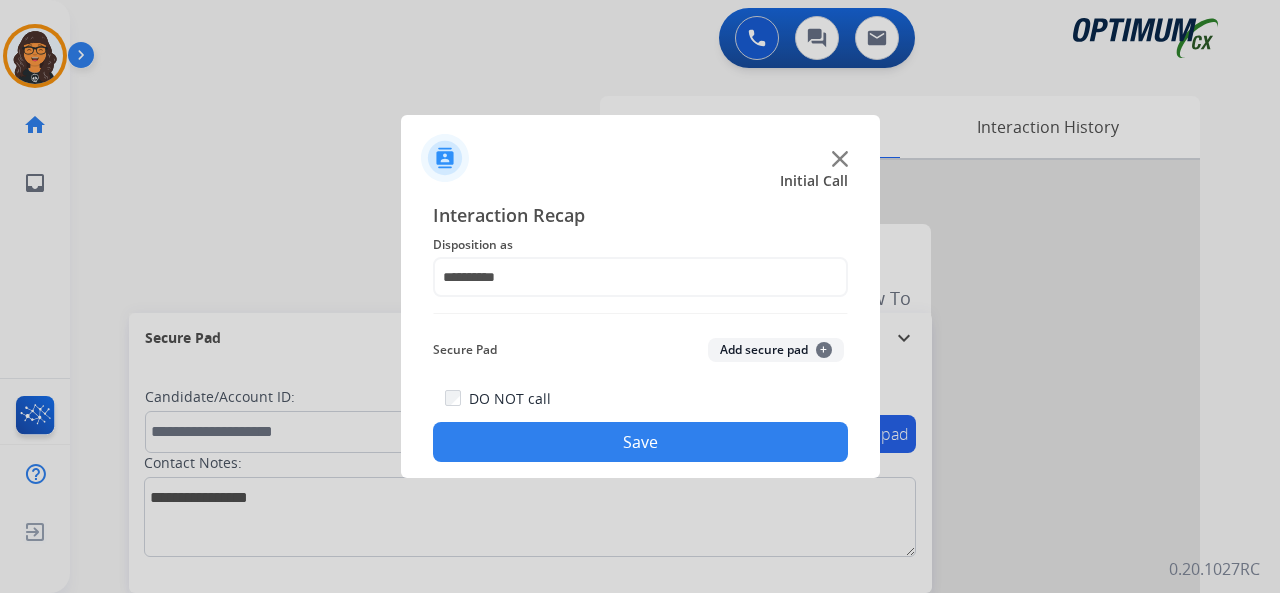 click on "Save" 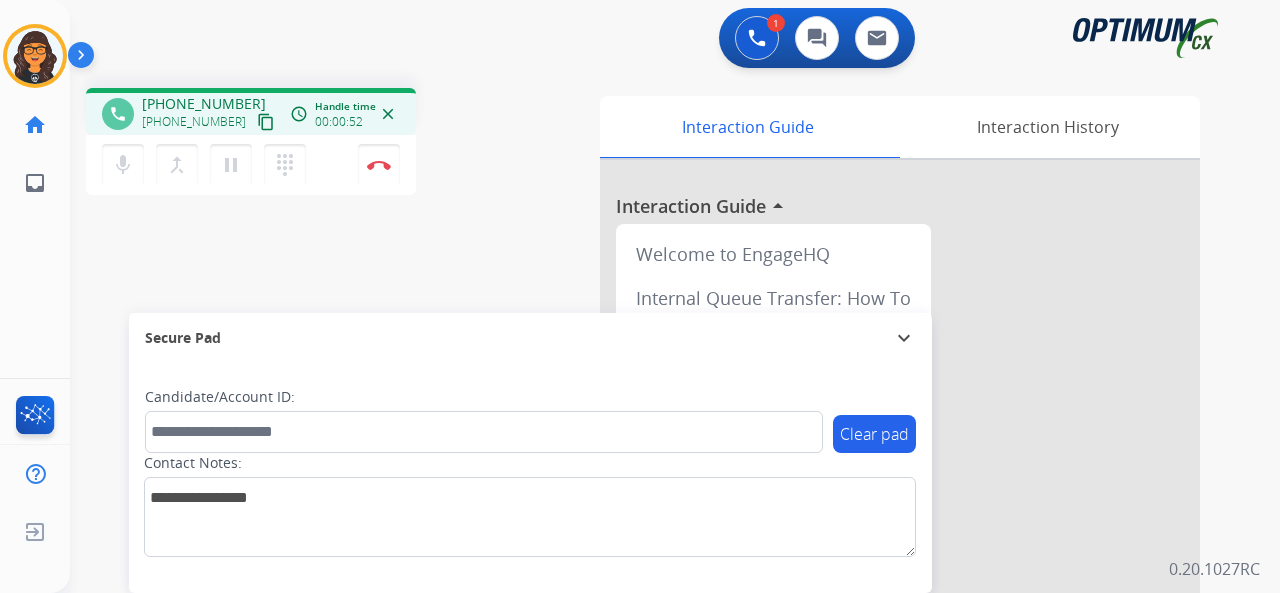 click on "content_copy" at bounding box center [266, 122] 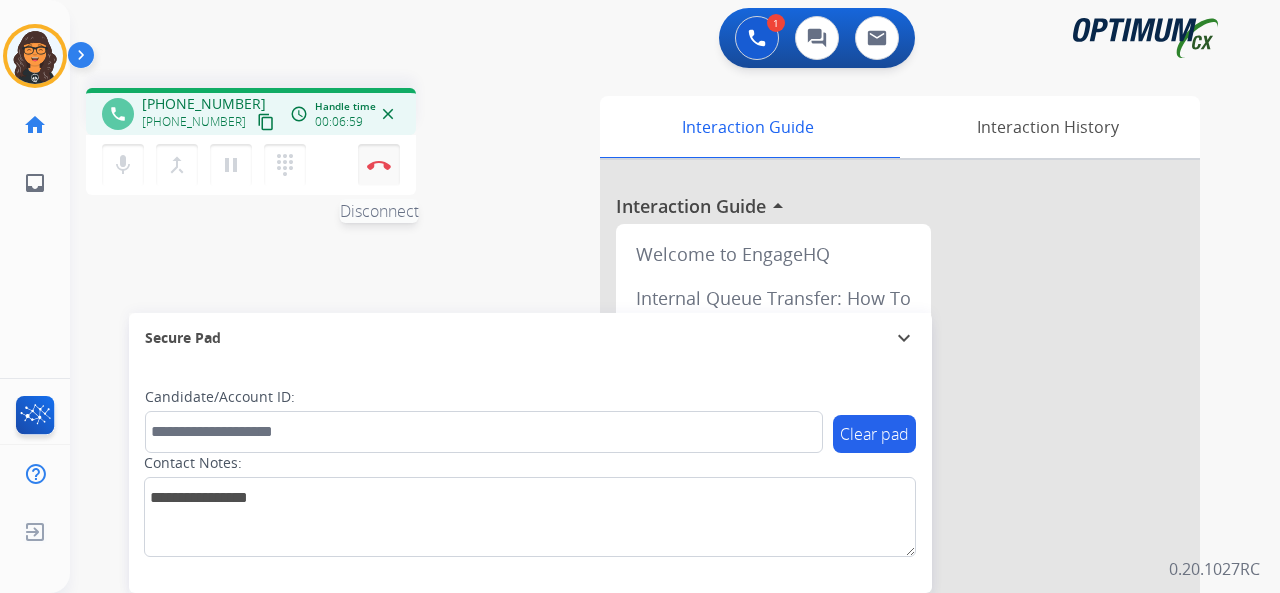 click on "Disconnect" at bounding box center [379, 165] 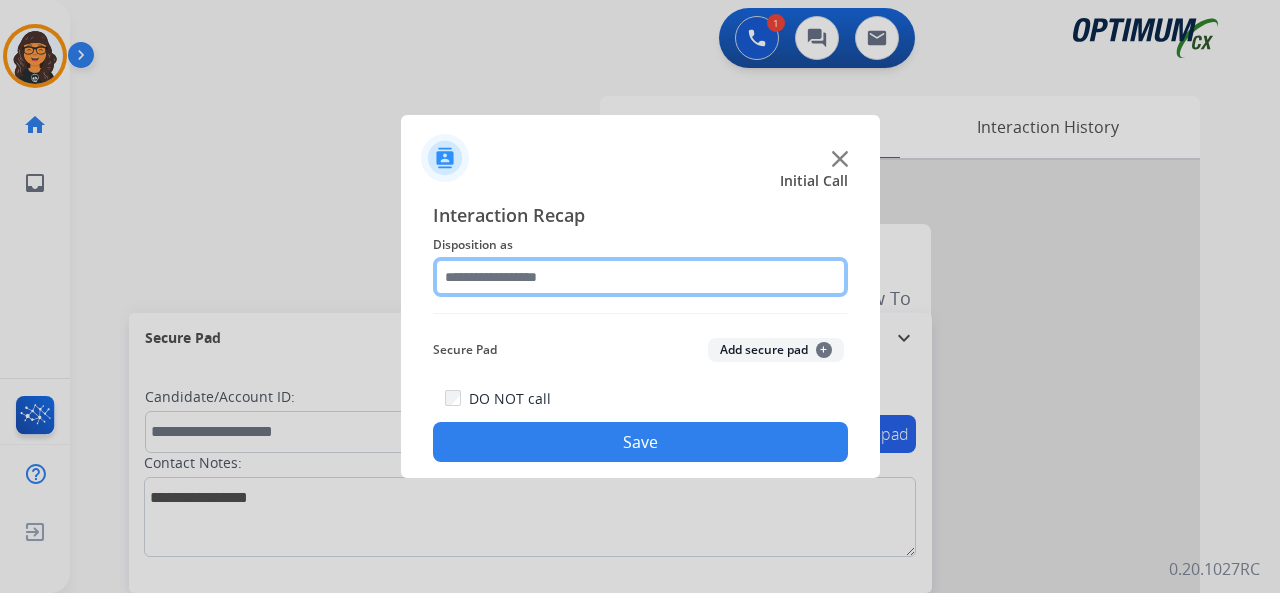 click 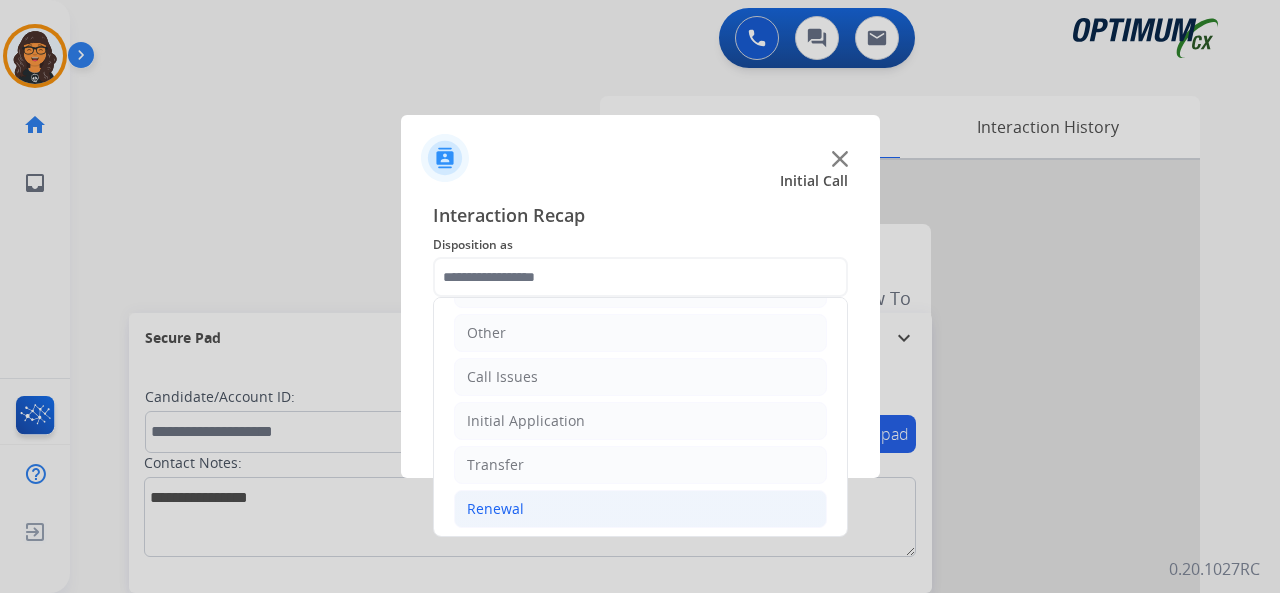 click on "Renewal" 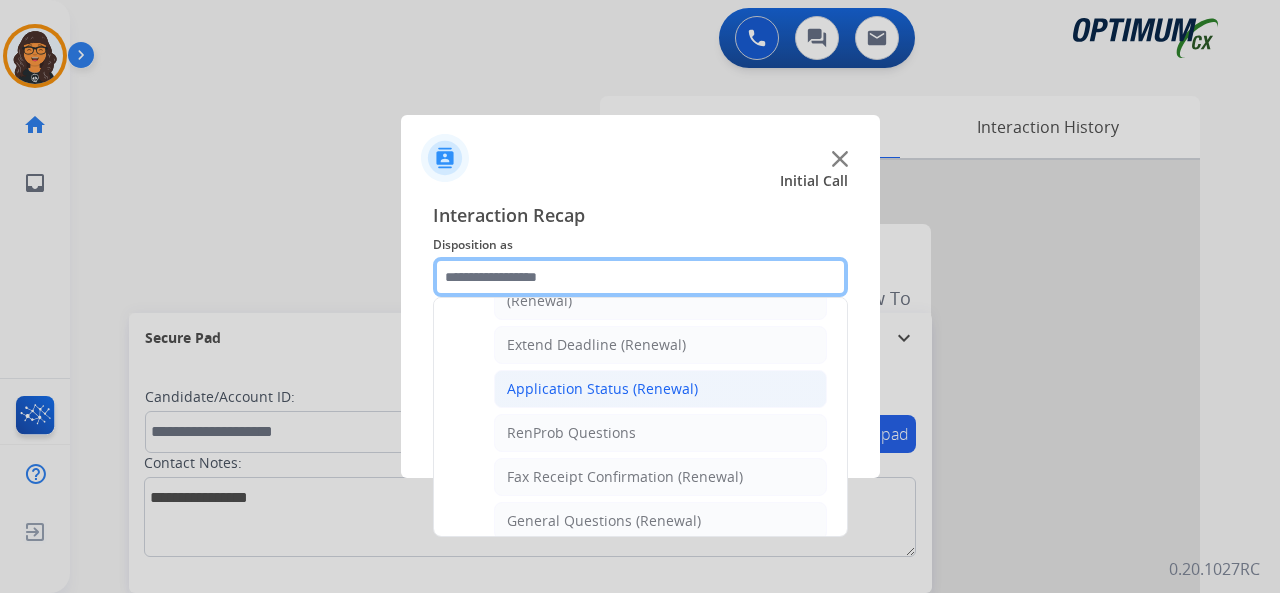scroll, scrollTop: 430, scrollLeft: 0, axis: vertical 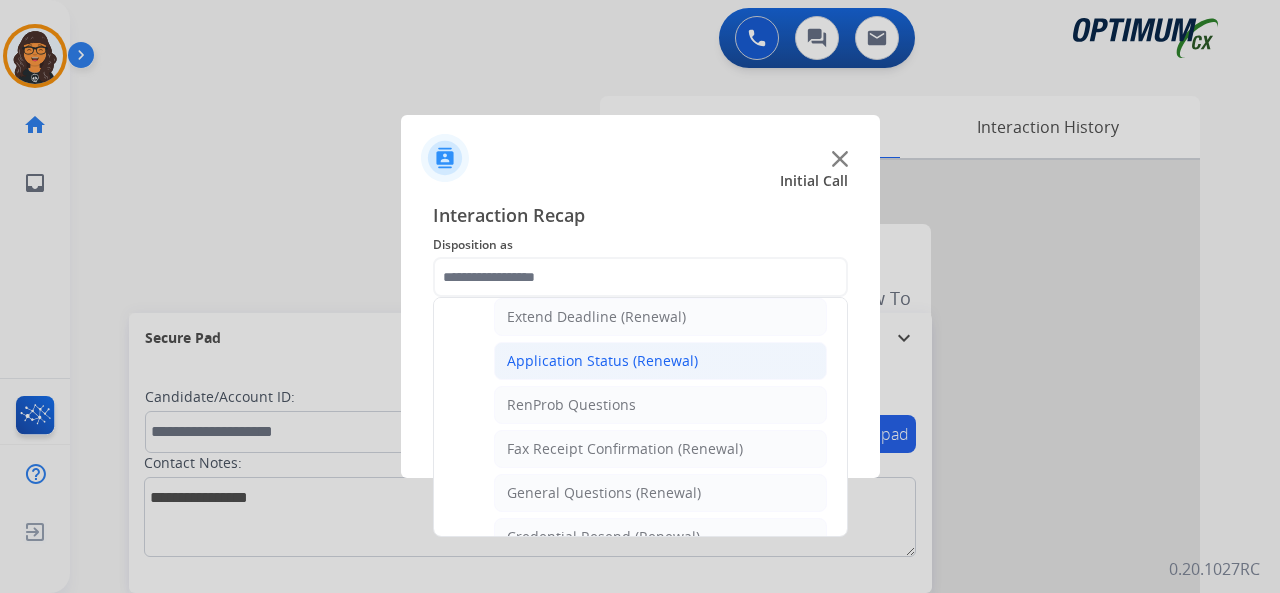 click on "Application Status (Renewal)" 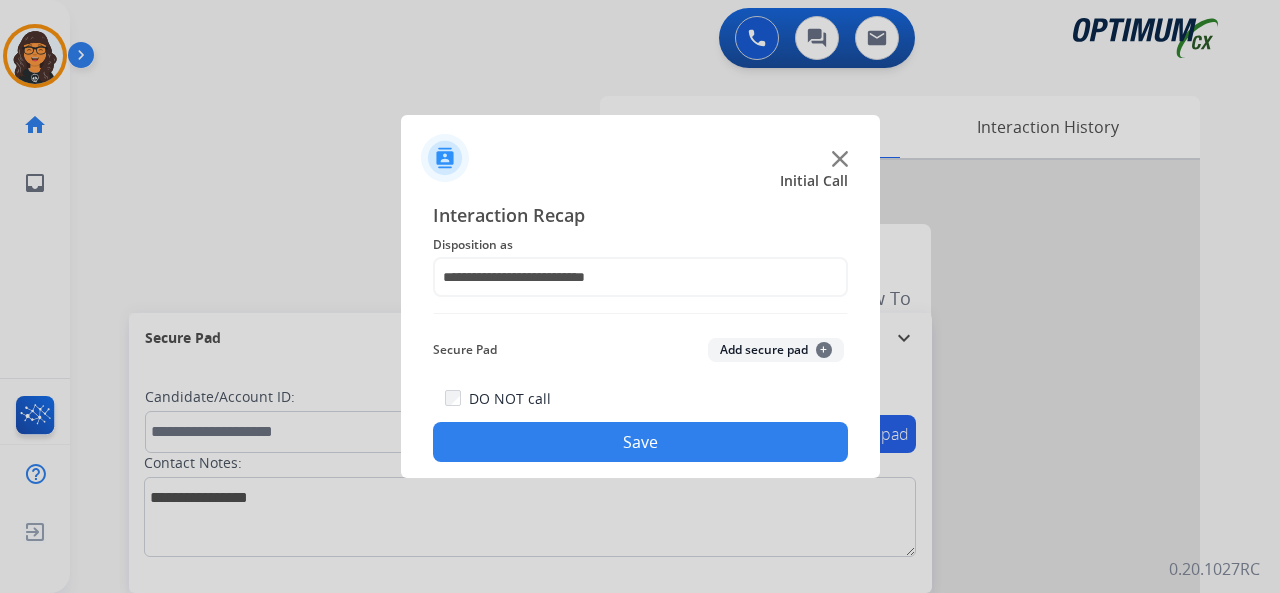 click on "Save" 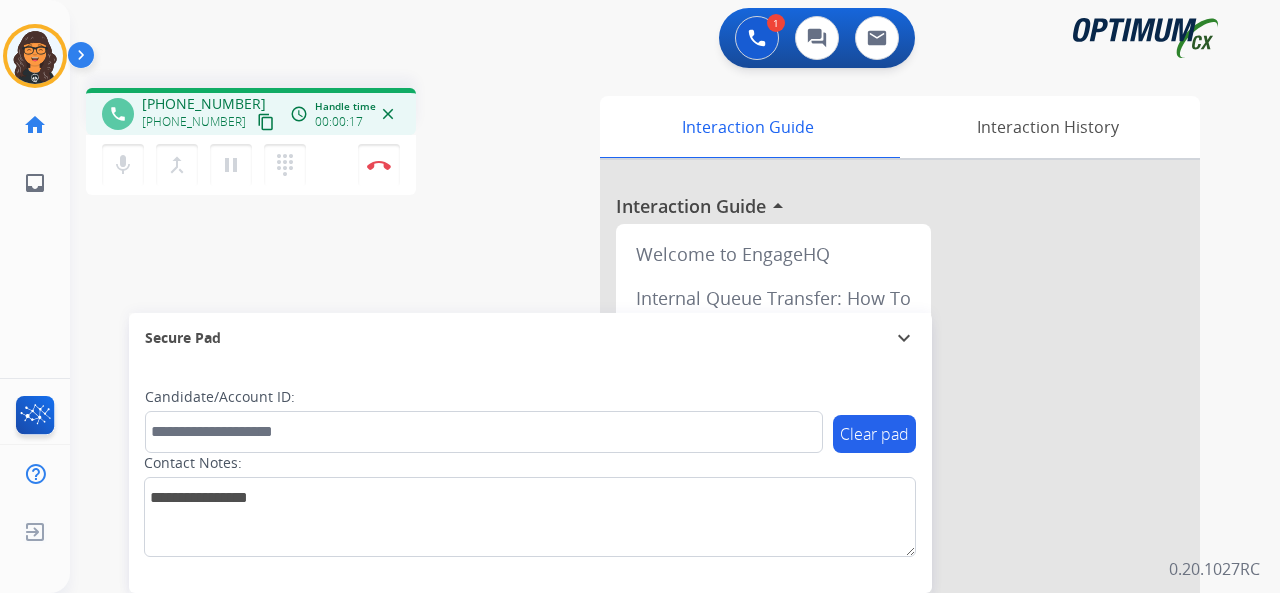 click on "content_copy" at bounding box center (266, 122) 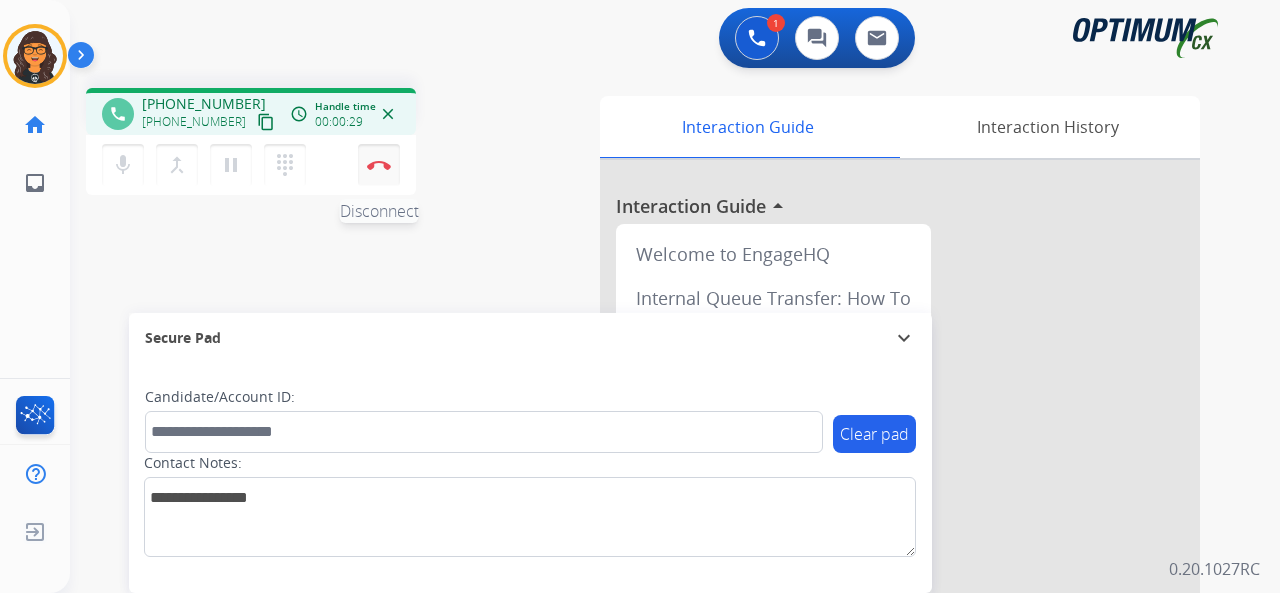 click at bounding box center (379, 165) 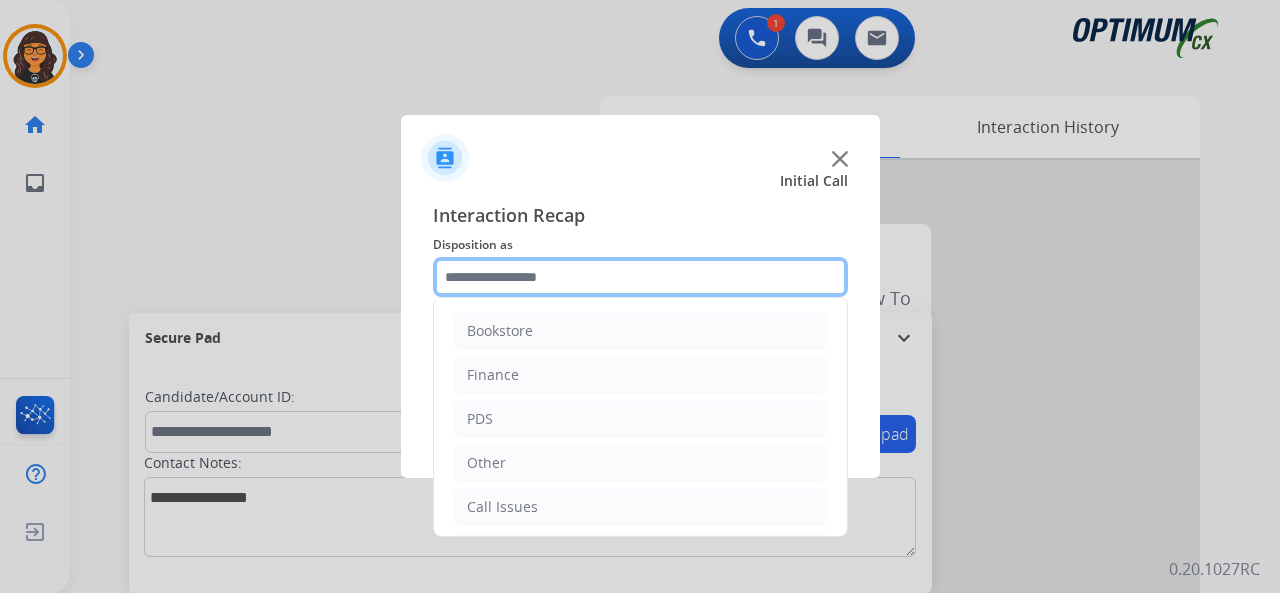 click 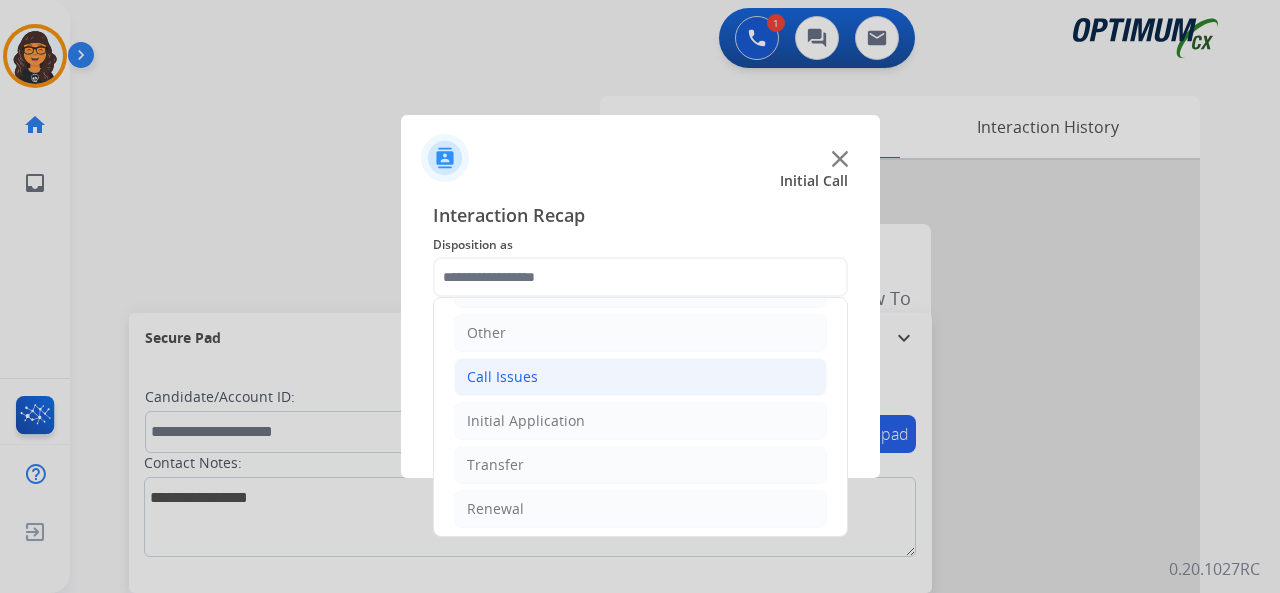 click on "Call Issues" 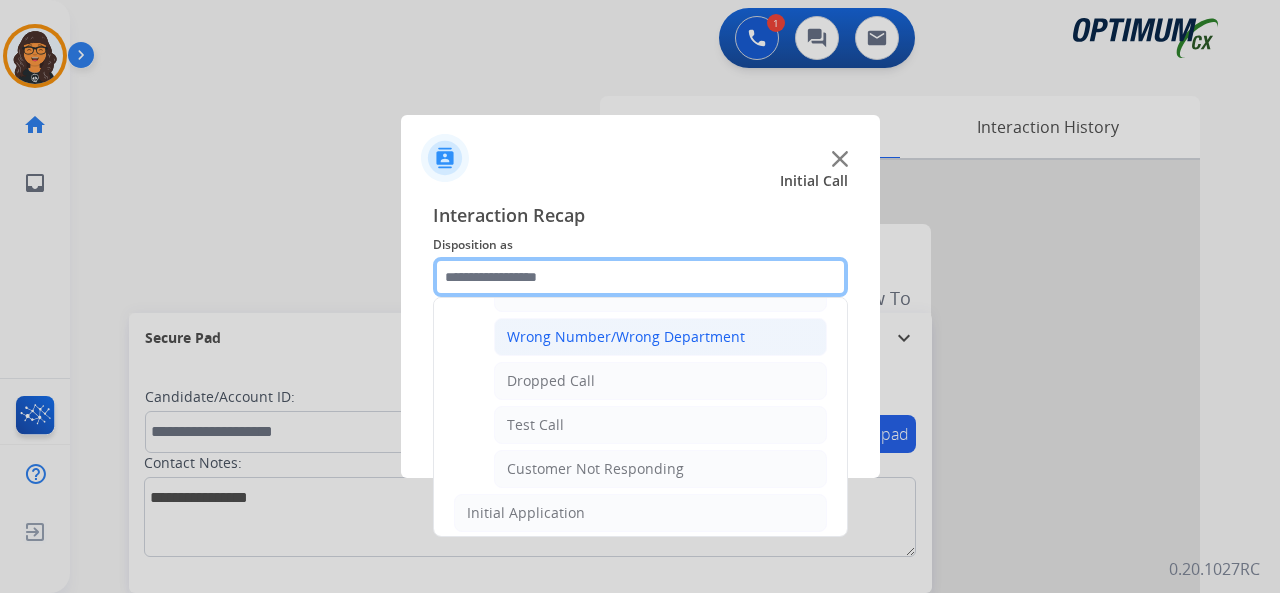 scroll, scrollTop: 330, scrollLeft: 0, axis: vertical 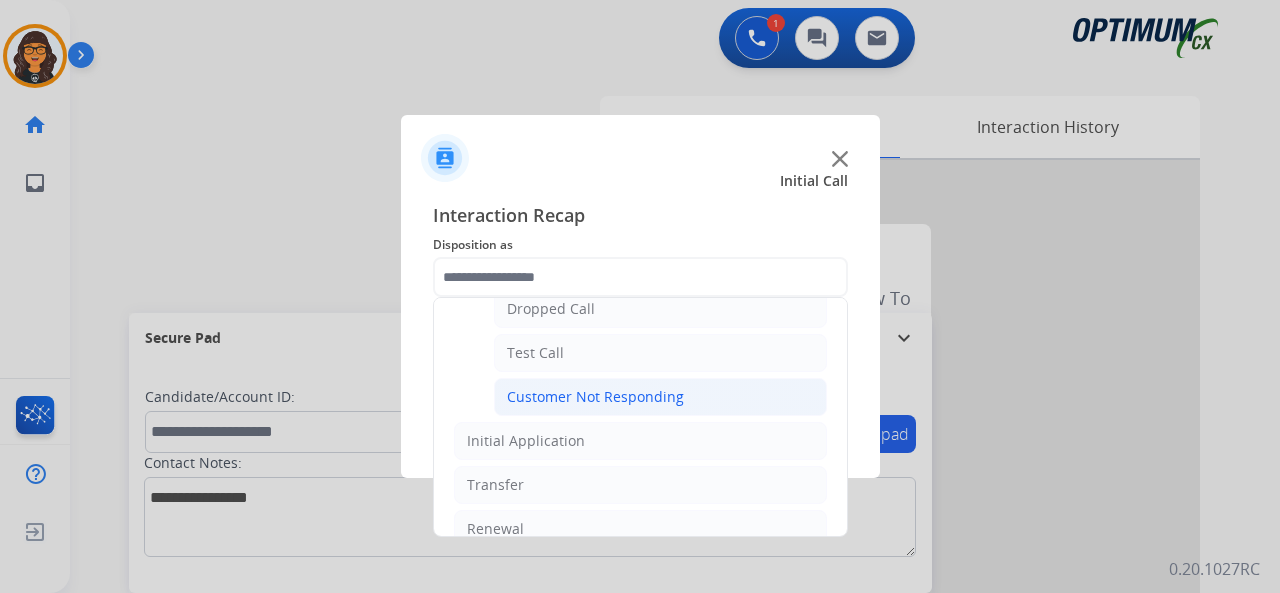 click on "Customer Not Responding" 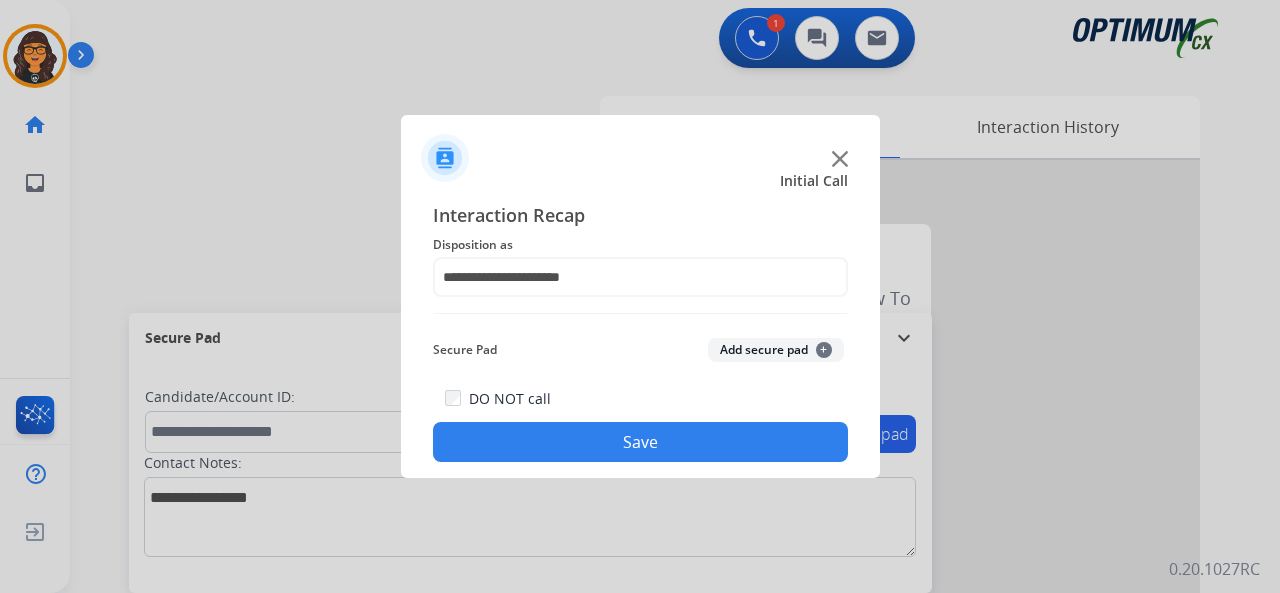 click on "Save" 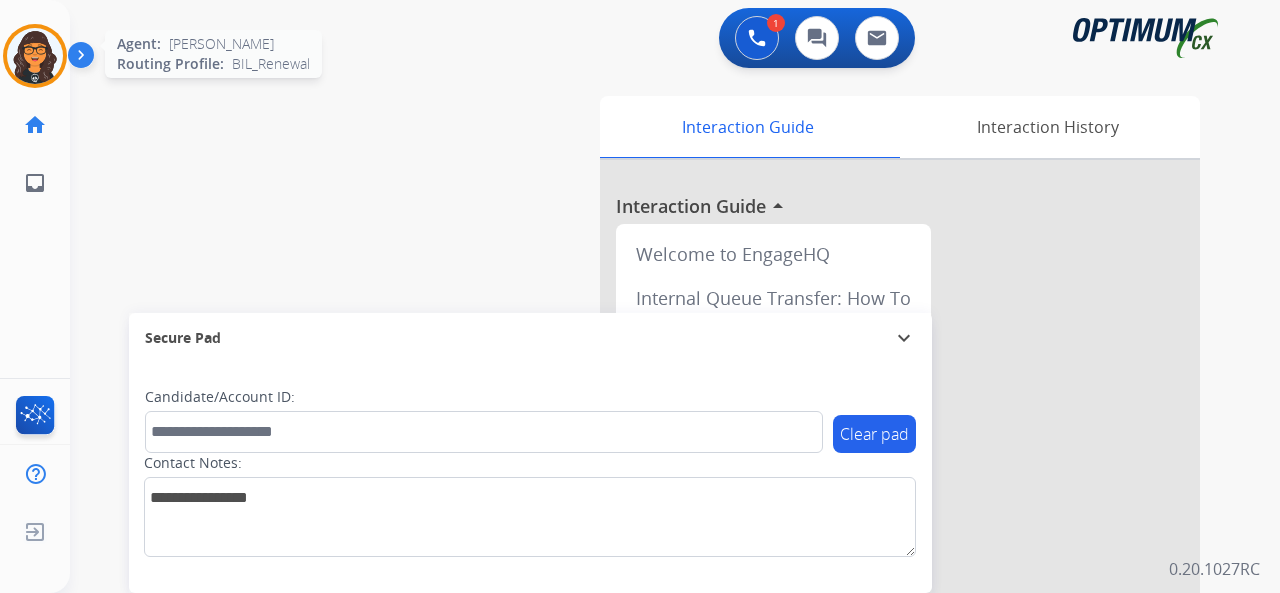 click at bounding box center (35, 56) 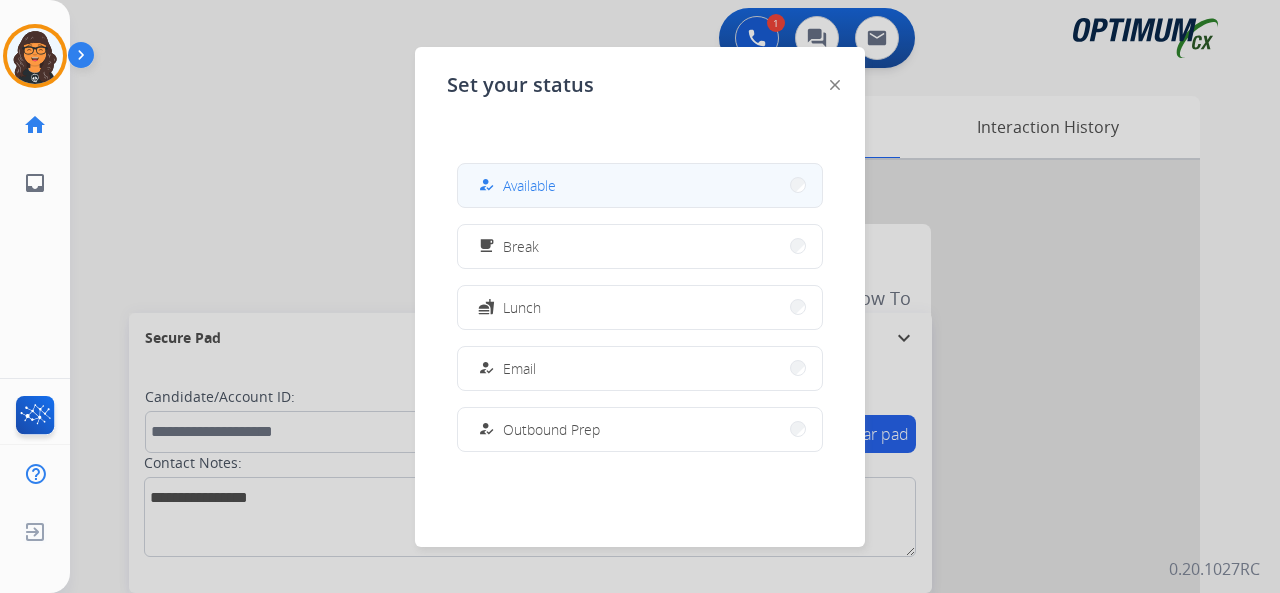 click on "Available" at bounding box center [529, 185] 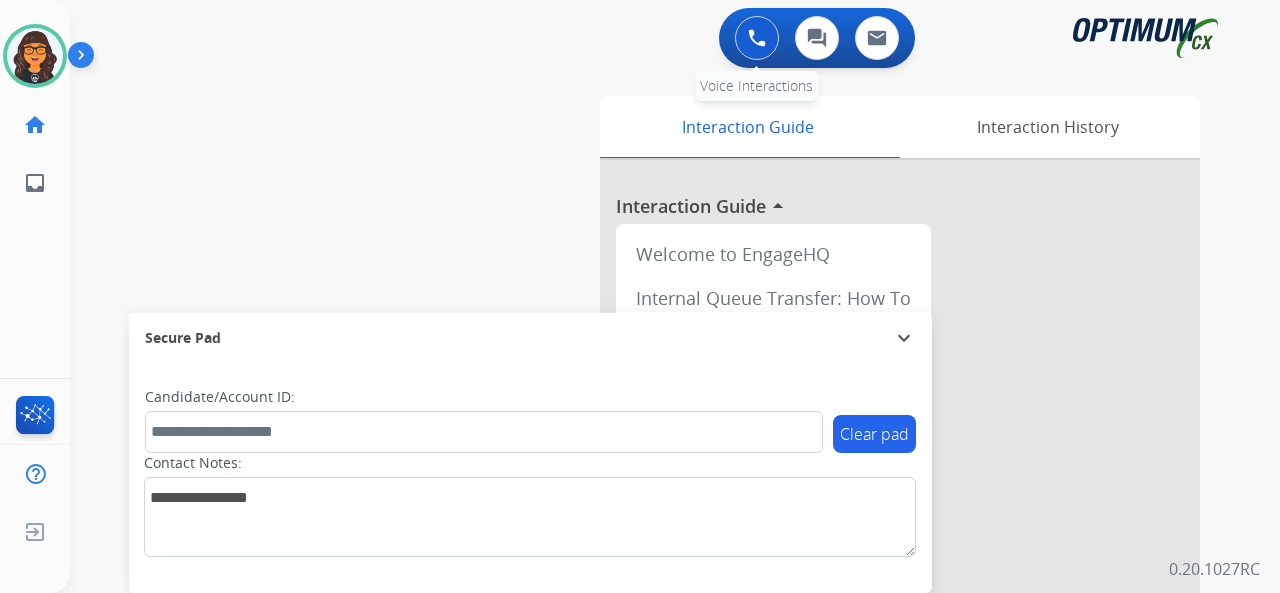 click at bounding box center (757, 38) 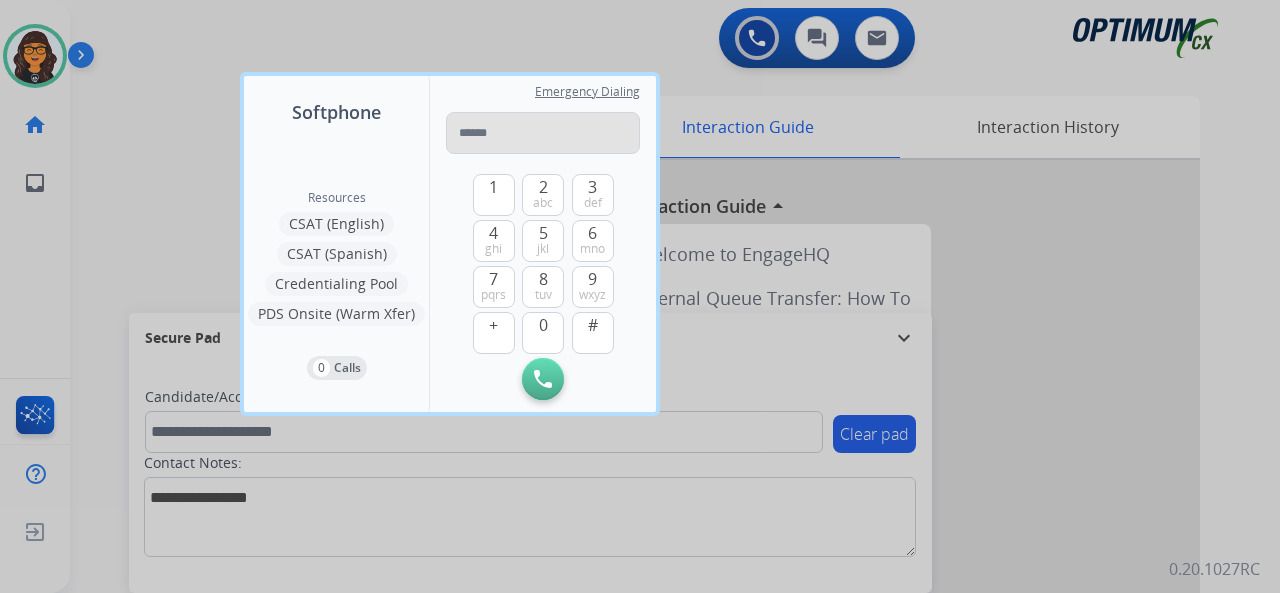 click at bounding box center [543, 133] 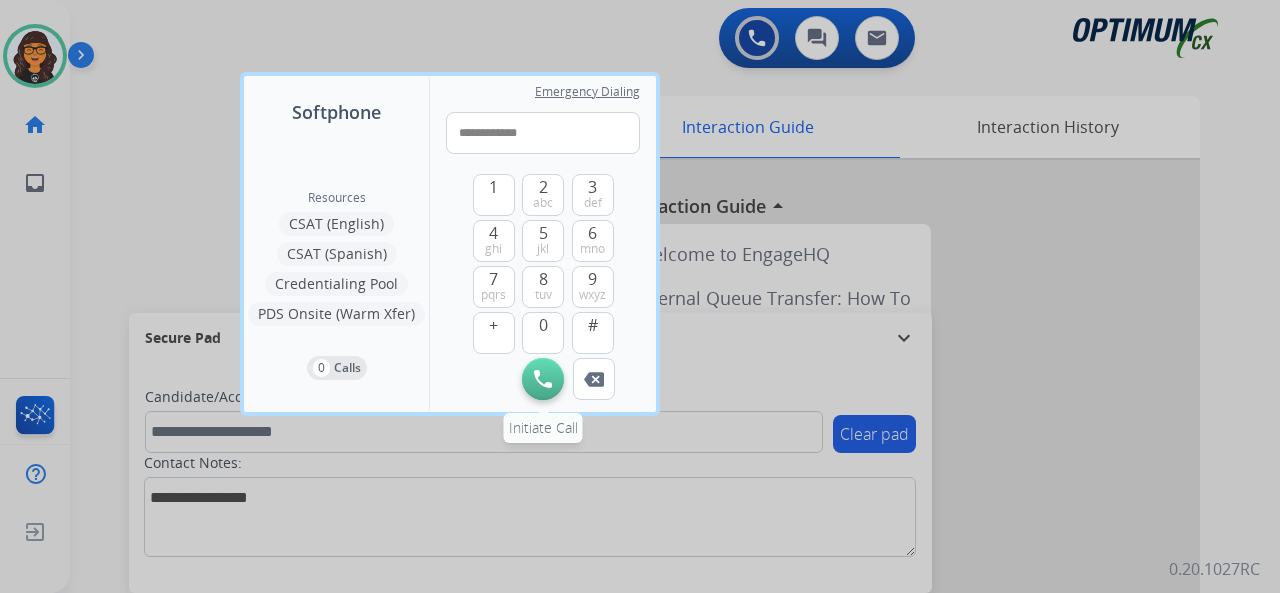 type on "**********" 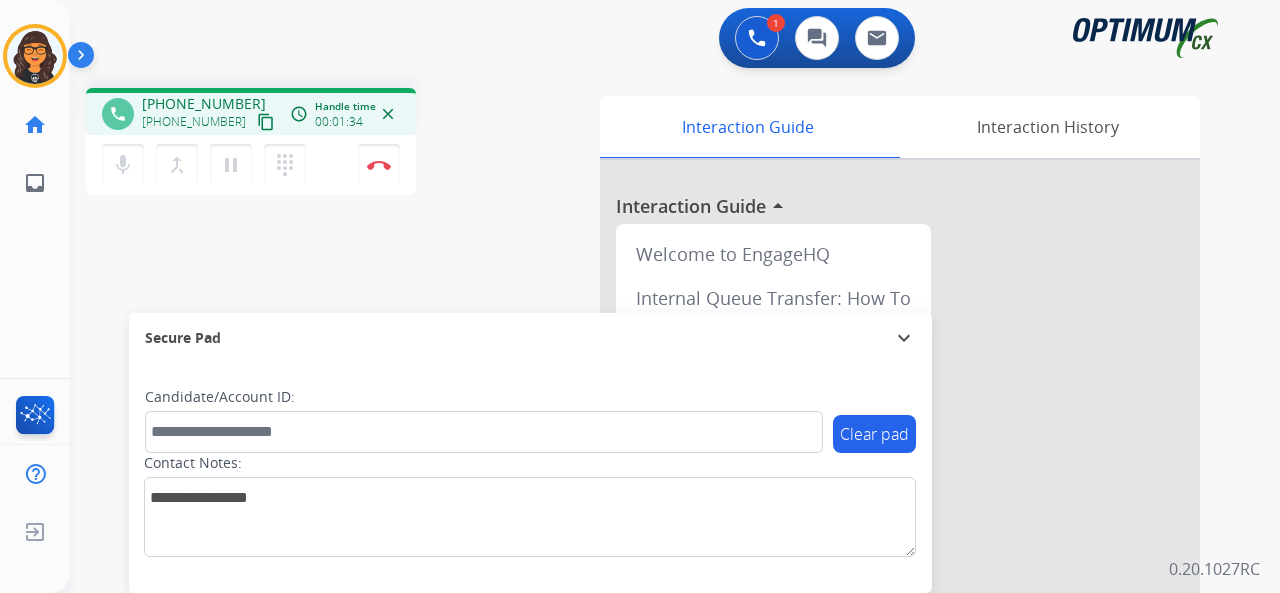 drag, startPoint x: 245, startPoint y: 127, endPoint x: 245, endPoint y: 109, distance: 18 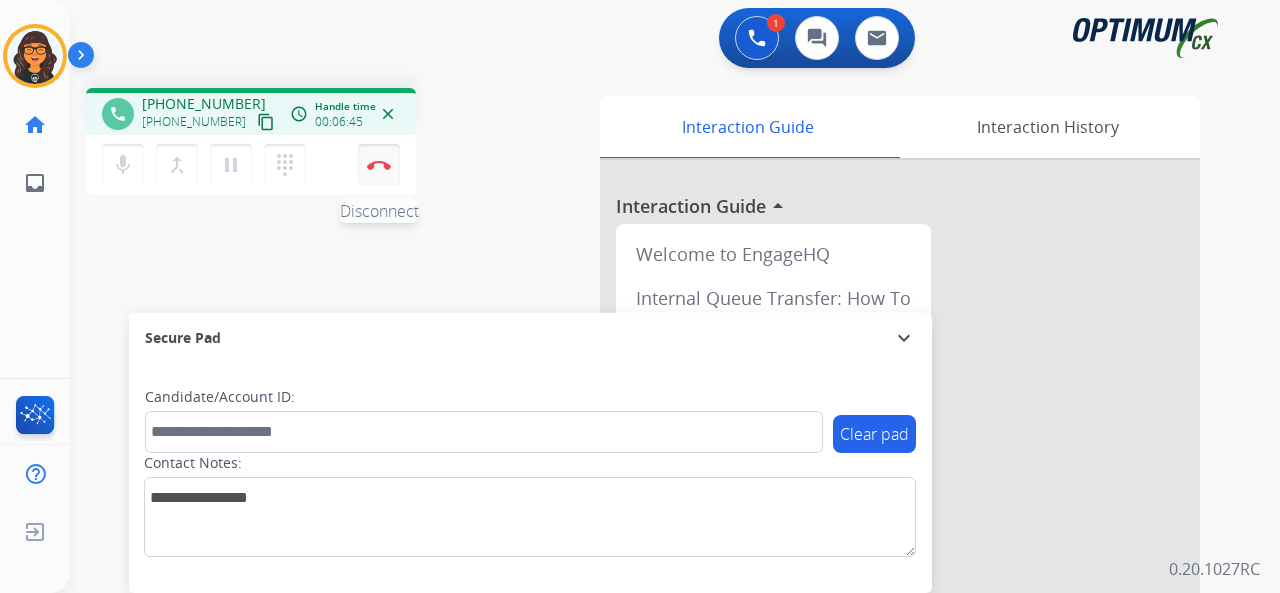 click at bounding box center [379, 165] 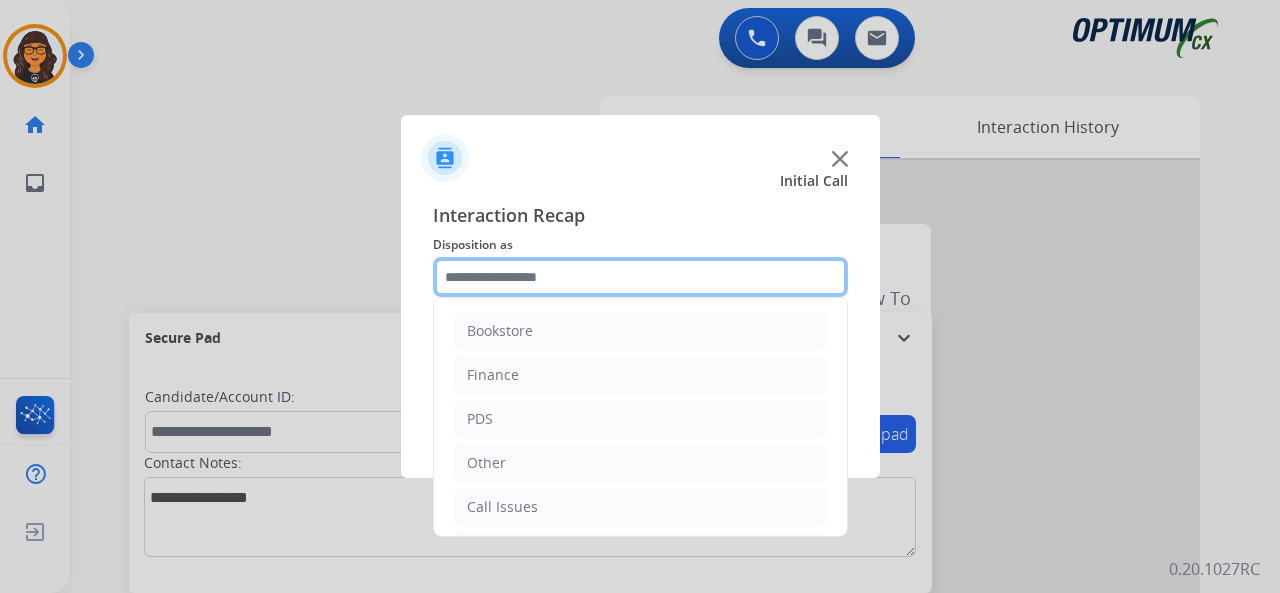 click 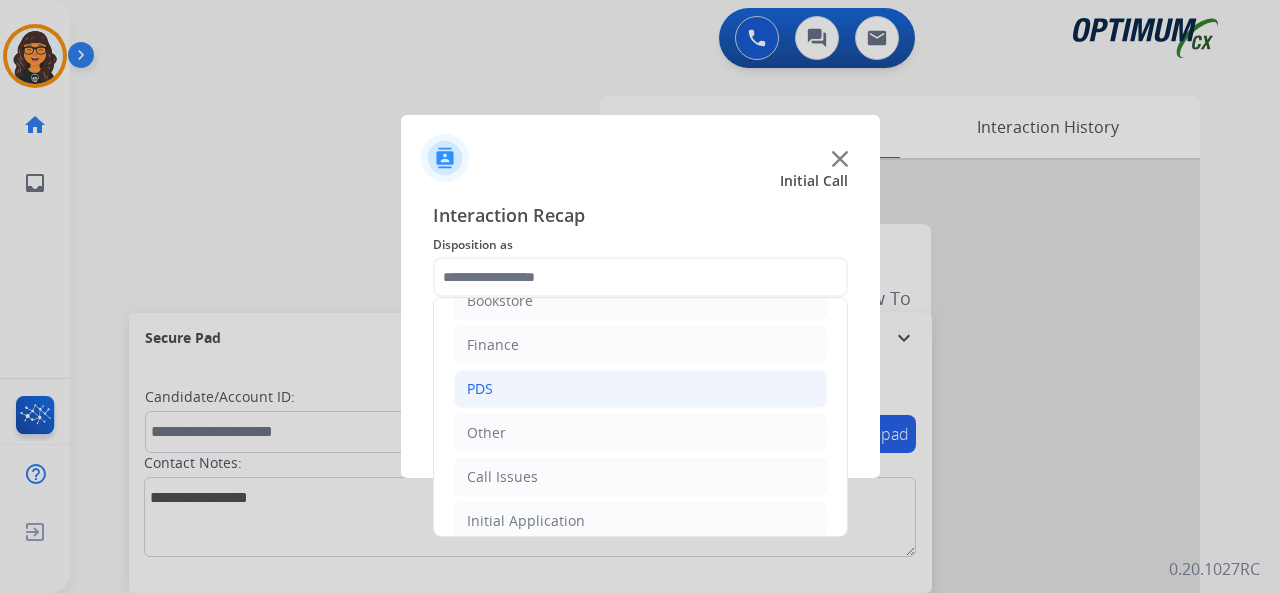 click on "PDS" 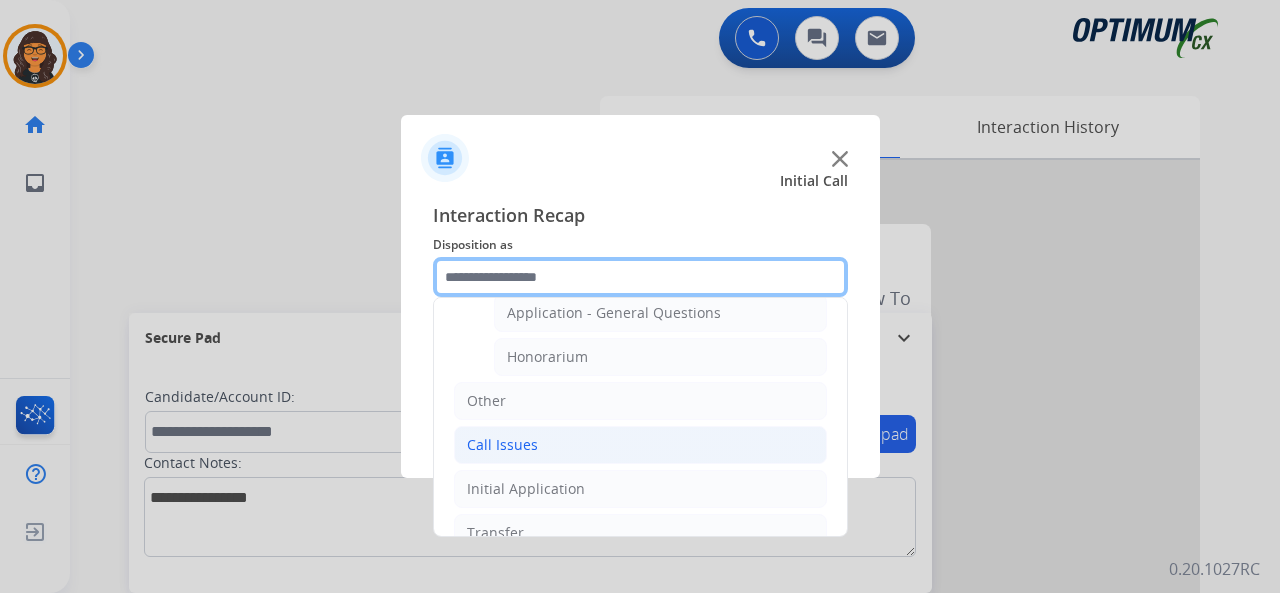 scroll, scrollTop: 530, scrollLeft: 0, axis: vertical 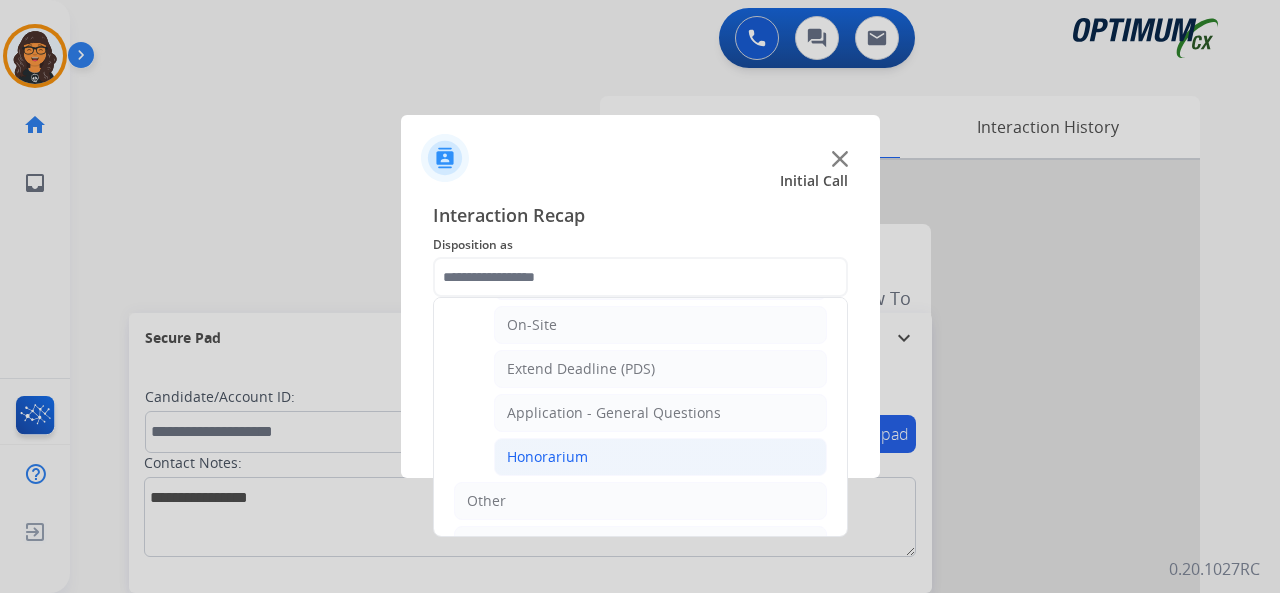 click on "Honorarium" 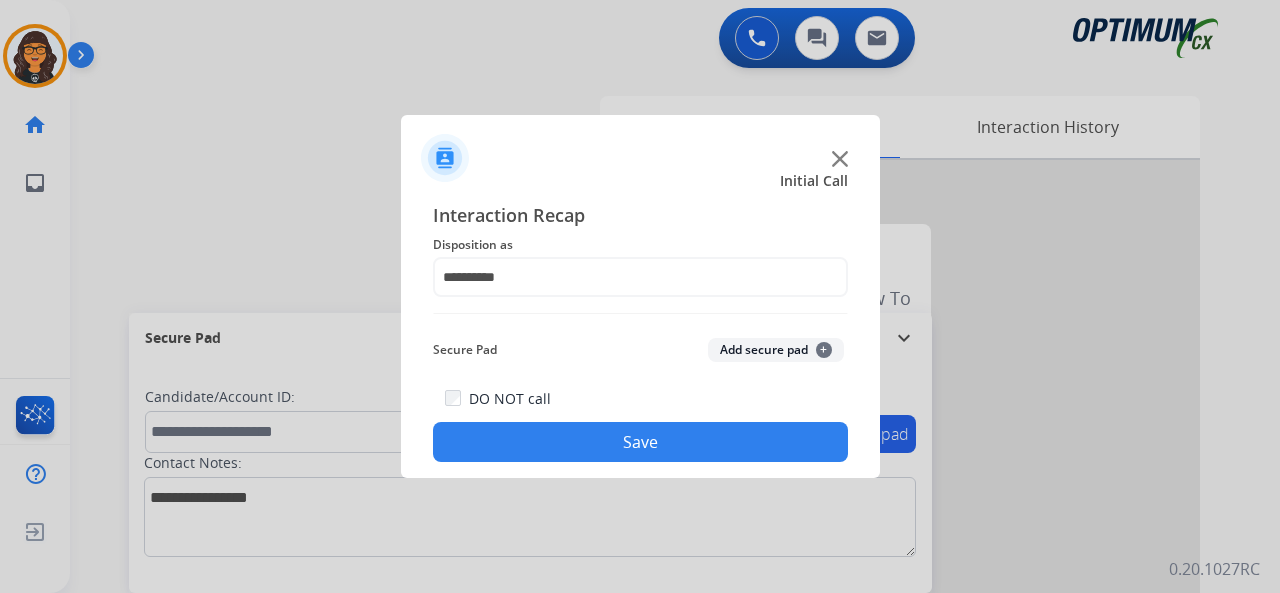 click on "Save" 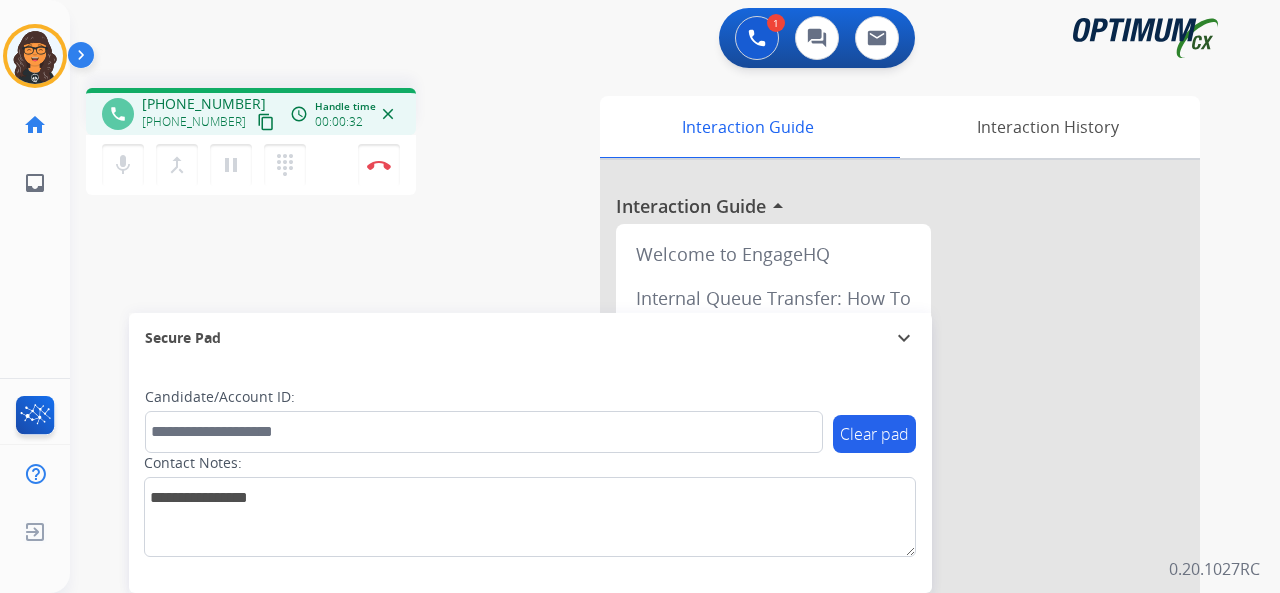 click on "content_copy" at bounding box center [266, 122] 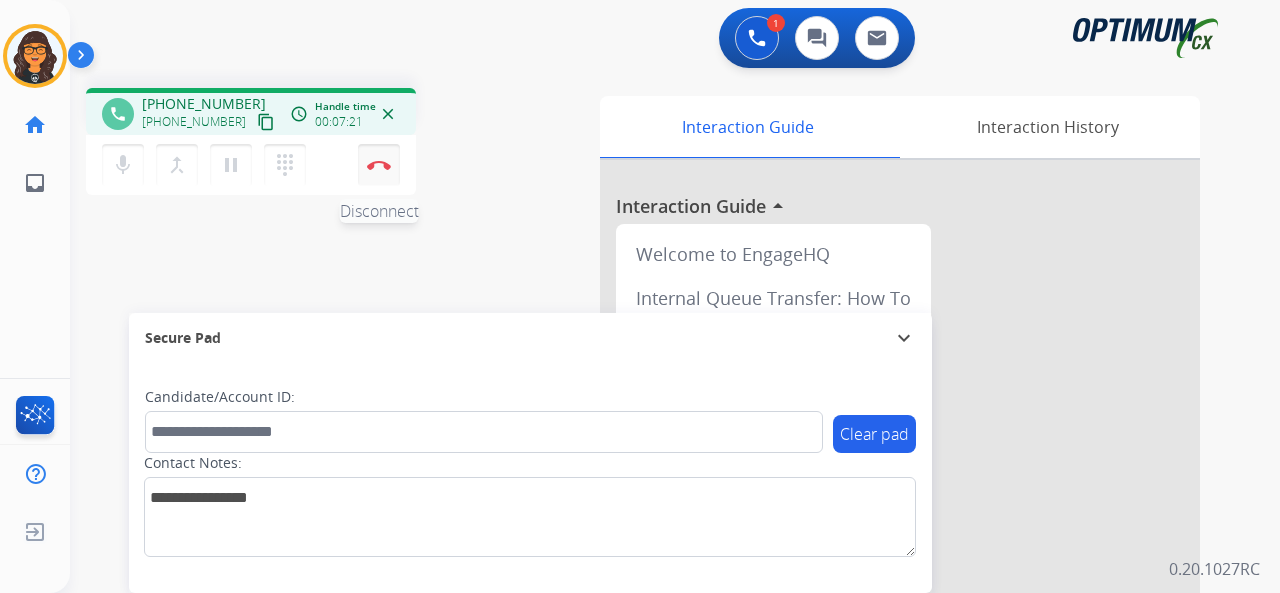 click at bounding box center [379, 165] 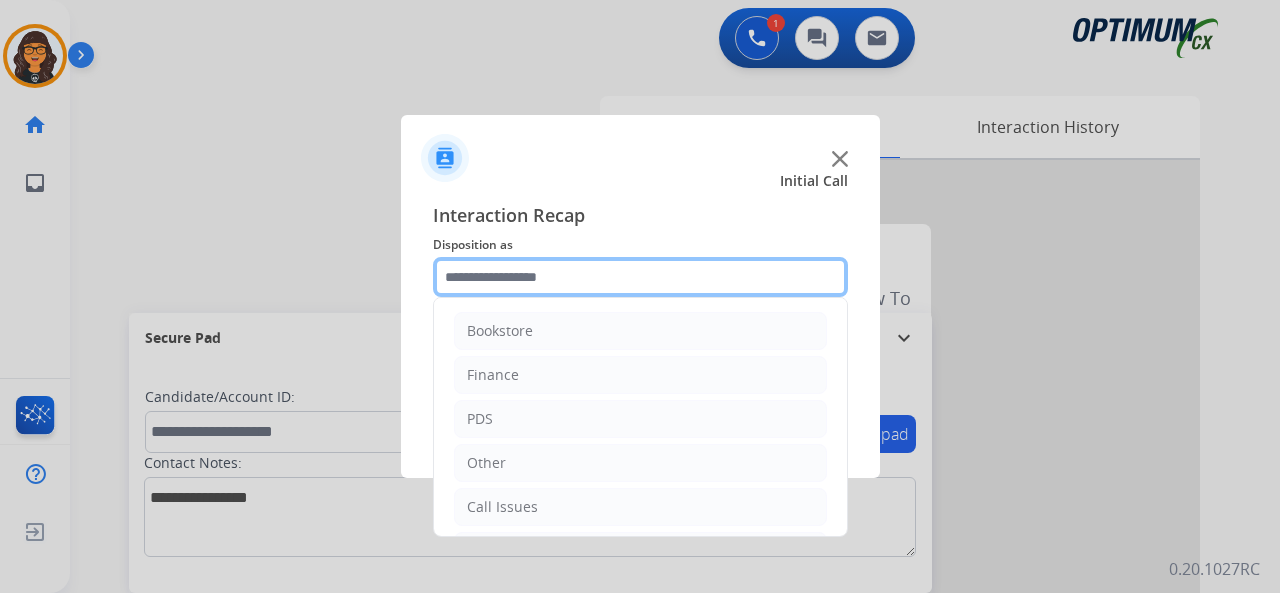 click 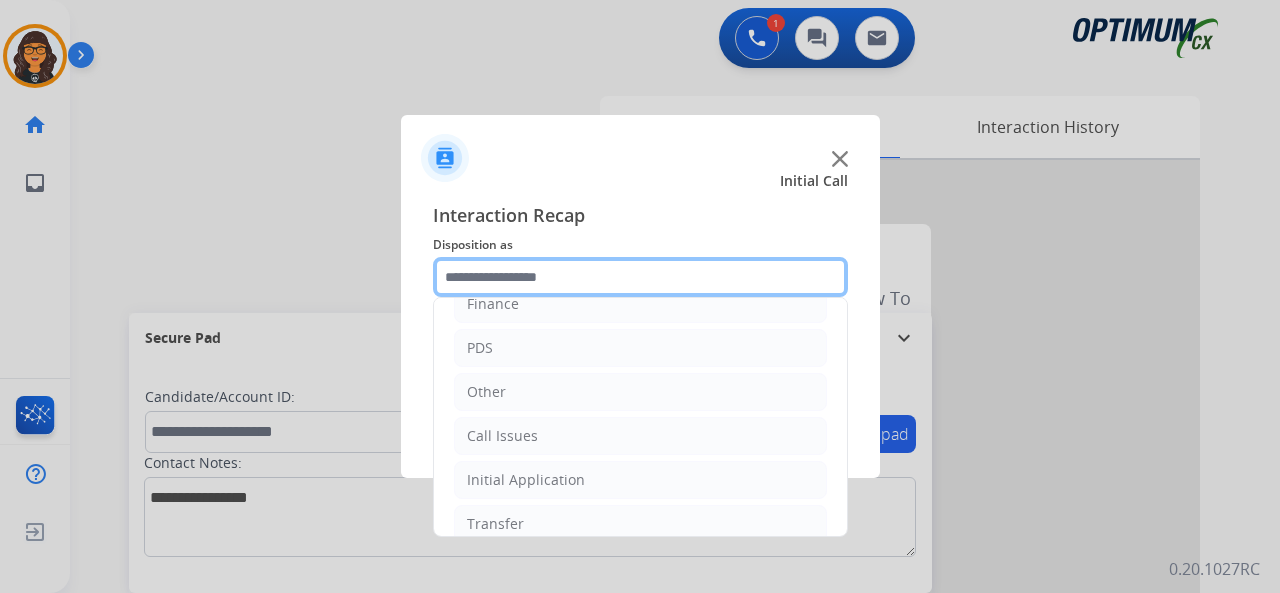 scroll, scrollTop: 130, scrollLeft: 0, axis: vertical 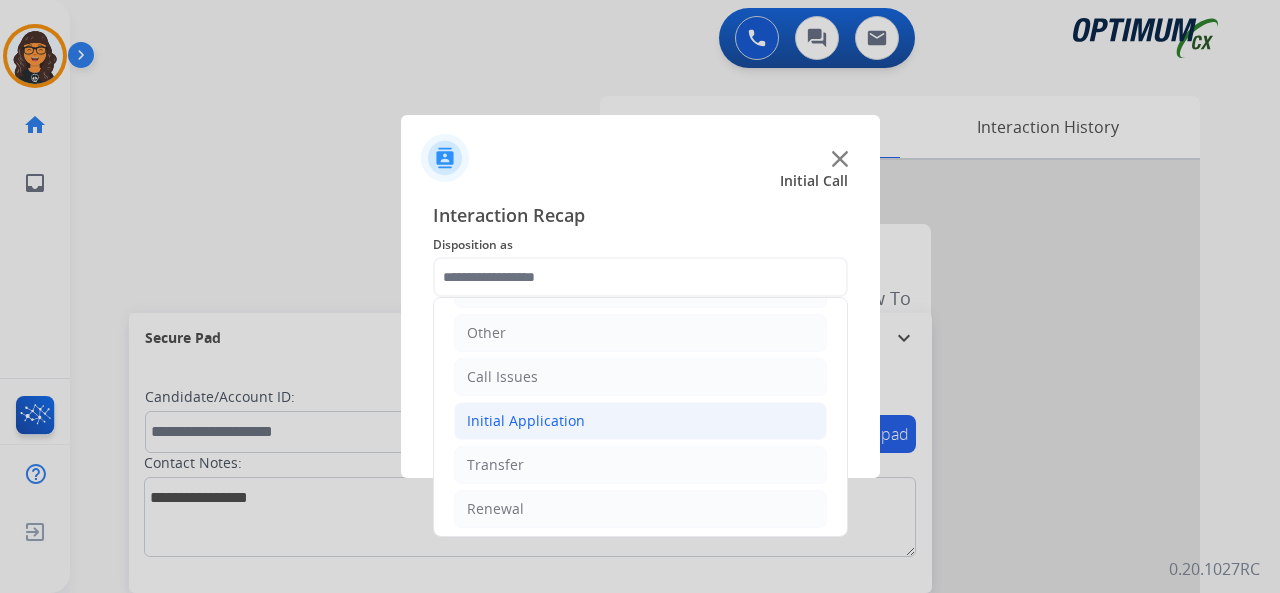 click on "Initial Application" 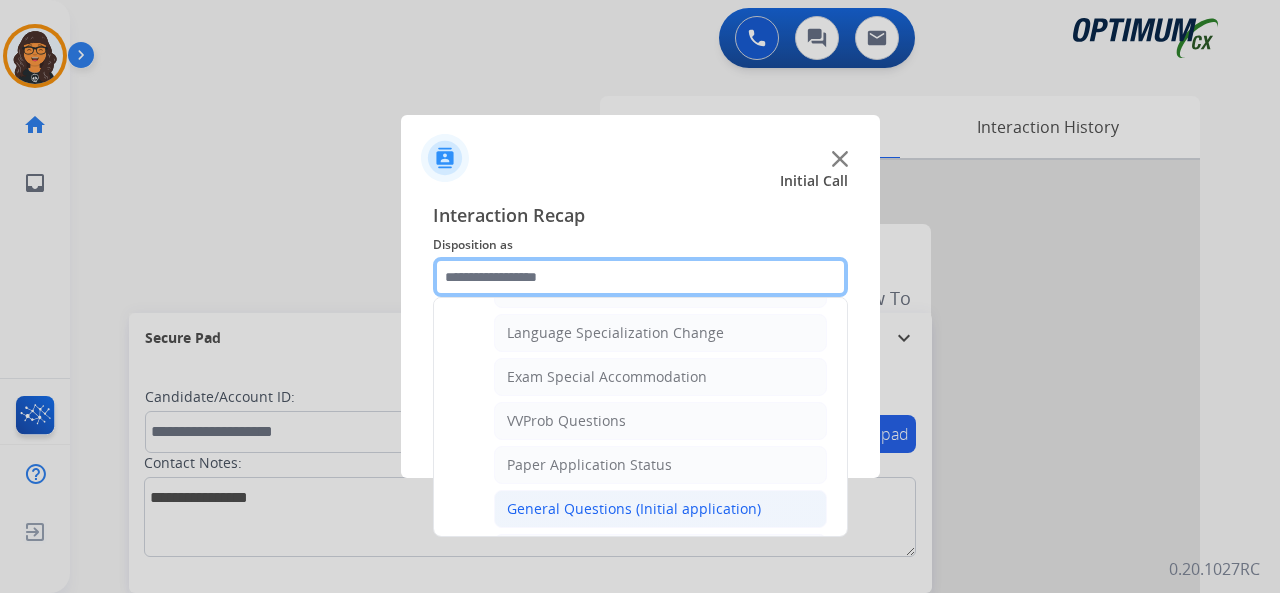 scroll, scrollTop: 1030, scrollLeft: 0, axis: vertical 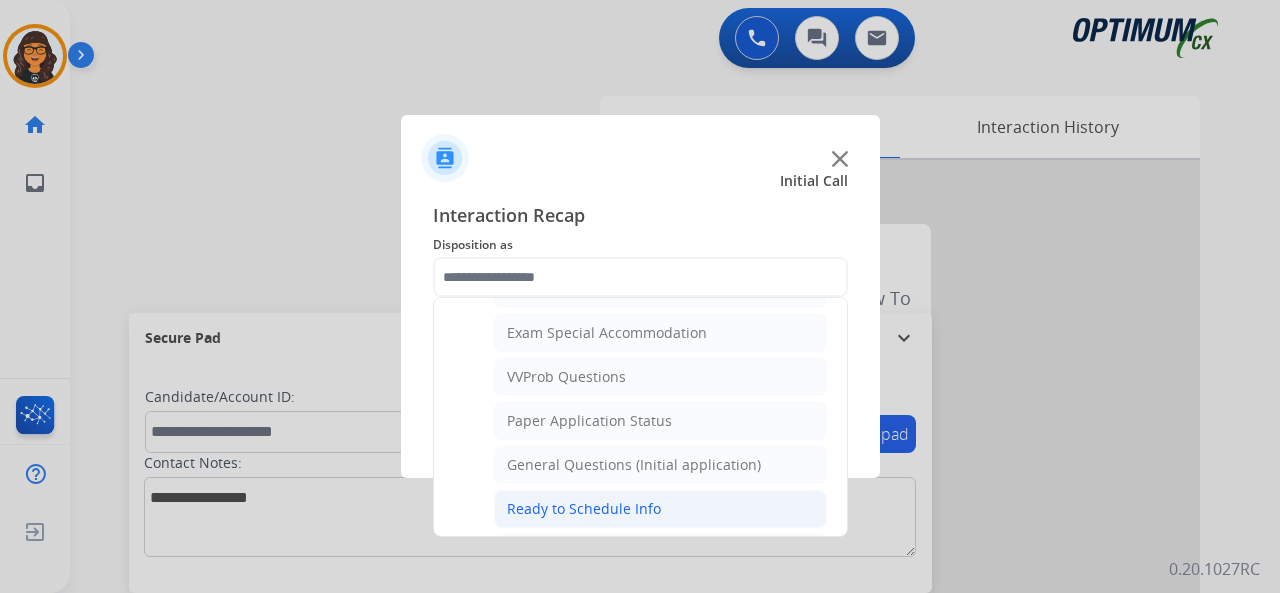 click on "Ready to Schedule Info" 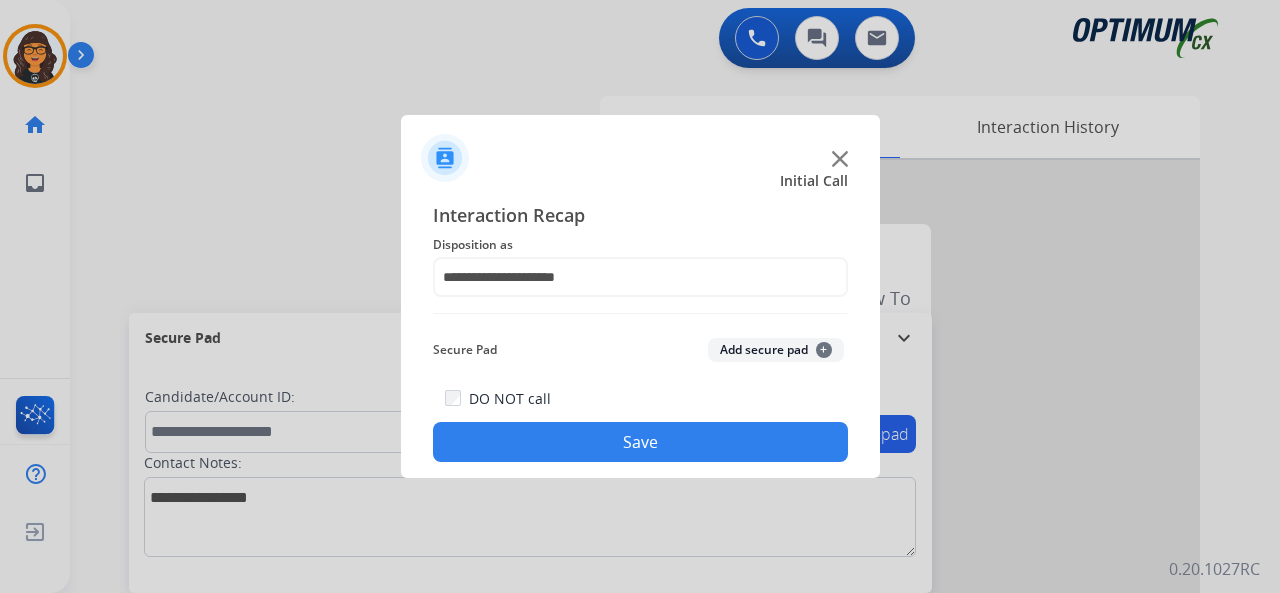 click on "Save" 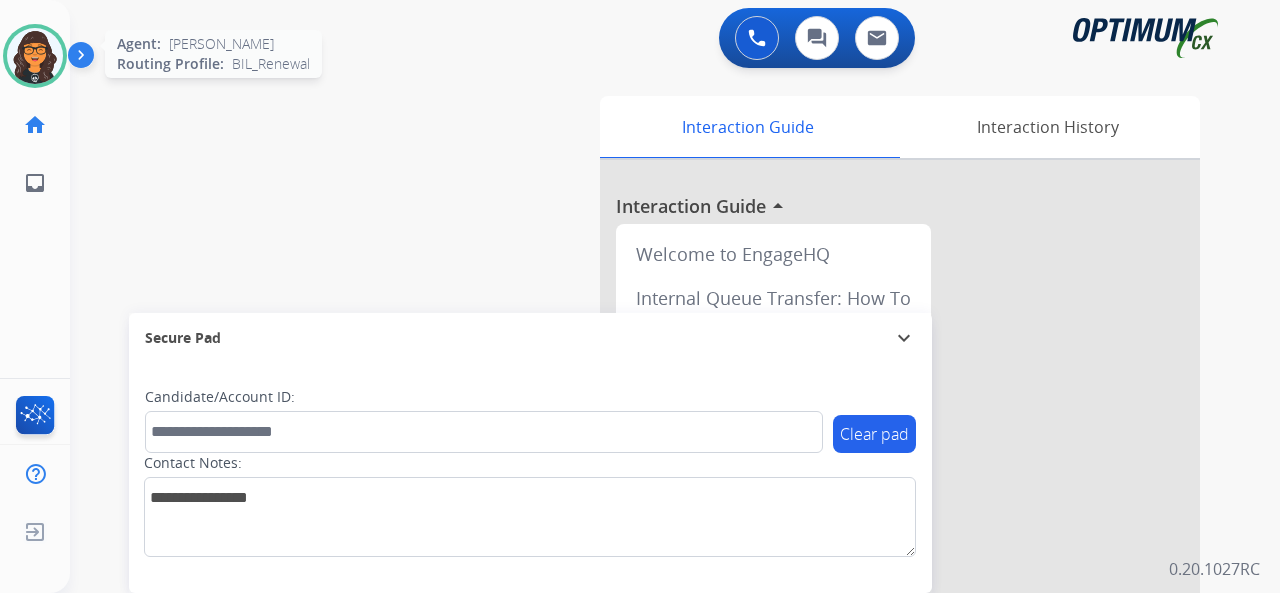 click at bounding box center (35, 56) 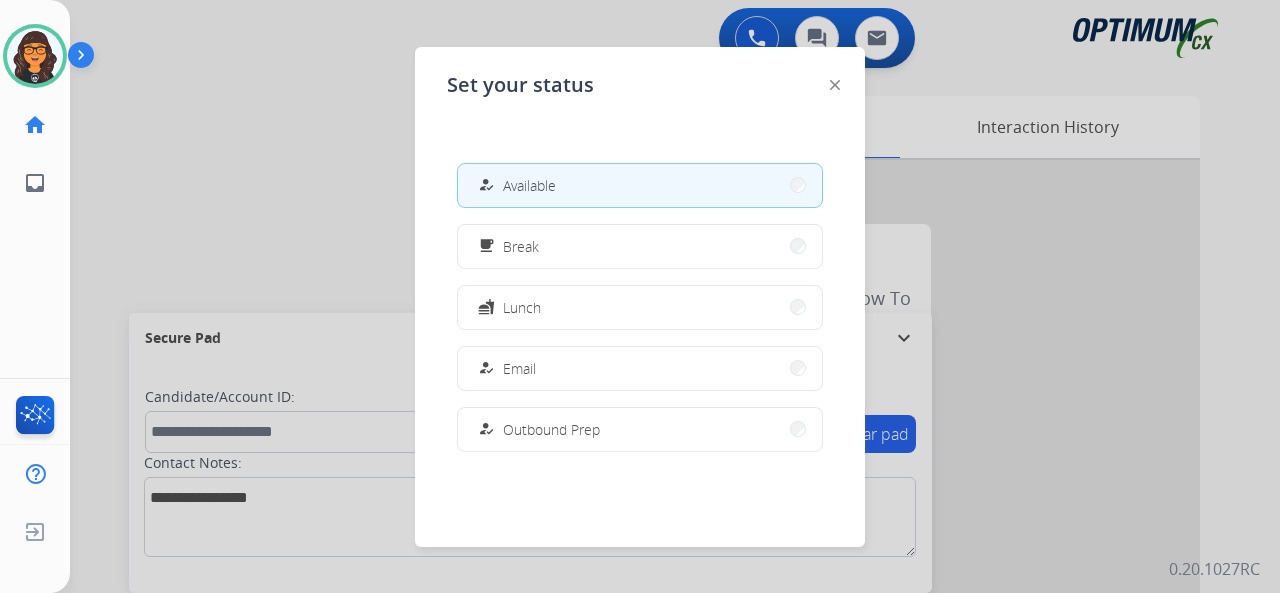 drag, startPoint x: 494, startPoint y: 236, endPoint x: 504, endPoint y: 241, distance: 11.18034 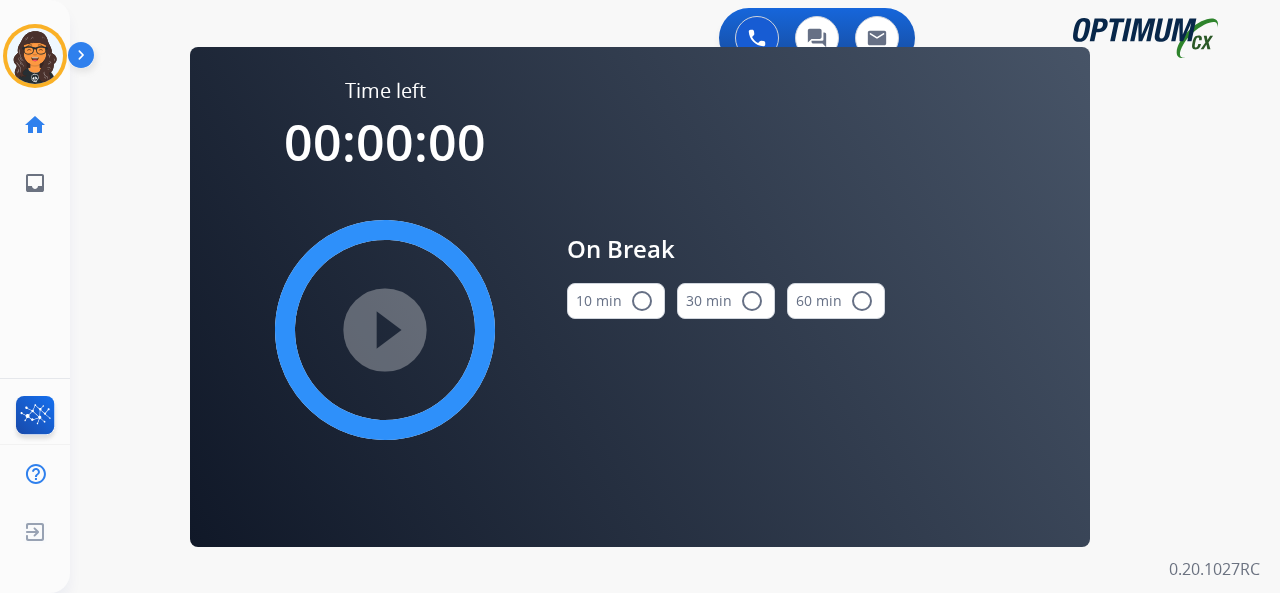 click on "10 min  radio_button_unchecked" at bounding box center (616, 301) 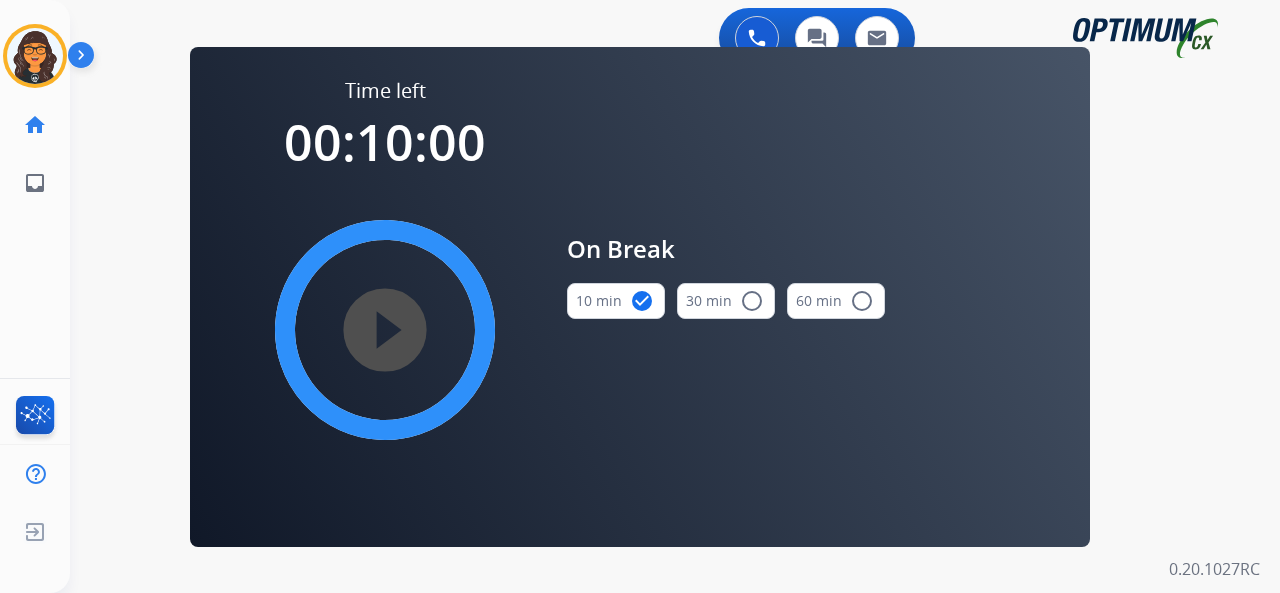 click on "play_circle_filled" at bounding box center (385, 330) 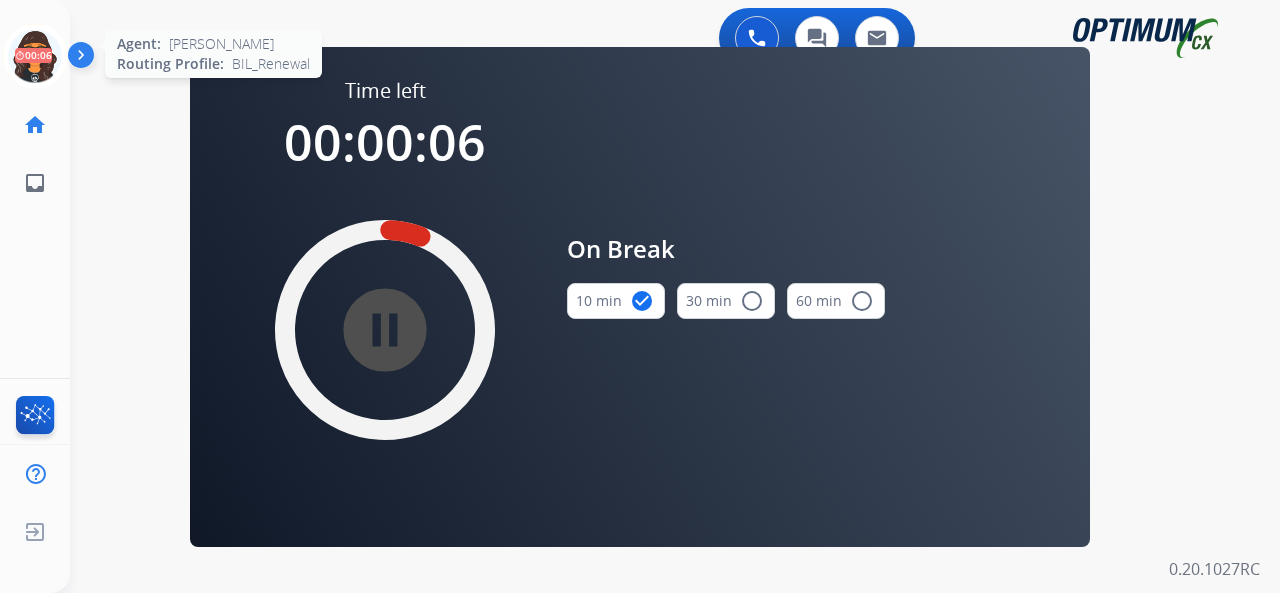 click 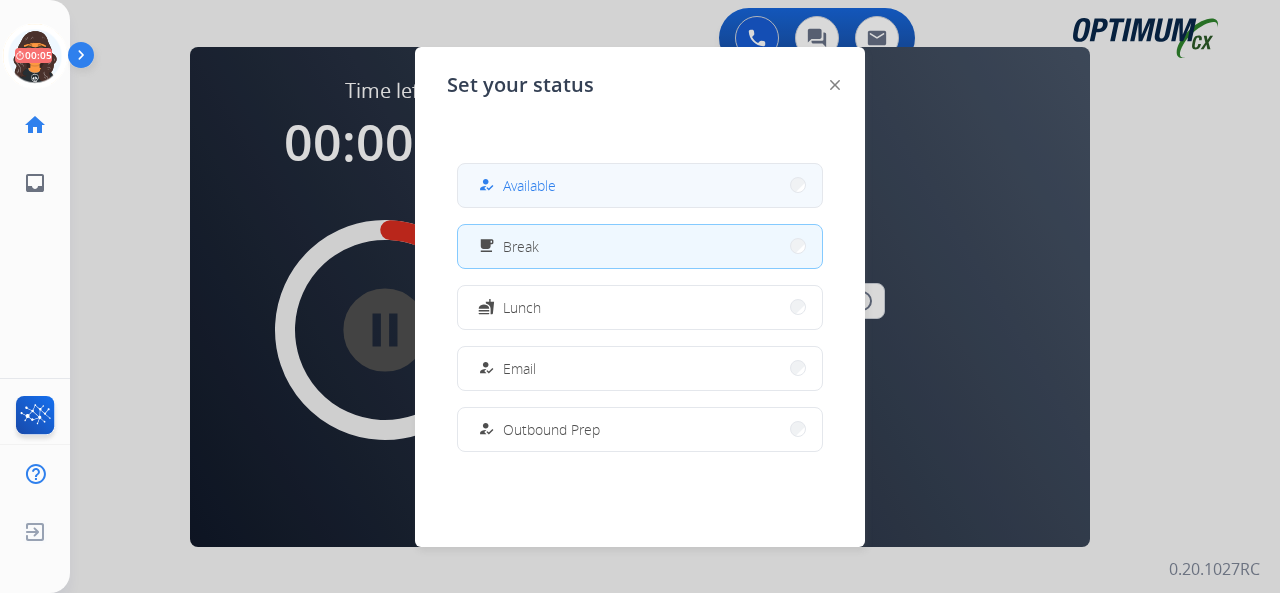 click on "how_to_reg Available" at bounding box center (515, 185) 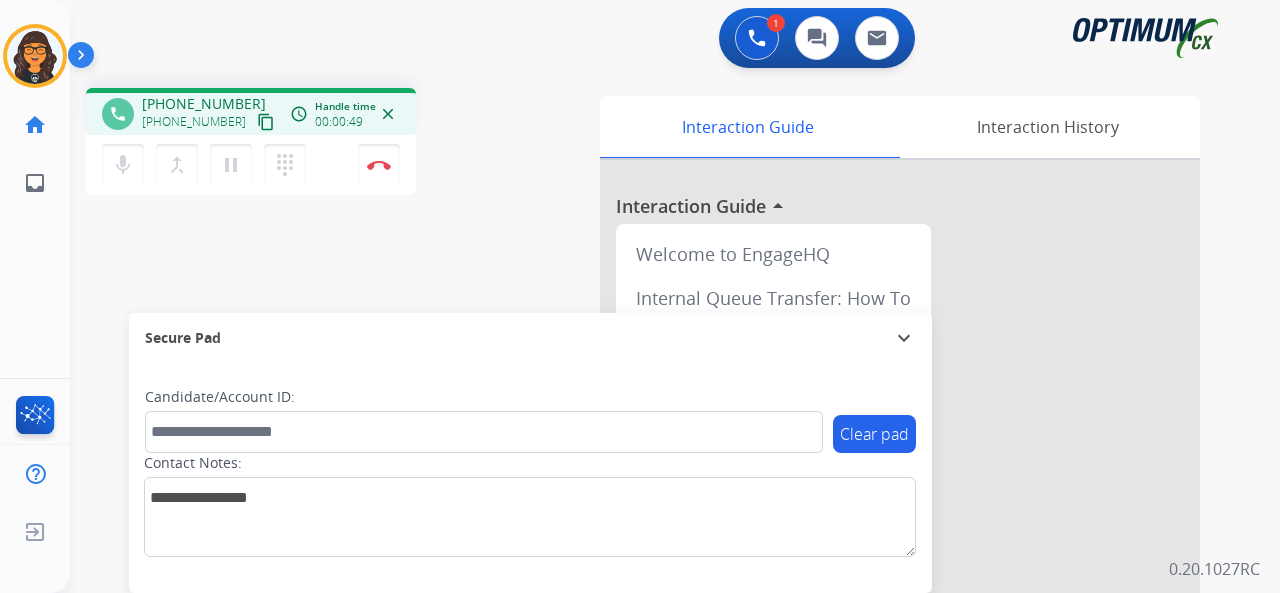 drag, startPoint x: 243, startPoint y: 123, endPoint x: 245, endPoint y: 73, distance: 50.039986 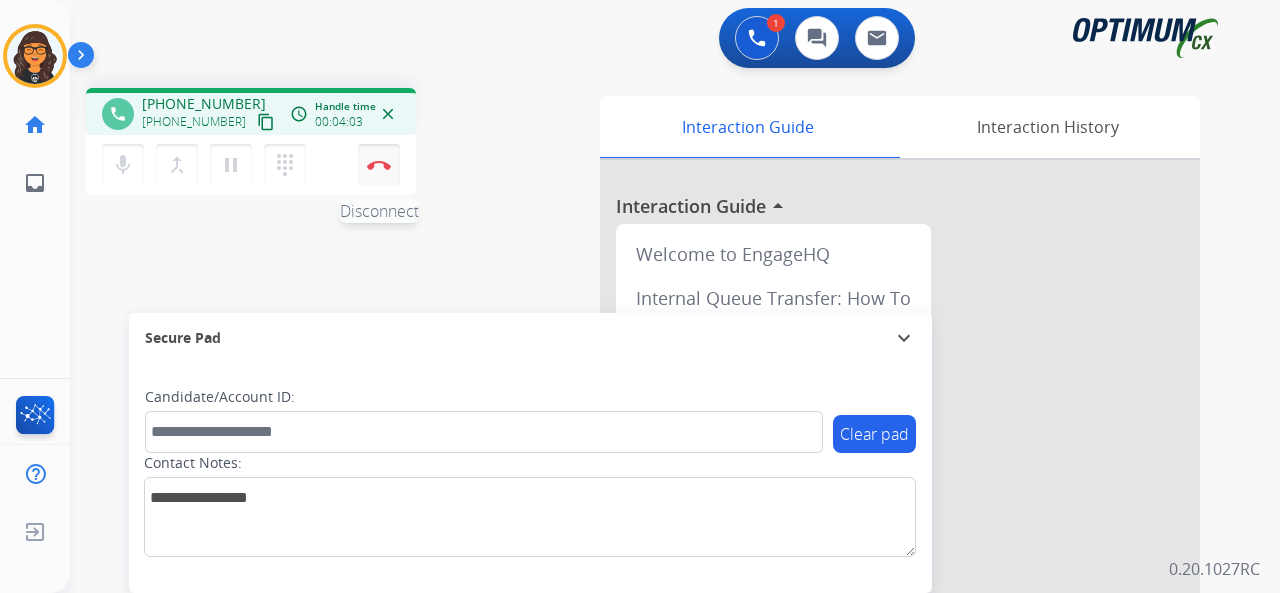 click at bounding box center (379, 165) 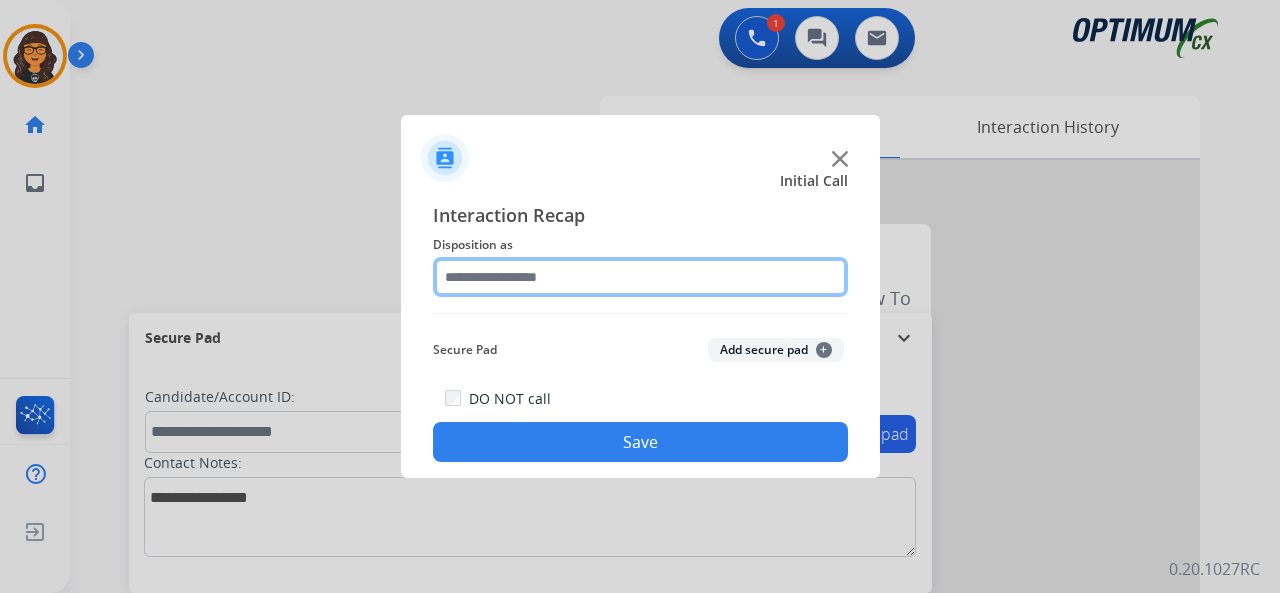 click 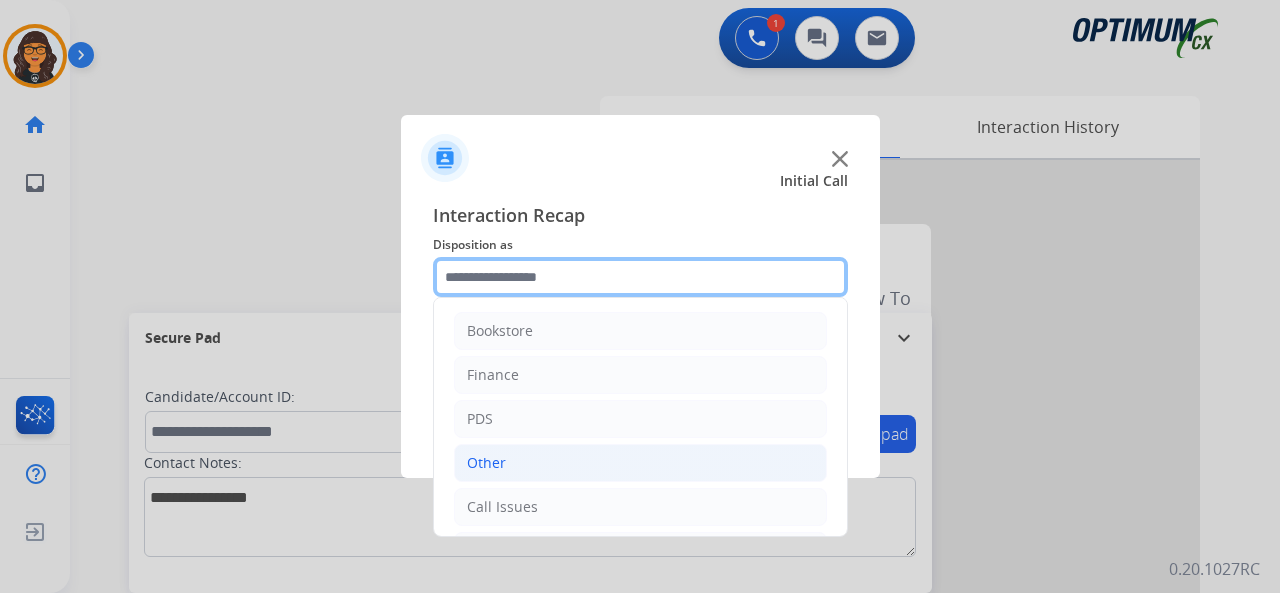 scroll, scrollTop: 100, scrollLeft: 0, axis: vertical 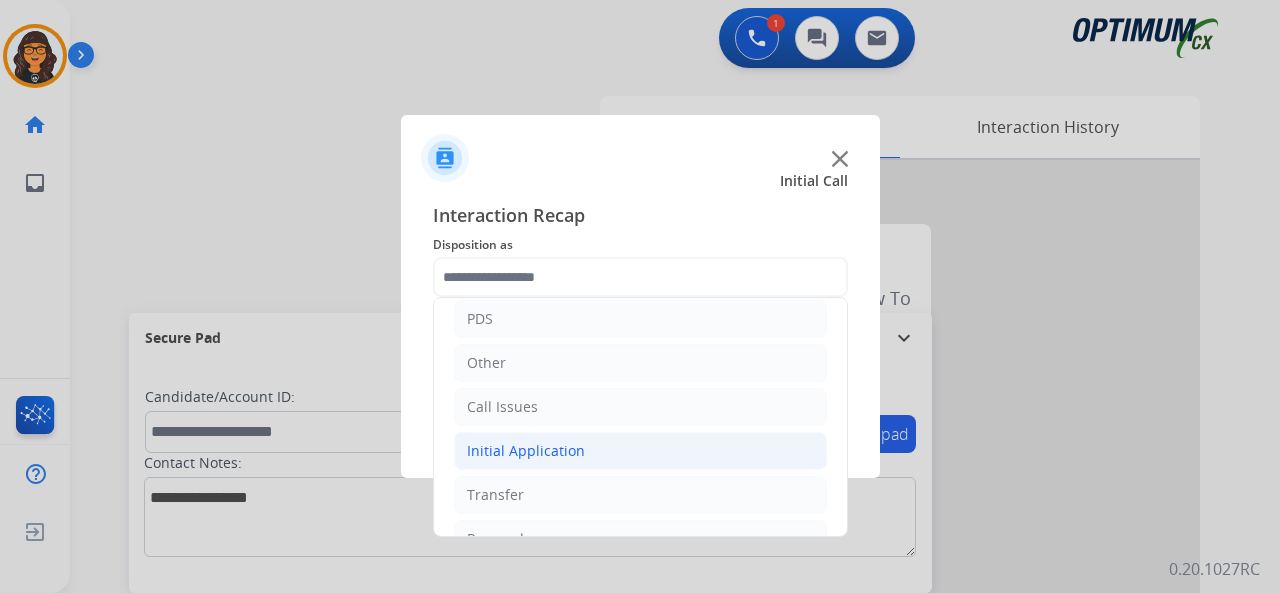 click on "Initial Application" 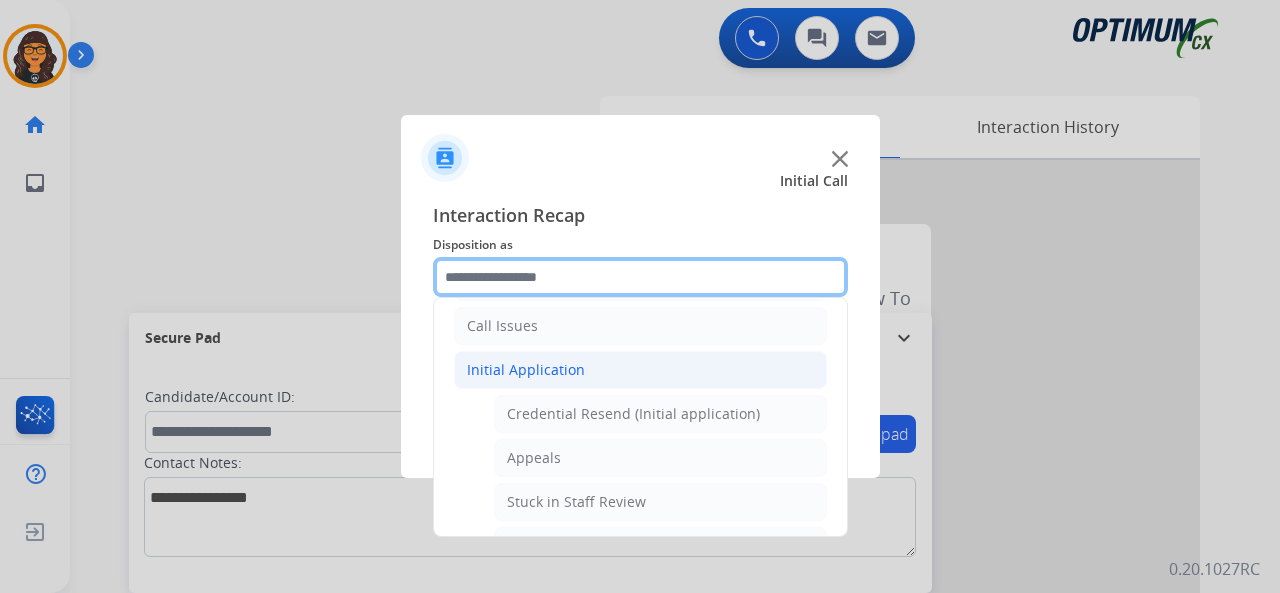 scroll, scrollTop: 200, scrollLeft: 0, axis: vertical 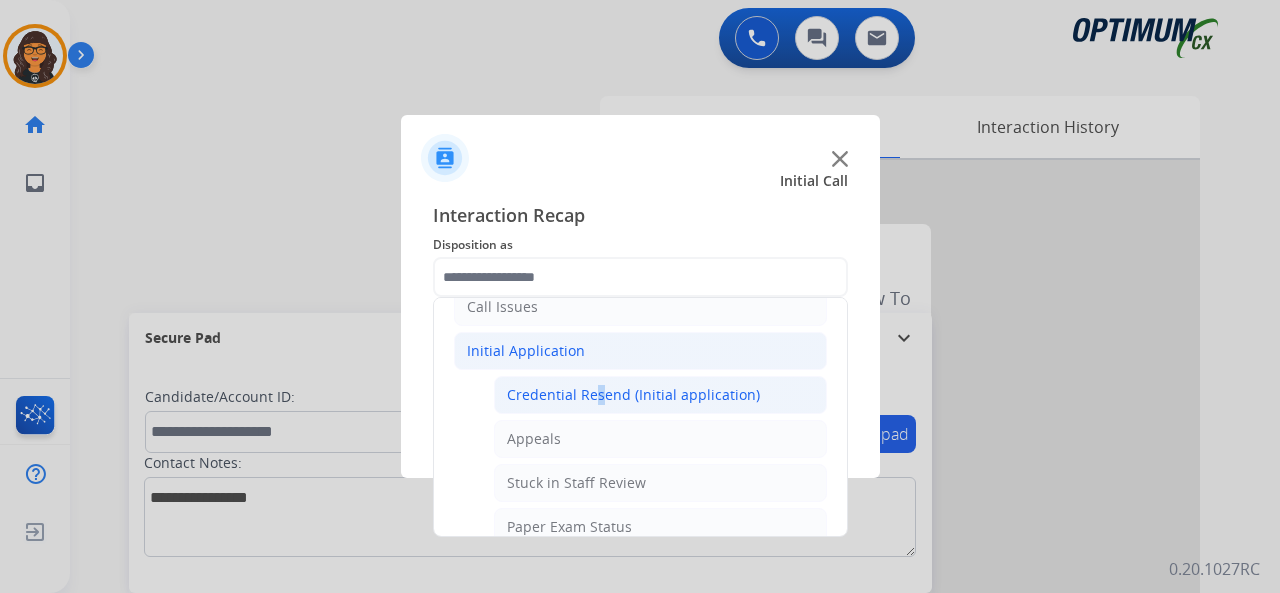 click on "Credential Resend (Initial application)" 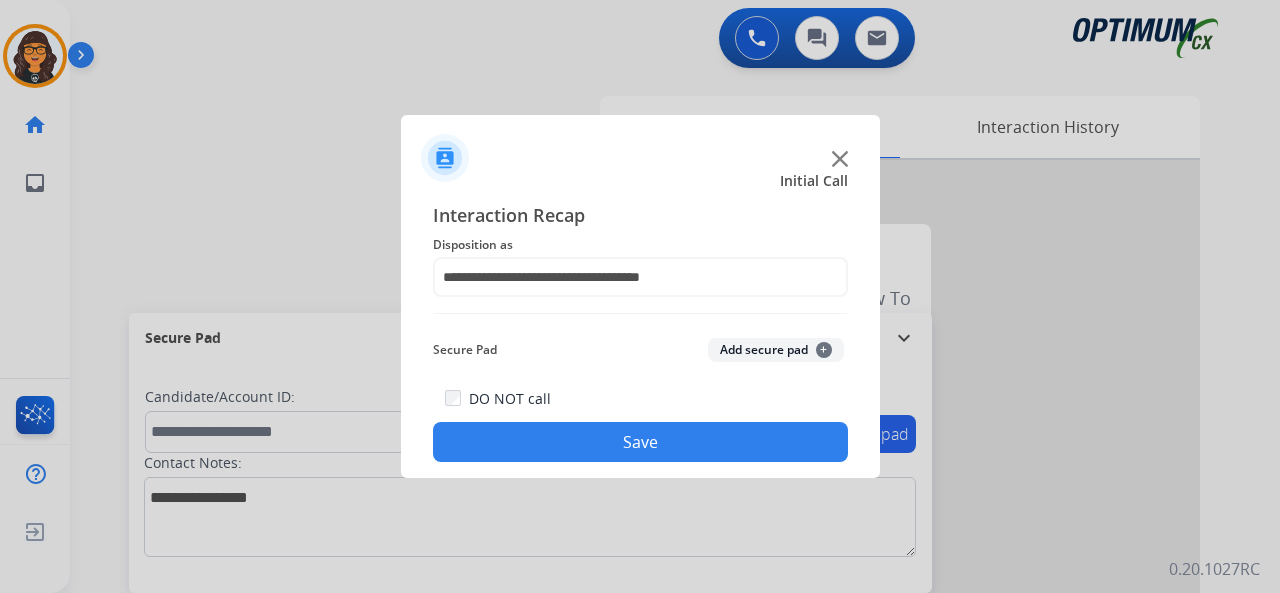 click on "Save" 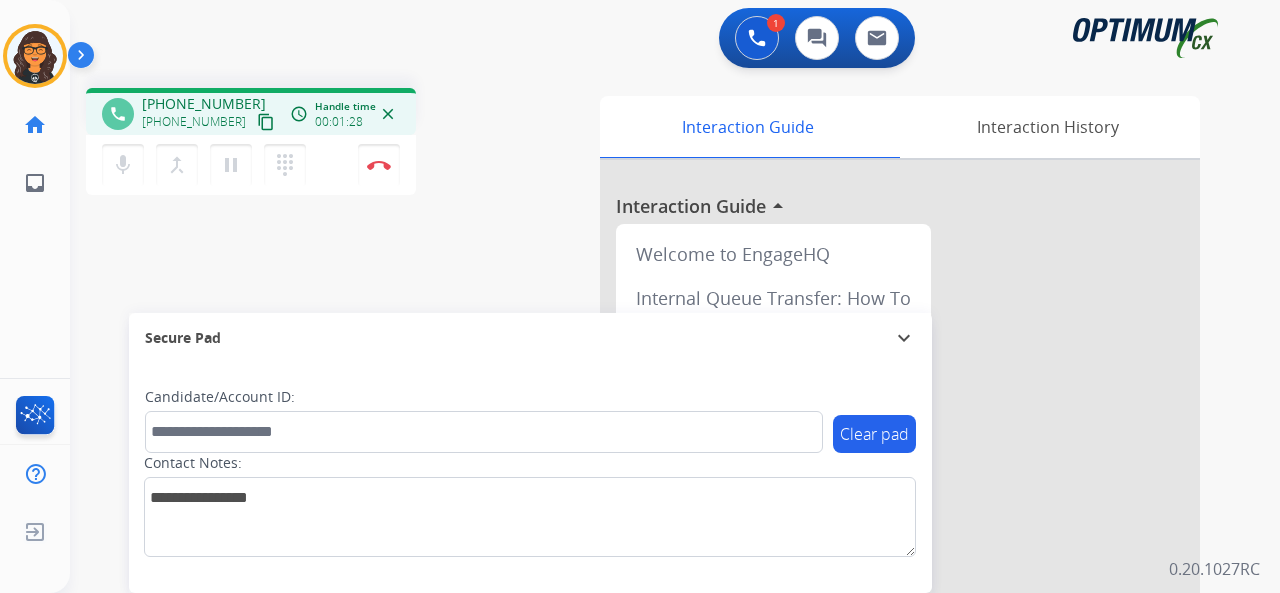 click on "content_copy" at bounding box center (266, 122) 